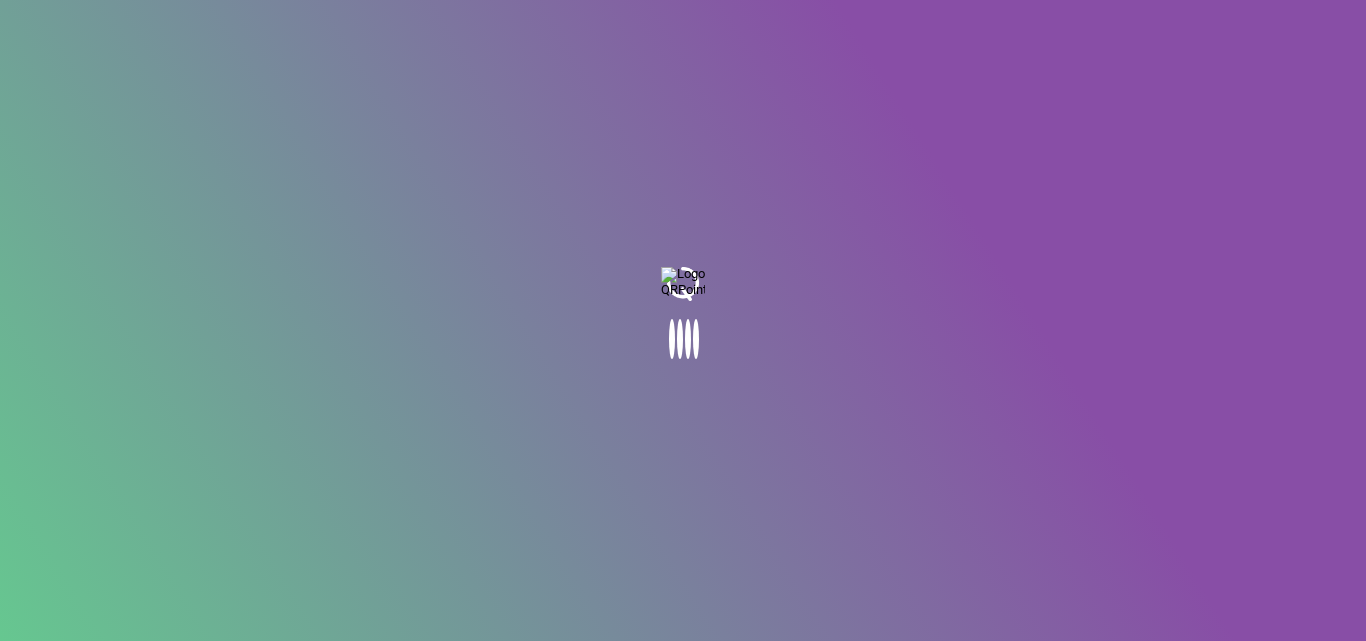 scroll, scrollTop: 0, scrollLeft: 0, axis: both 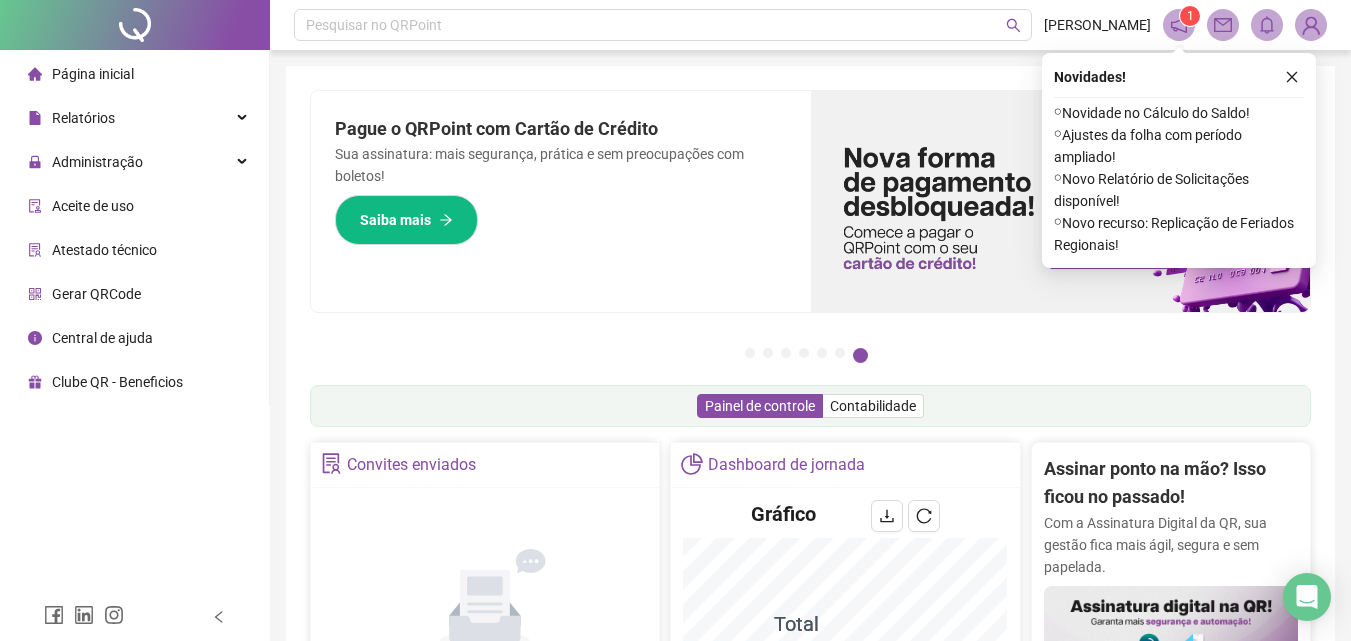 click on "Página inicial" at bounding box center [93, 74] 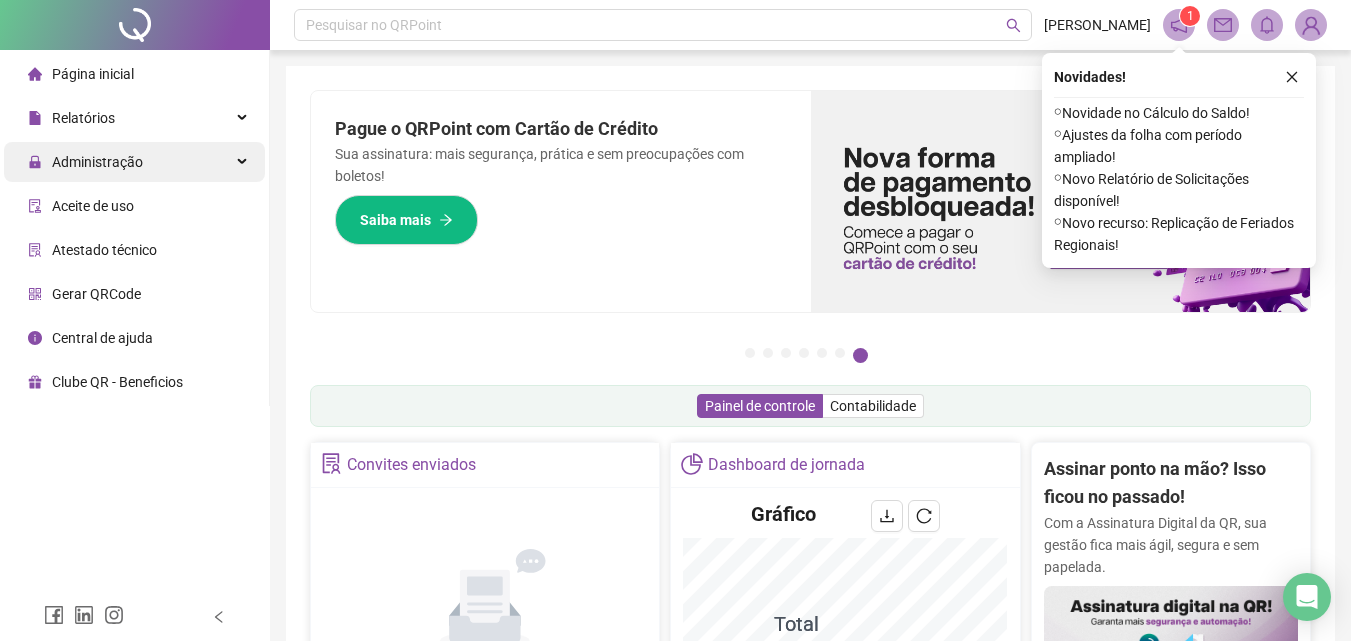click on "Administração" at bounding box center [97, 162] 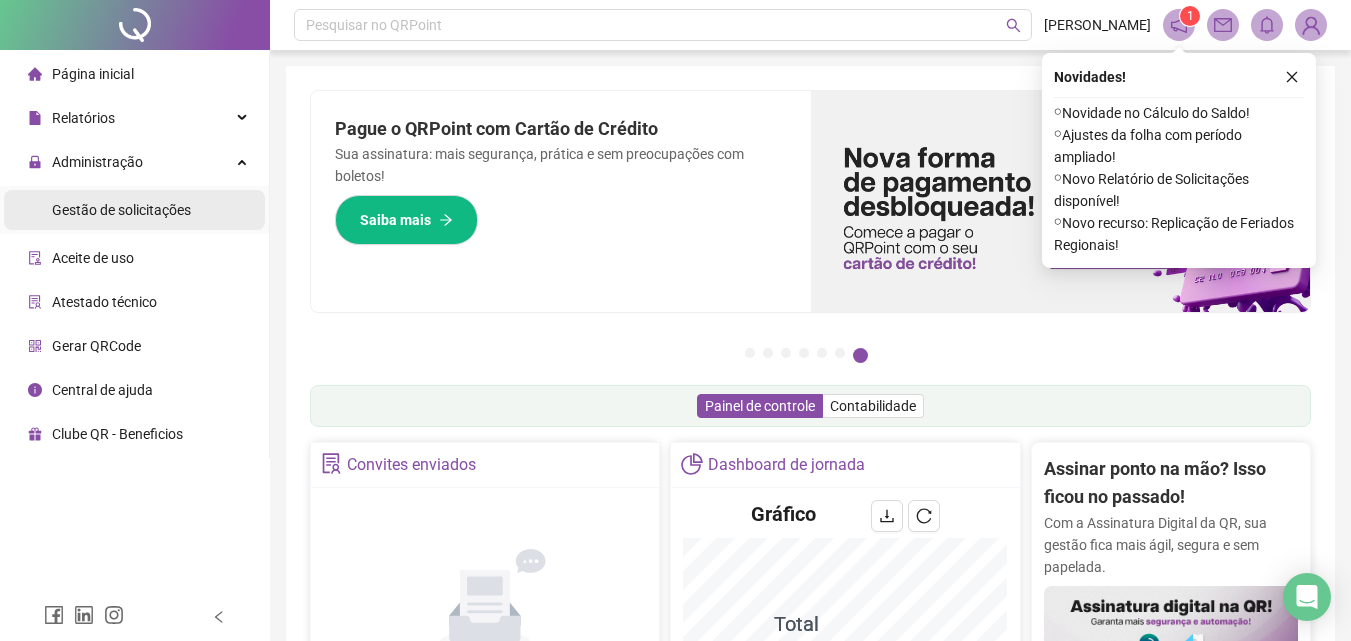 click on "Gestão de solicitações" at bounding box center [121, 210] 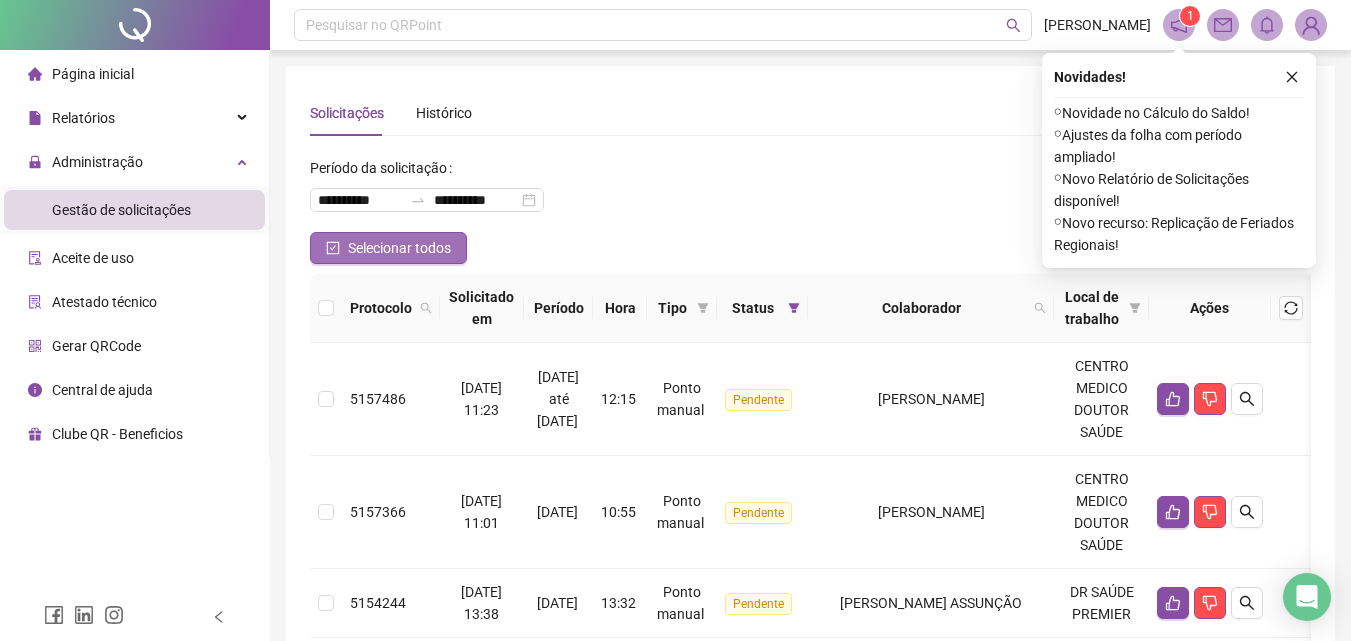 click on "Selecionar todos" at bounding box center (399, 248) 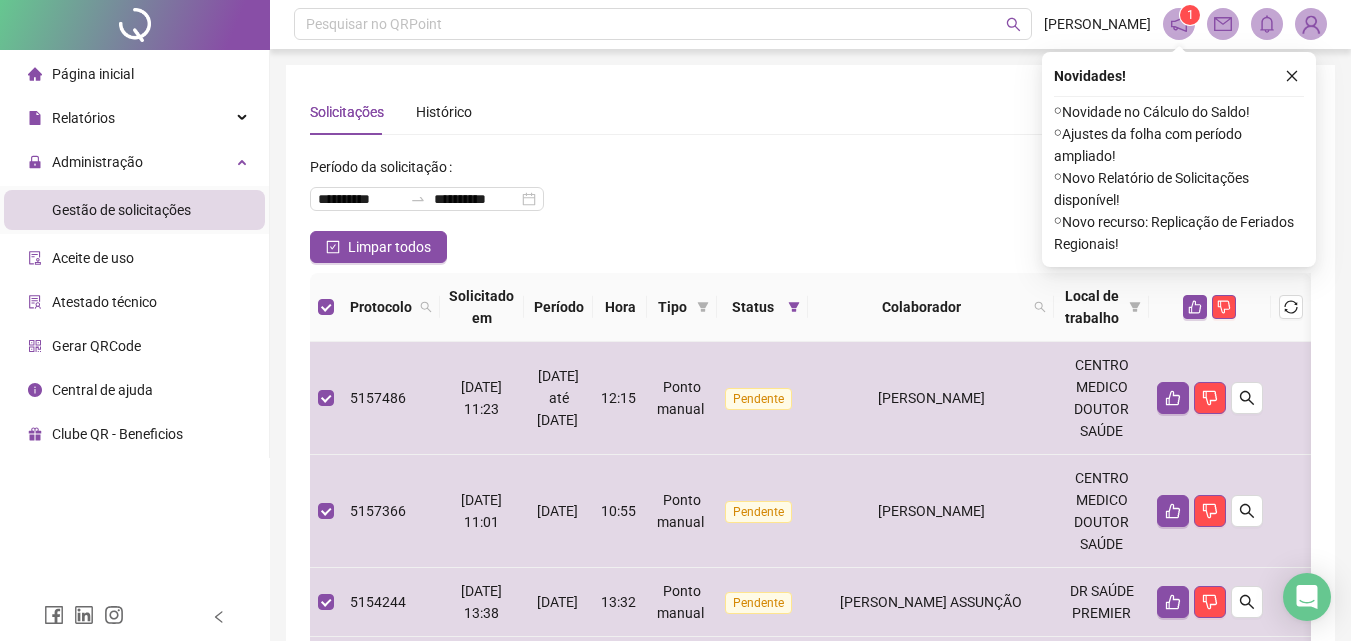 scroll, scrollTop: 0, scrollLeft: 0, axis: both 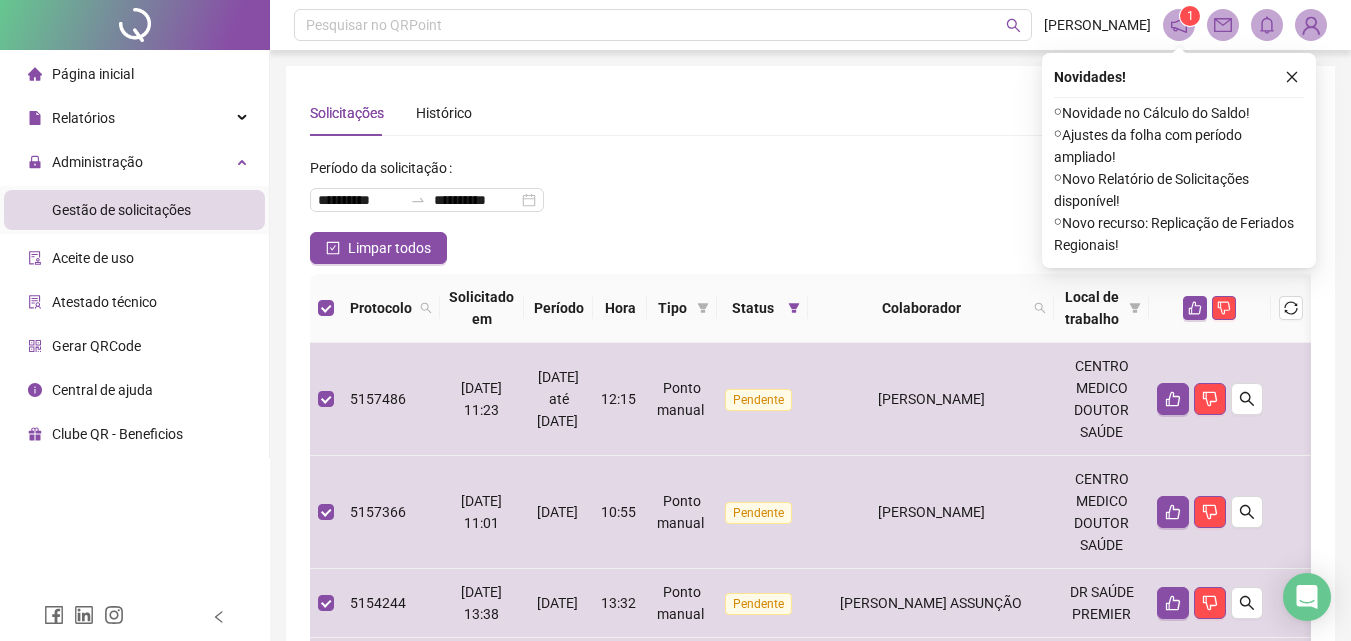 drag, startPoint x: 1293, startPoint y: 74, endPoint x: 1253, endPoint y: 134, distance: 72.11102 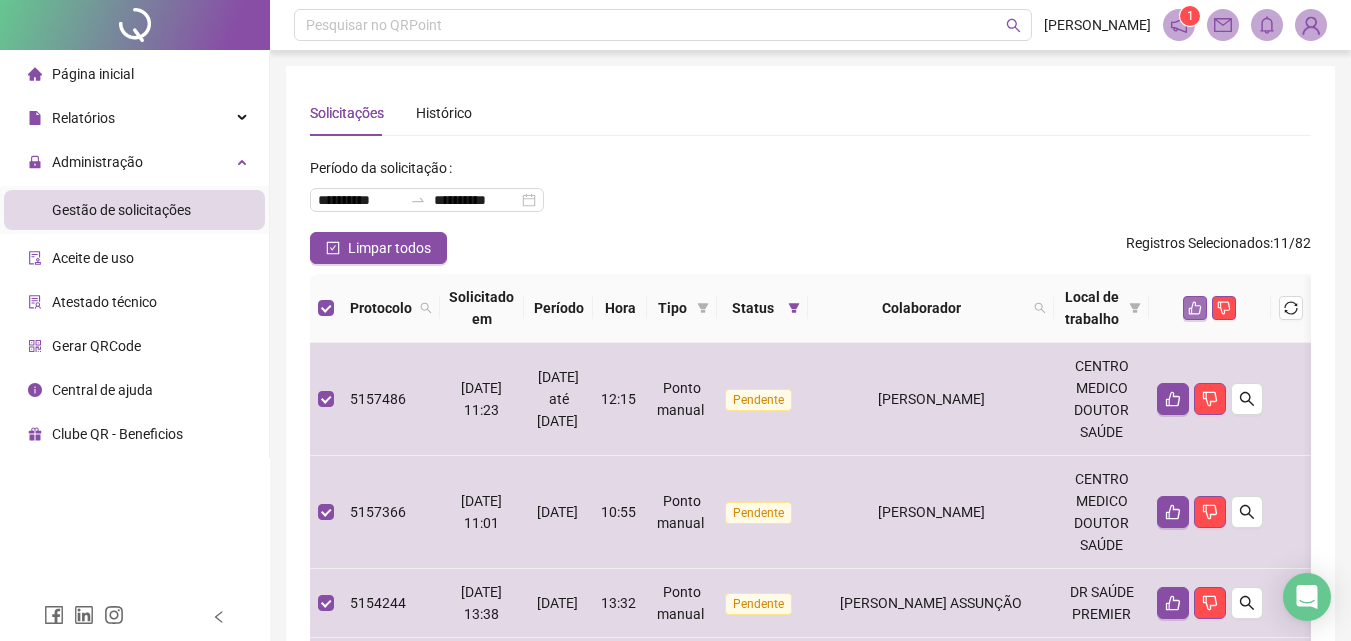 click 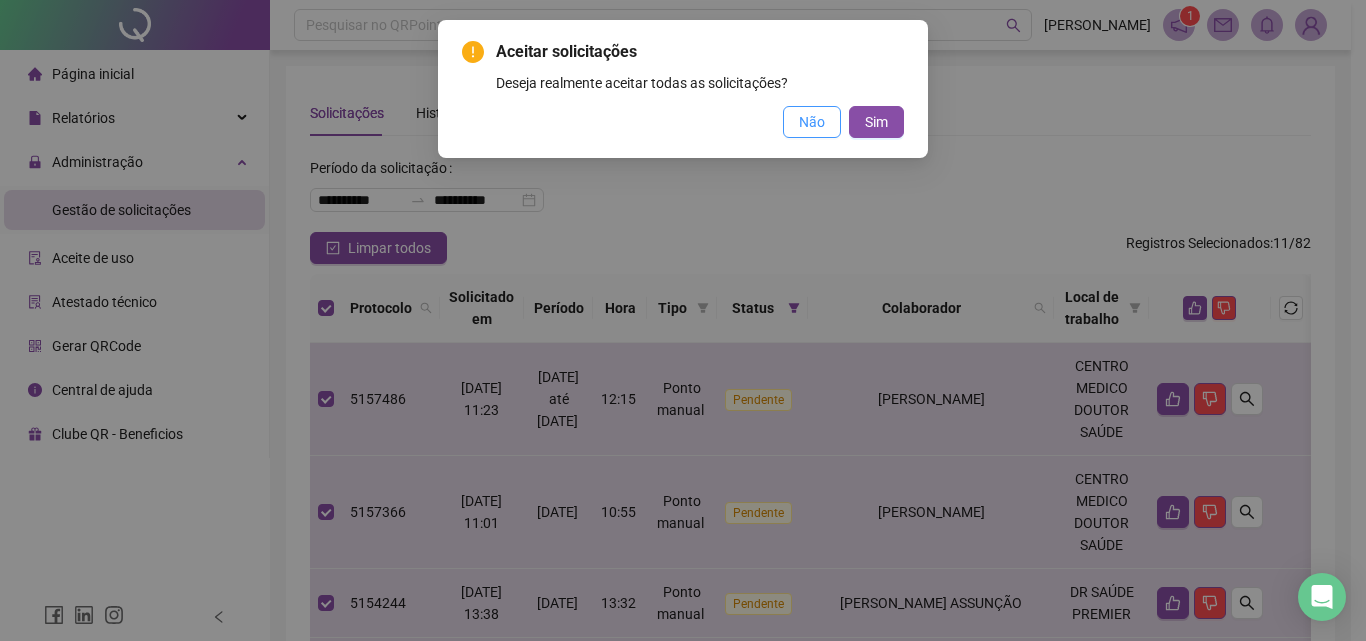 click on "Não" at bounding box center (812, 122) 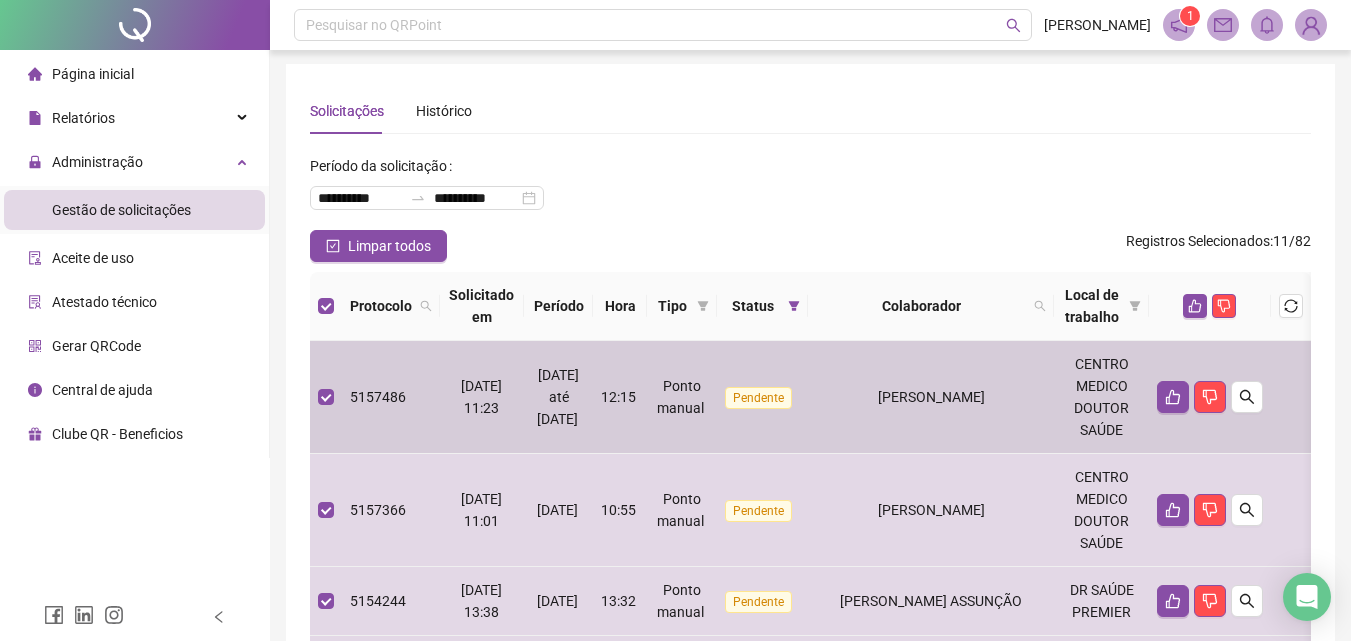scroll, scrollTop: 0, scrollLeft: 0, axis: both 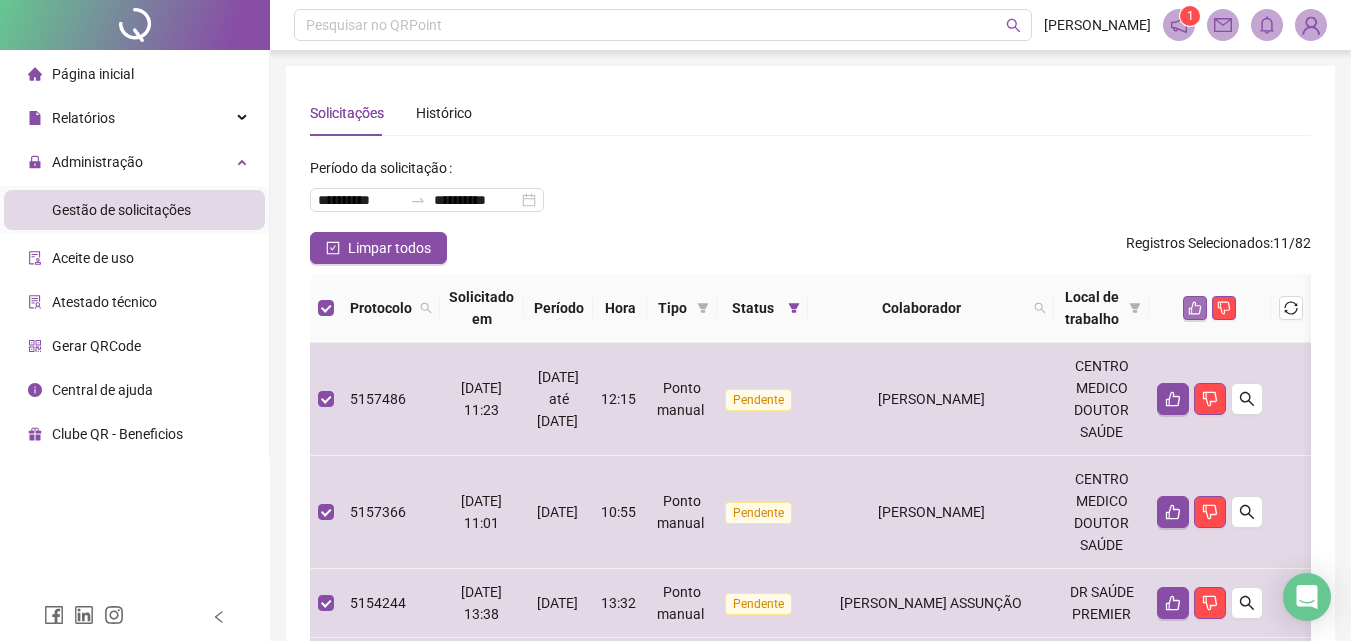 click at bounding box center [1210, 308] 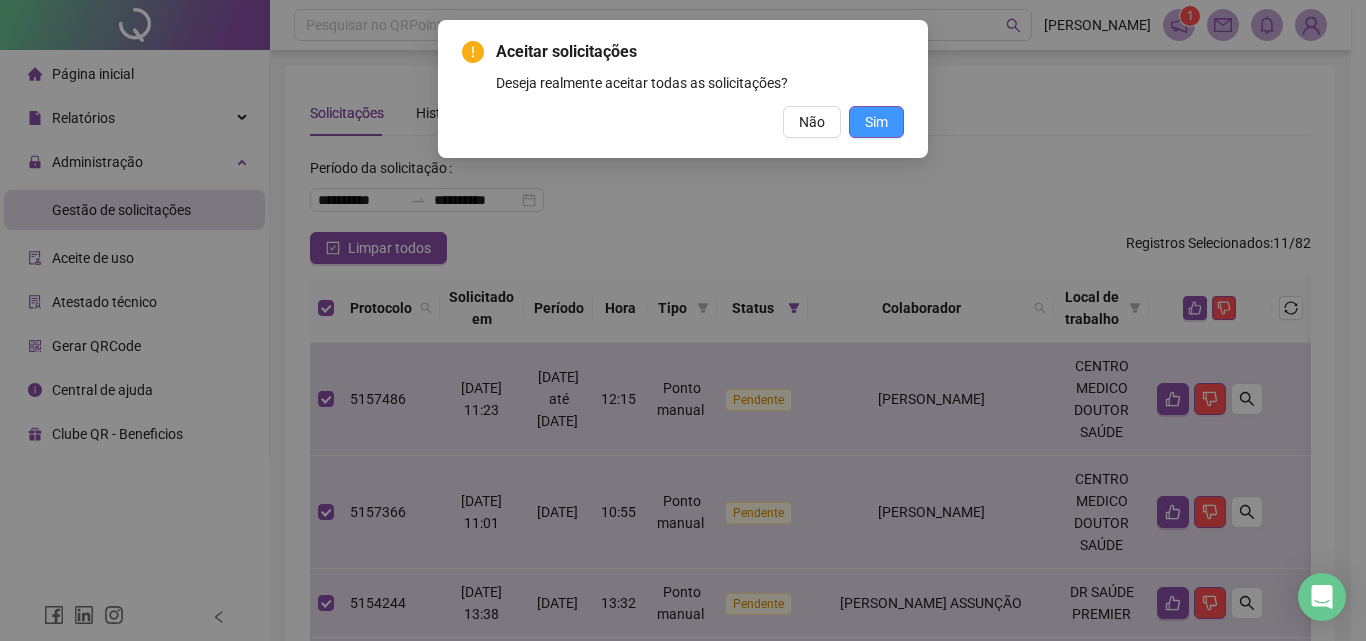 click on "Sim" at bounding box center [876, 122] 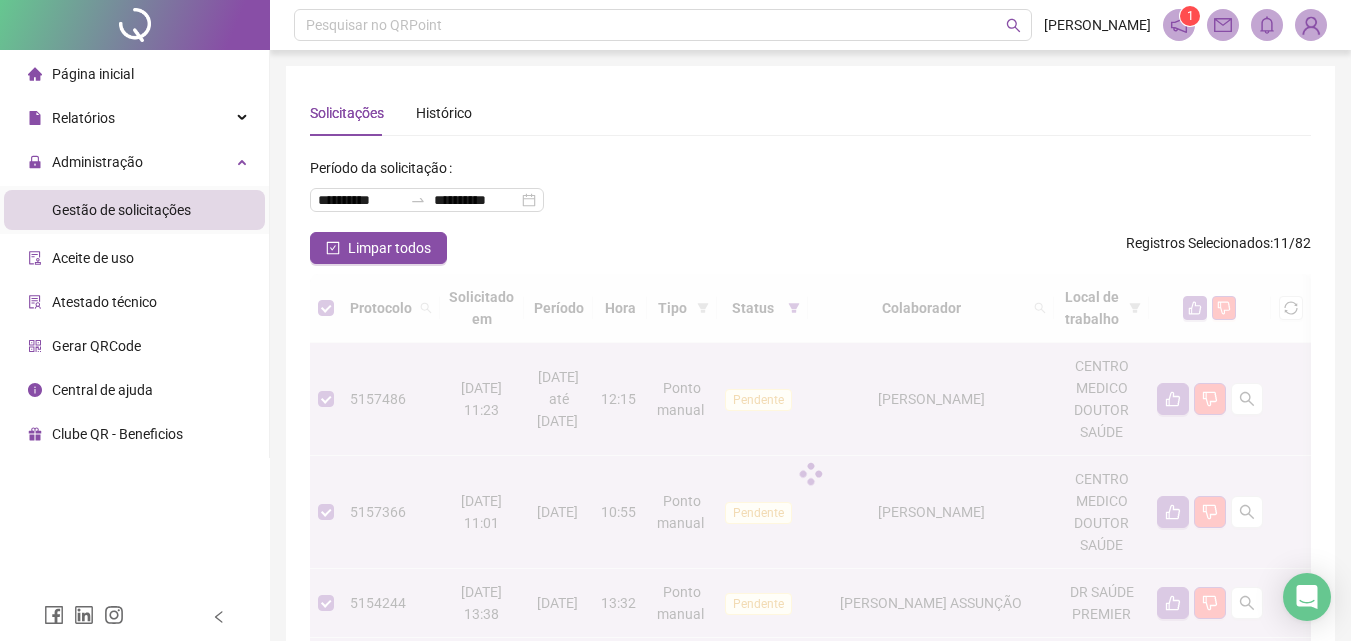 click on "Página inicial" at bounding box center (93, 74) 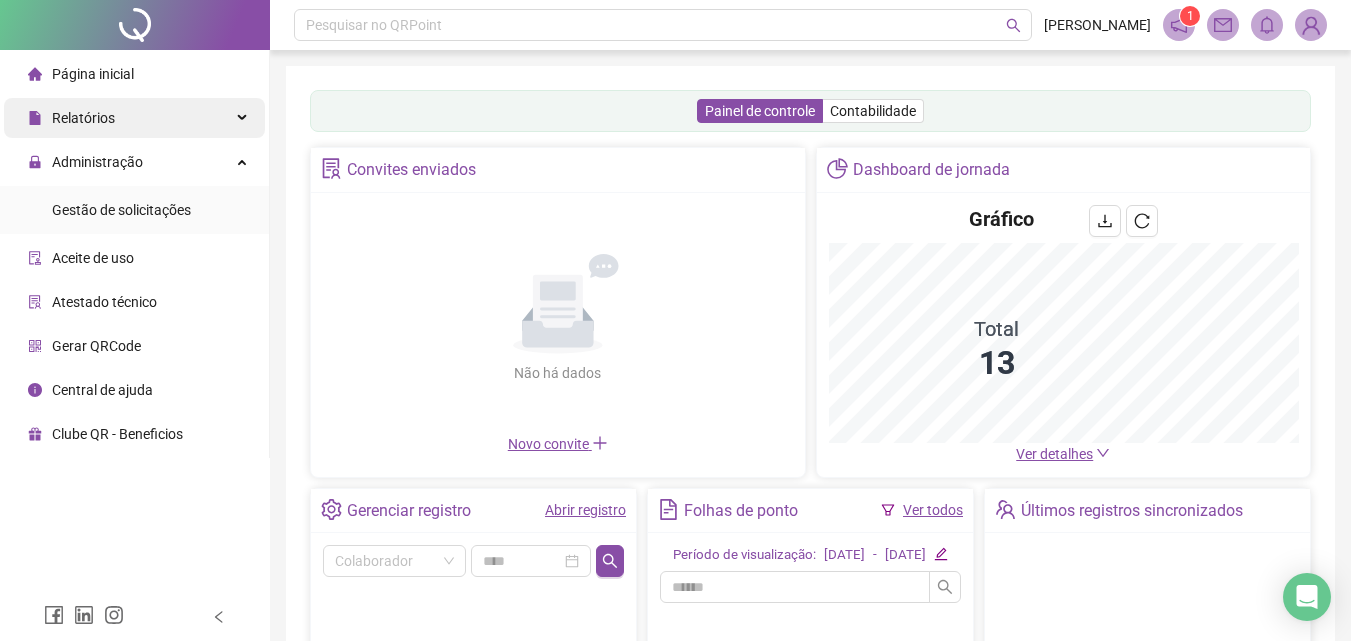click on "Relatórios" at bounding box center (134, 118) 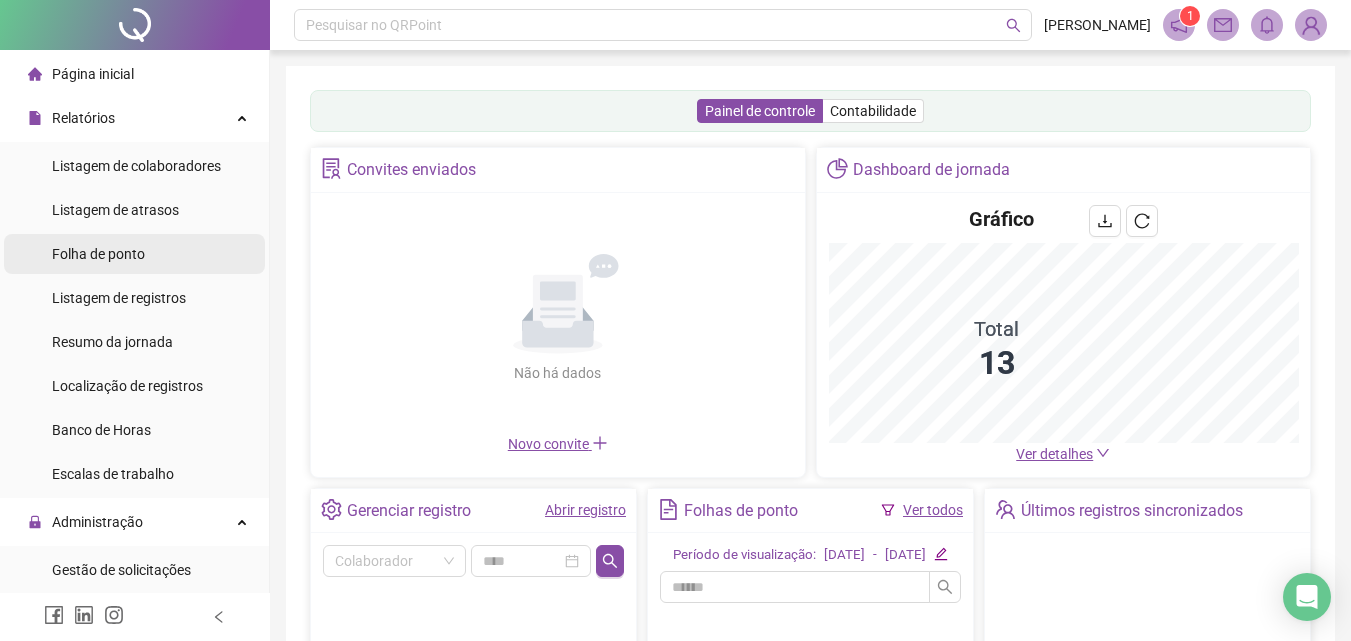 click on "Folha de ponto" at bounding box center (98, 254) 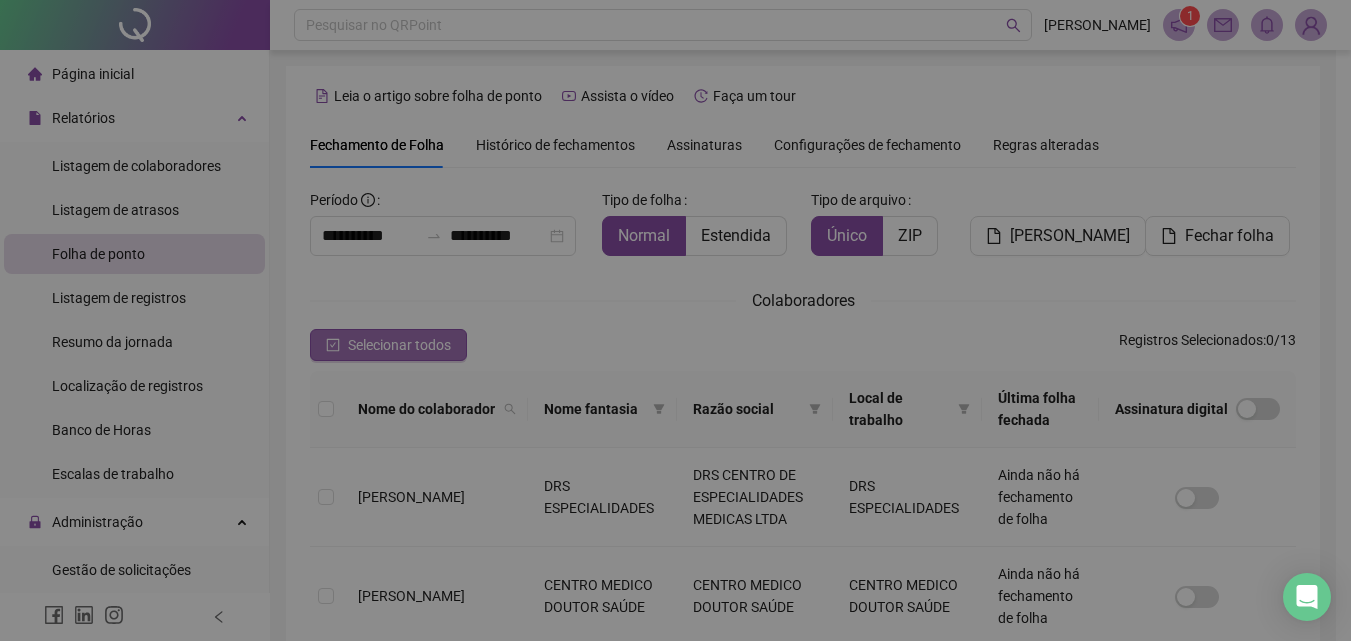 scroll, scrollTop: 89, scrollLeft: 0, axis: vertical 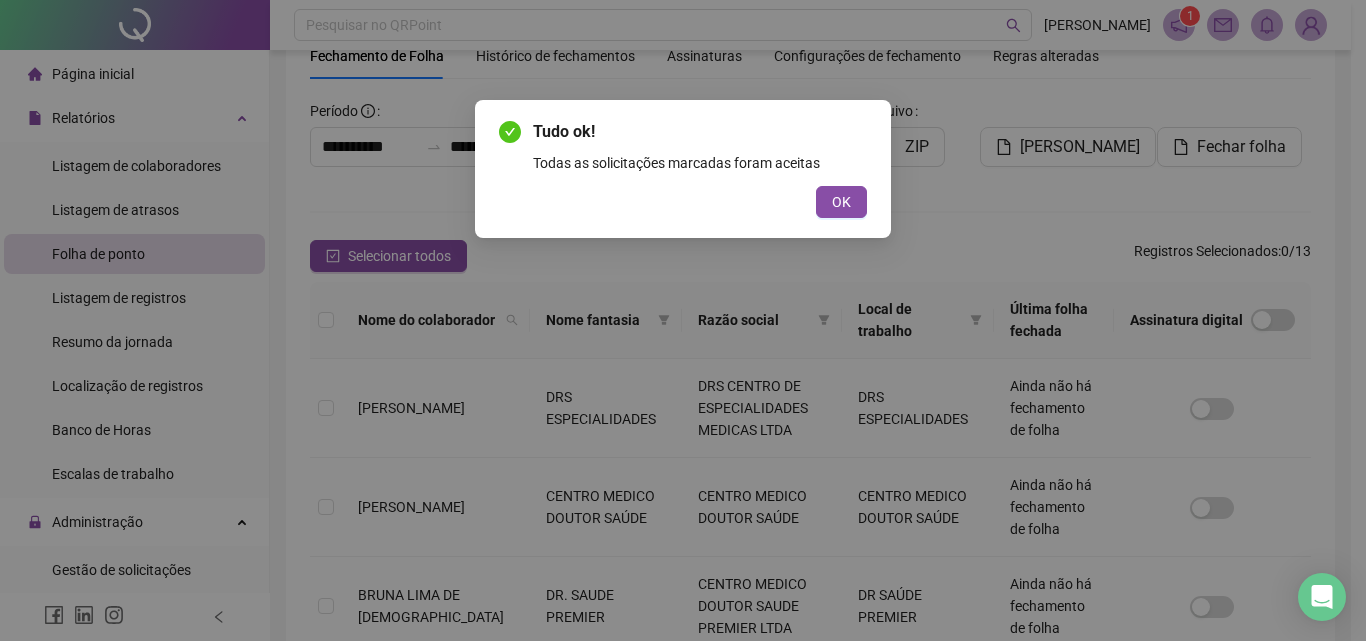 drag, startPoint x: 848, startPoint y: 191, endPoint x: 539, endPoint y: 194, distance: 309.01456 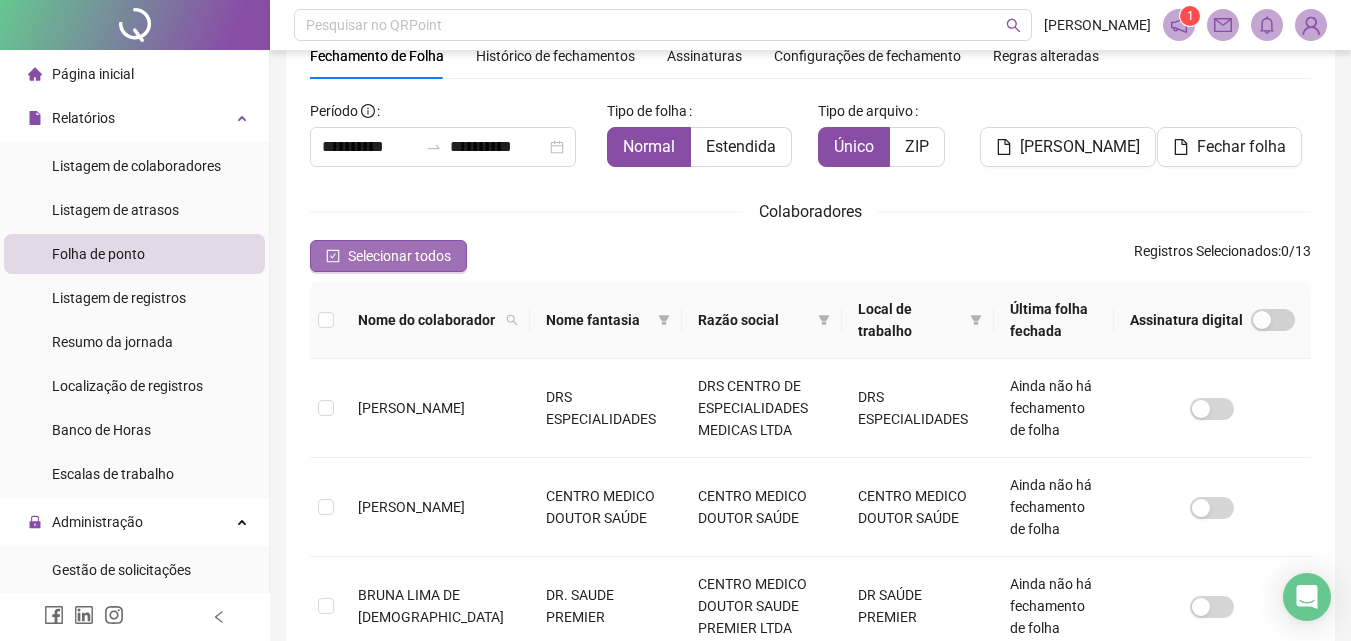 click on "Selecionar todos" at bounding box center (399, 256) 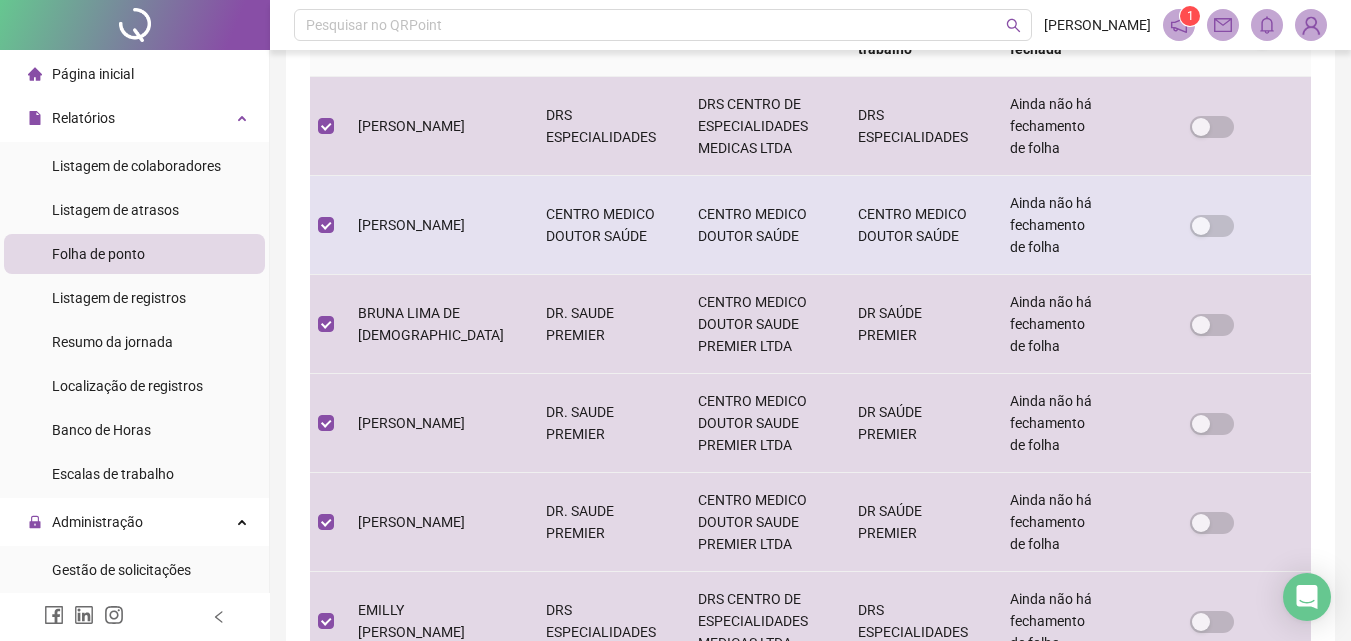 click on "[PERSON_NAME]" at bounding box center [436, 225] 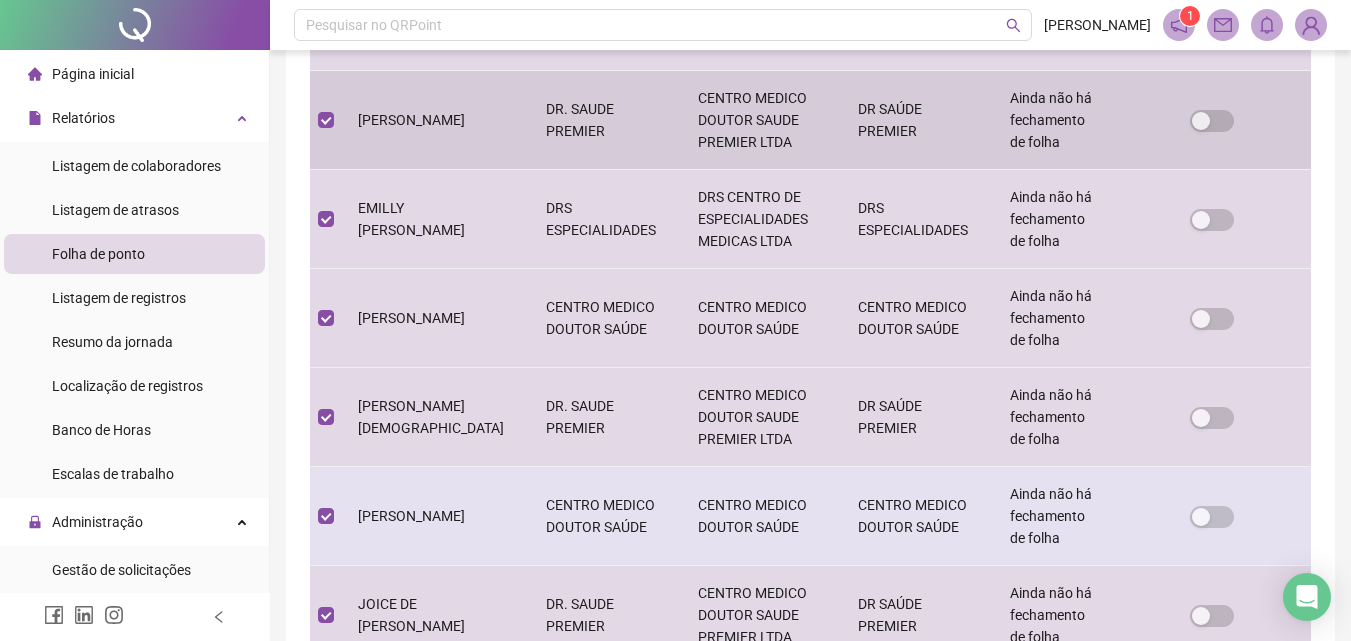 scroll, scrollTop: 971, scrollLeft: 0, axis: vertical 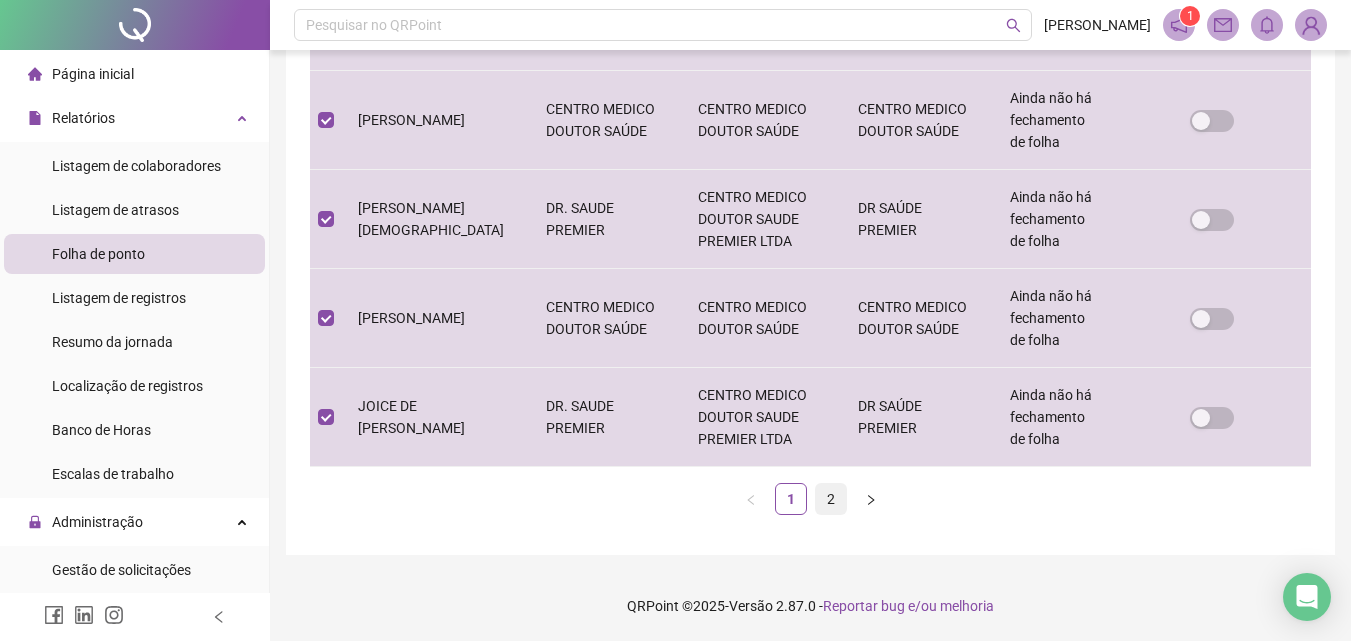click on "2" at bounding box center (831, 499) 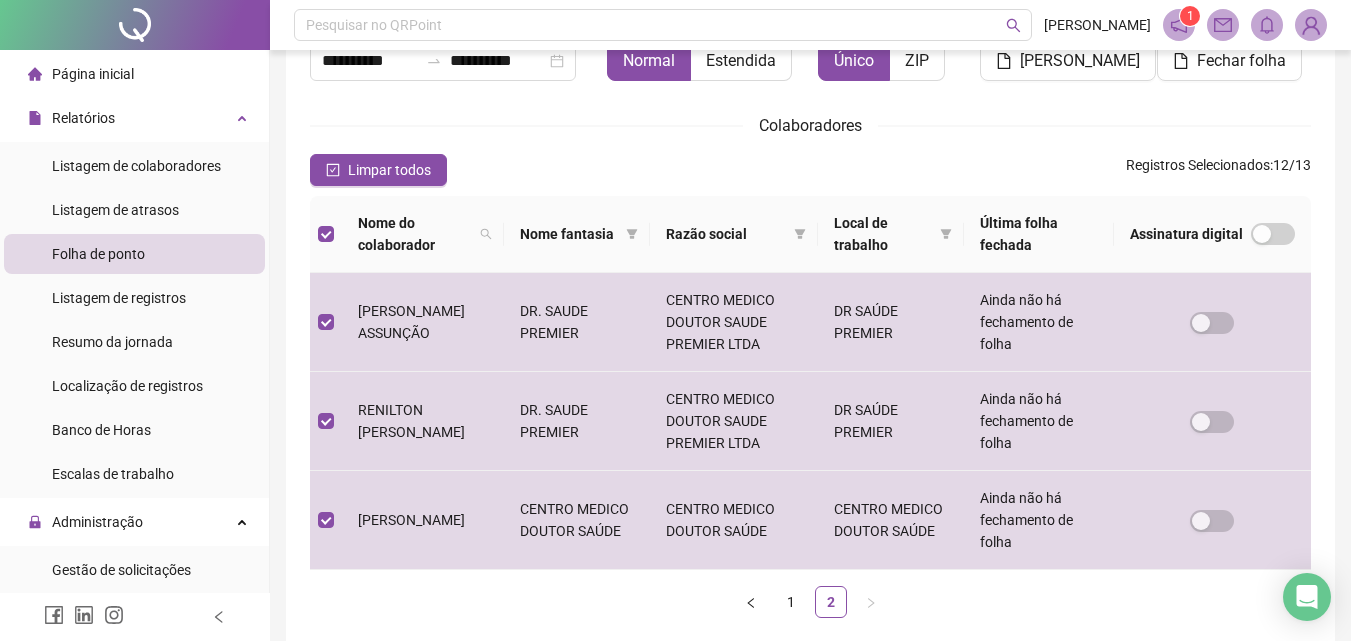 scroll, scrollTop: 278, scrollLeft: 0, axis: vertical 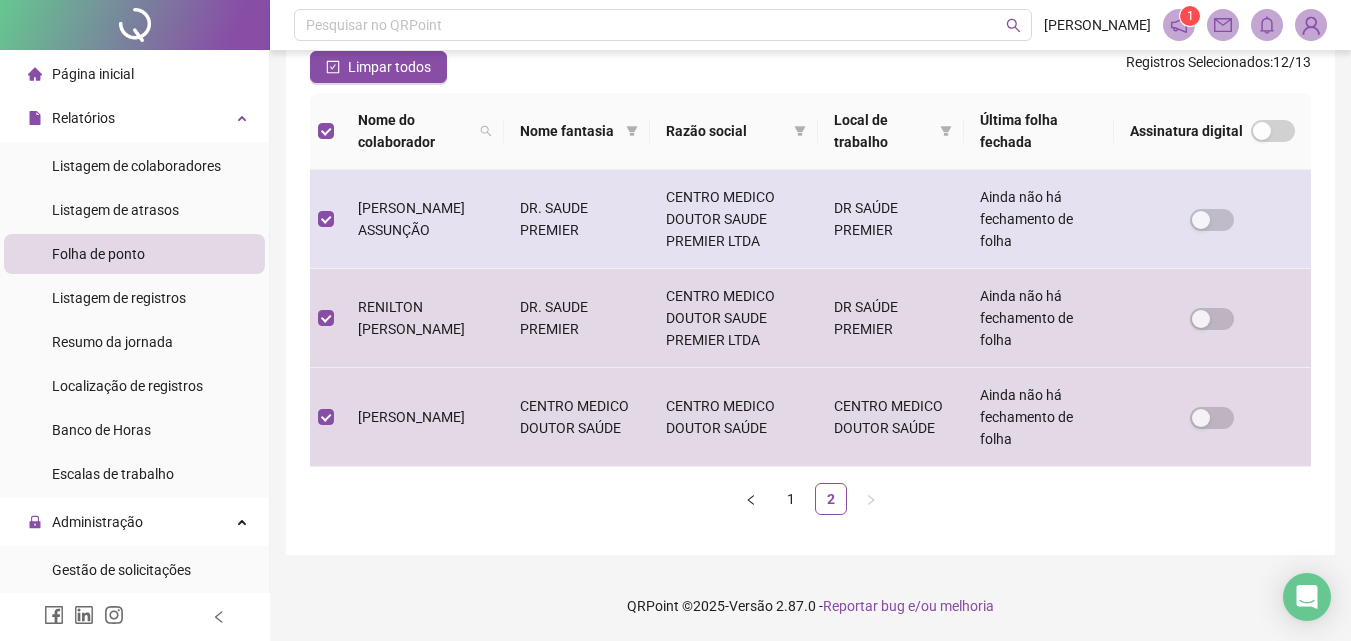 click on "[PERSON_NAME] ASSUNÇÃO" at bounding box center (423, 219) 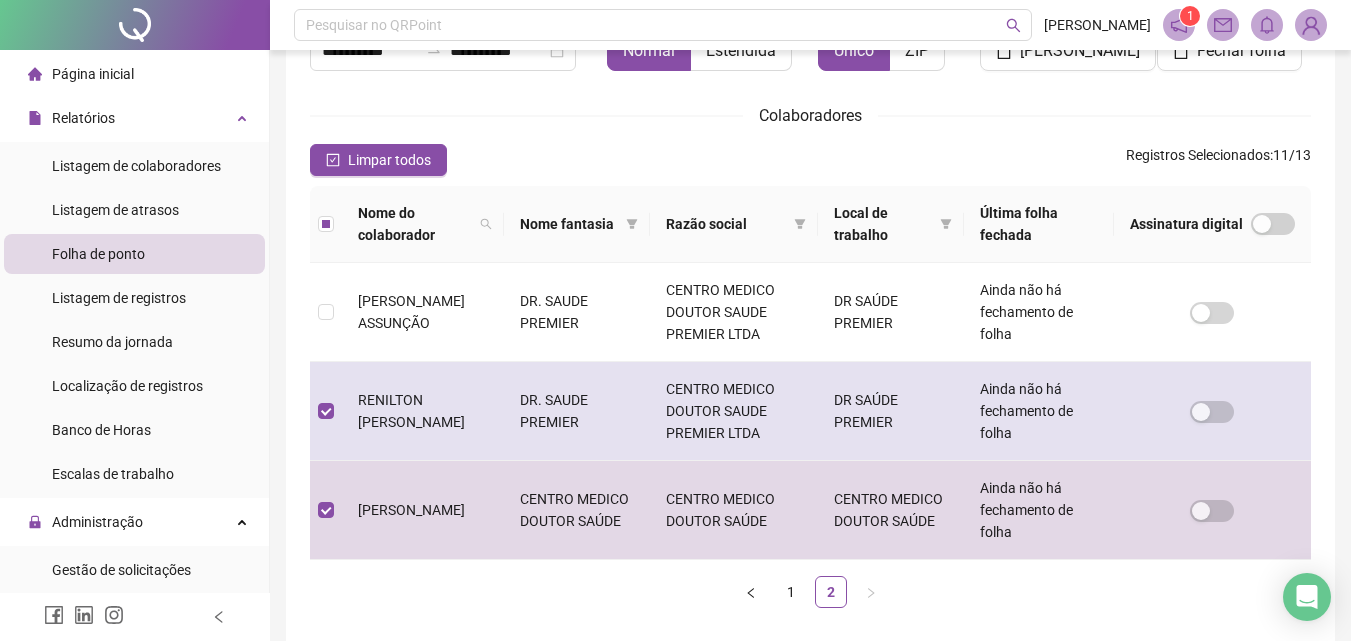 scroll, scrollTop: 278, scrollLeft: 0, axis: vertical 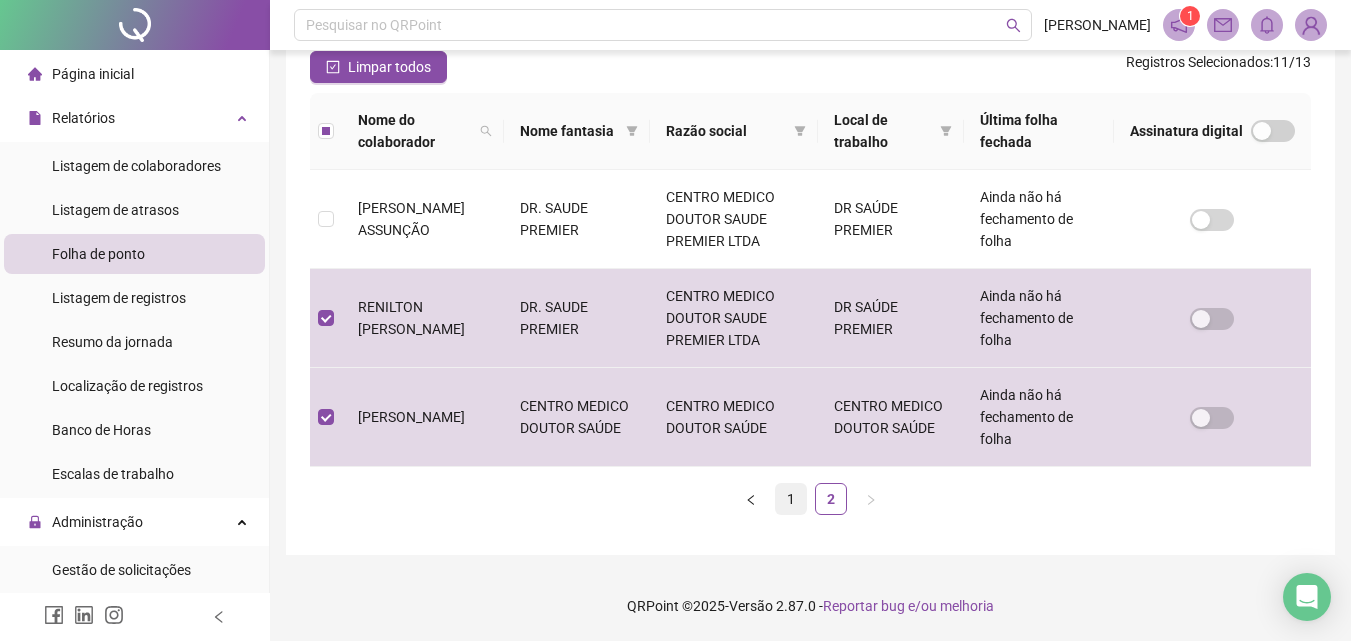 click on "1" at bounding box center [791, 499] 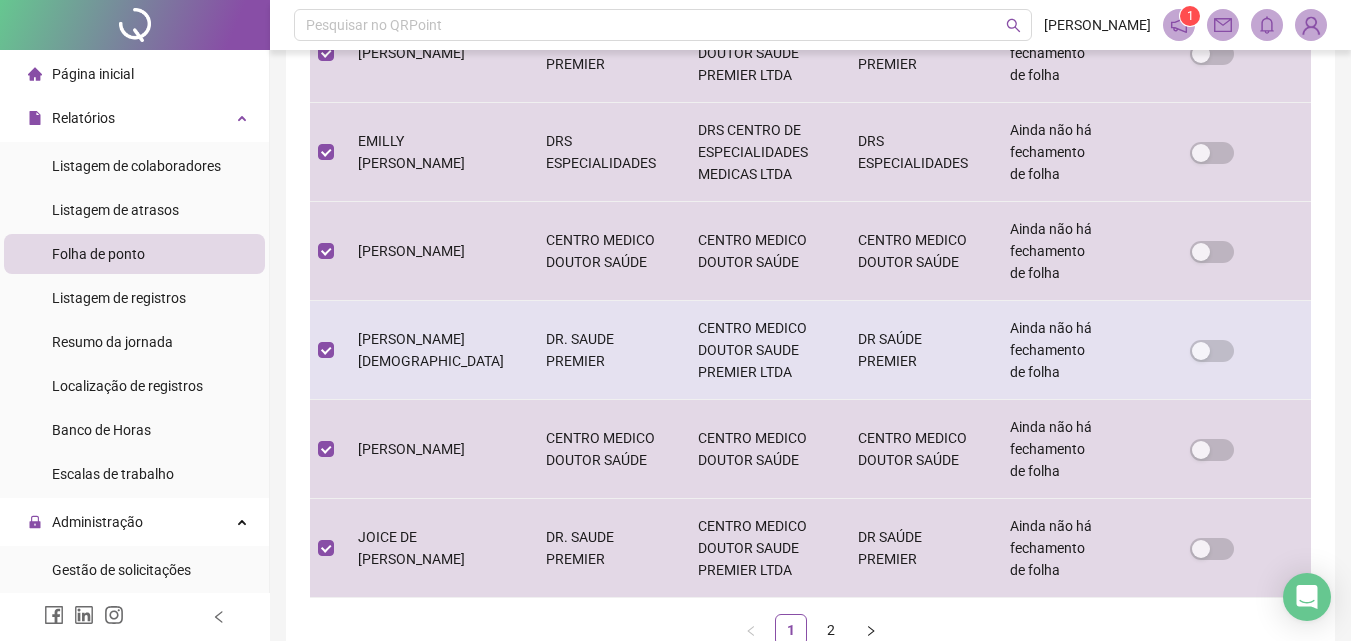 scroll, scrollTop: 971, scrollLeft: 0, axis: vertical 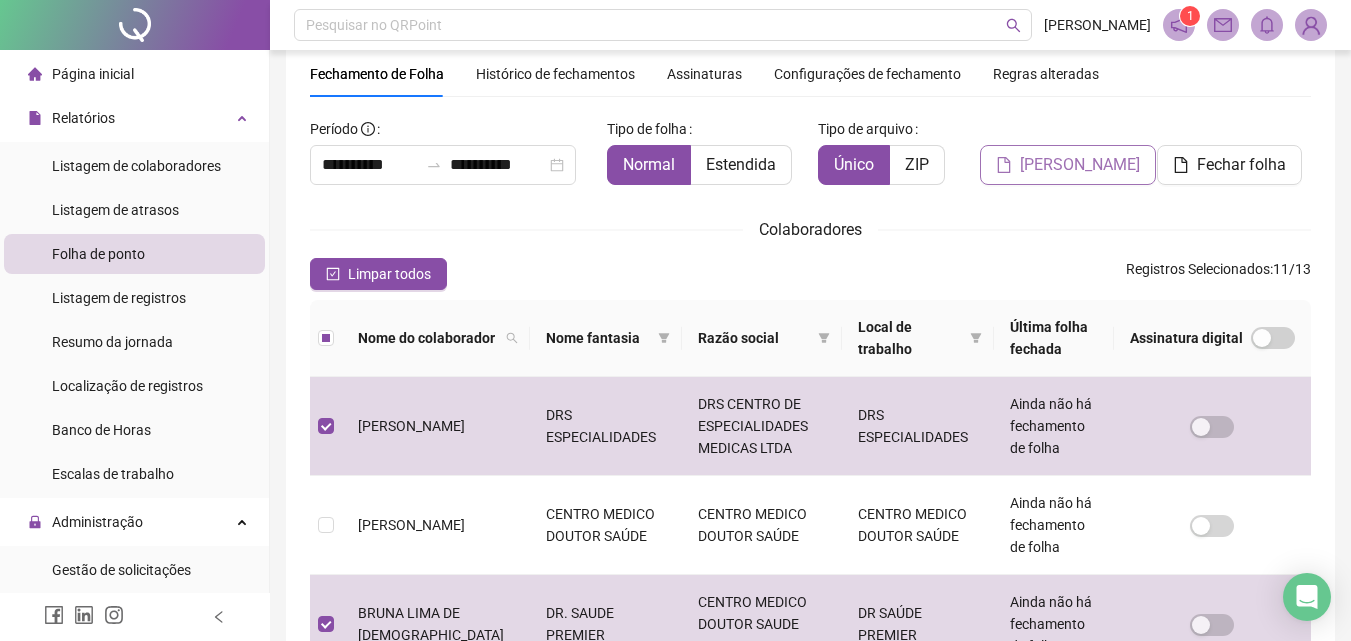 click on "[PERSON_NAME]" at bounding box center (1068, 165) 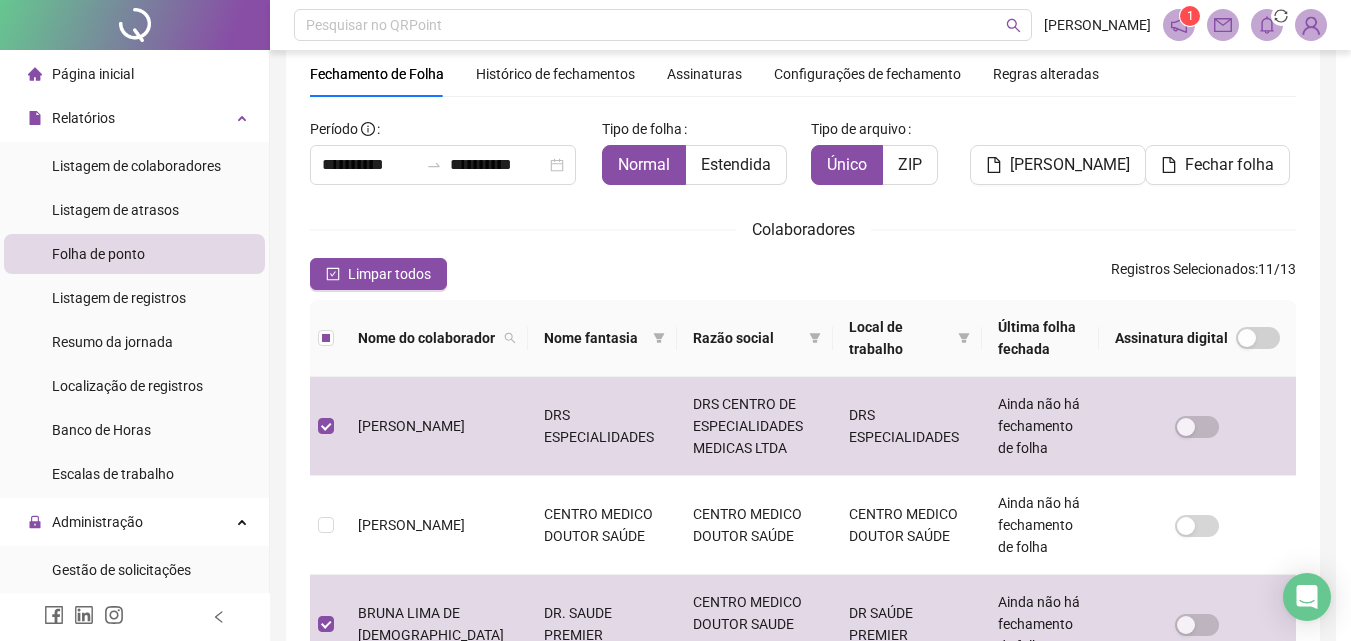 scroll, scrollTop: 89, scrollLeft: 0, axis: vertical 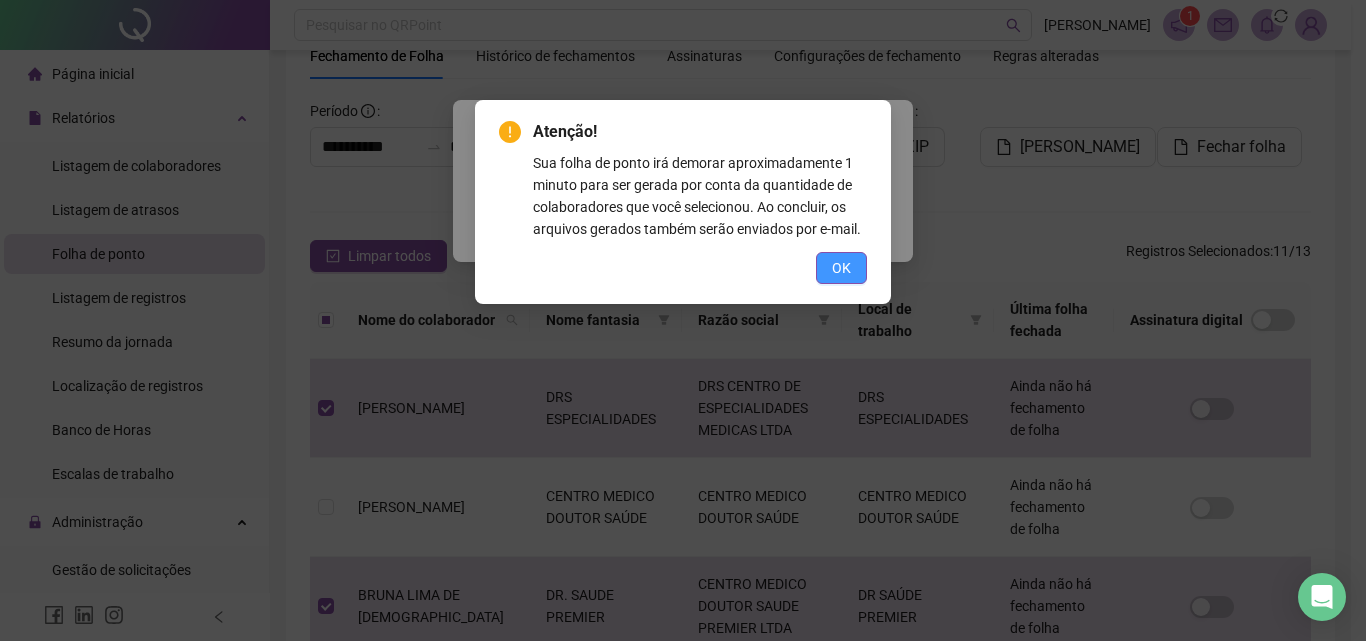 click on "OK" at bounding box center (841, 268) 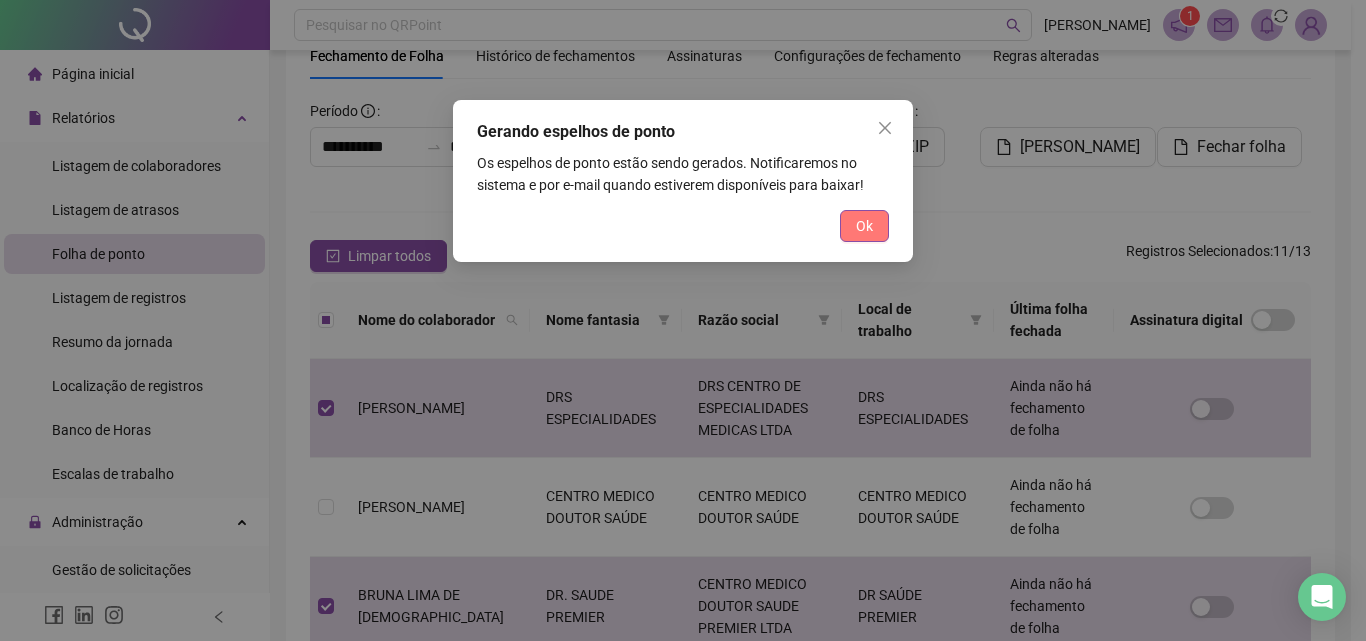 click on "Ok" at bounding box center [864, 226] 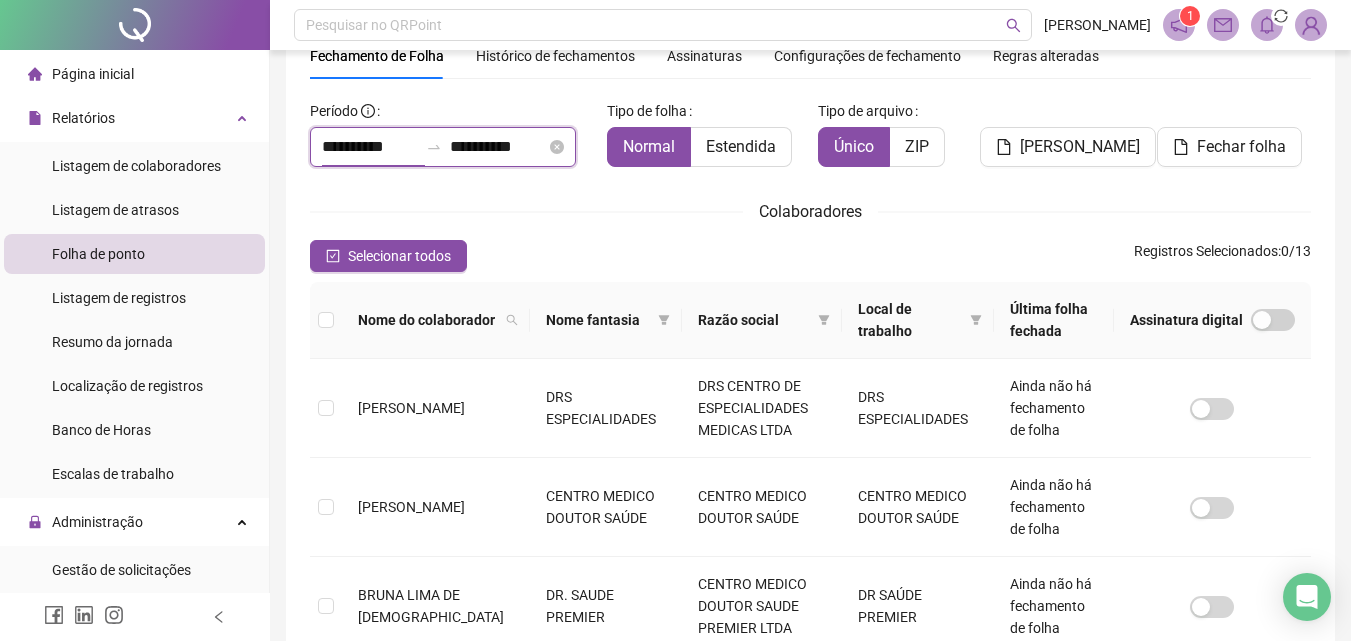 click on "**********" at bounding box center [370, 147] 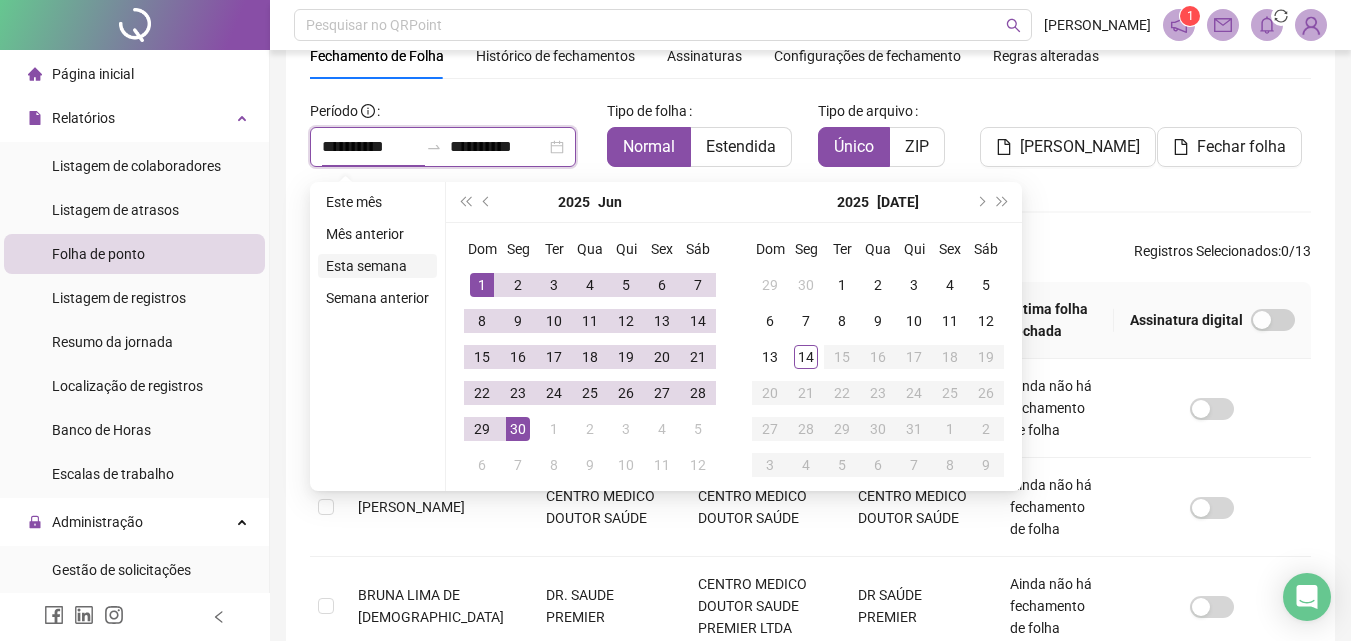 type on "**********" 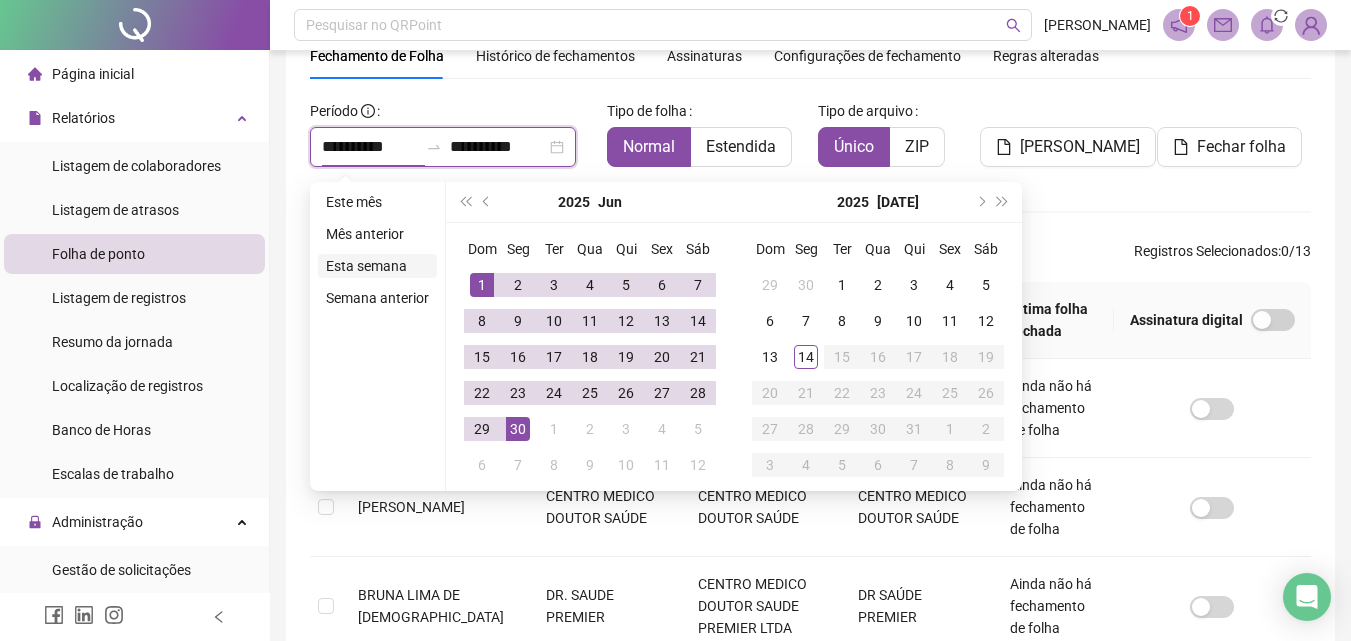 type on "**********" 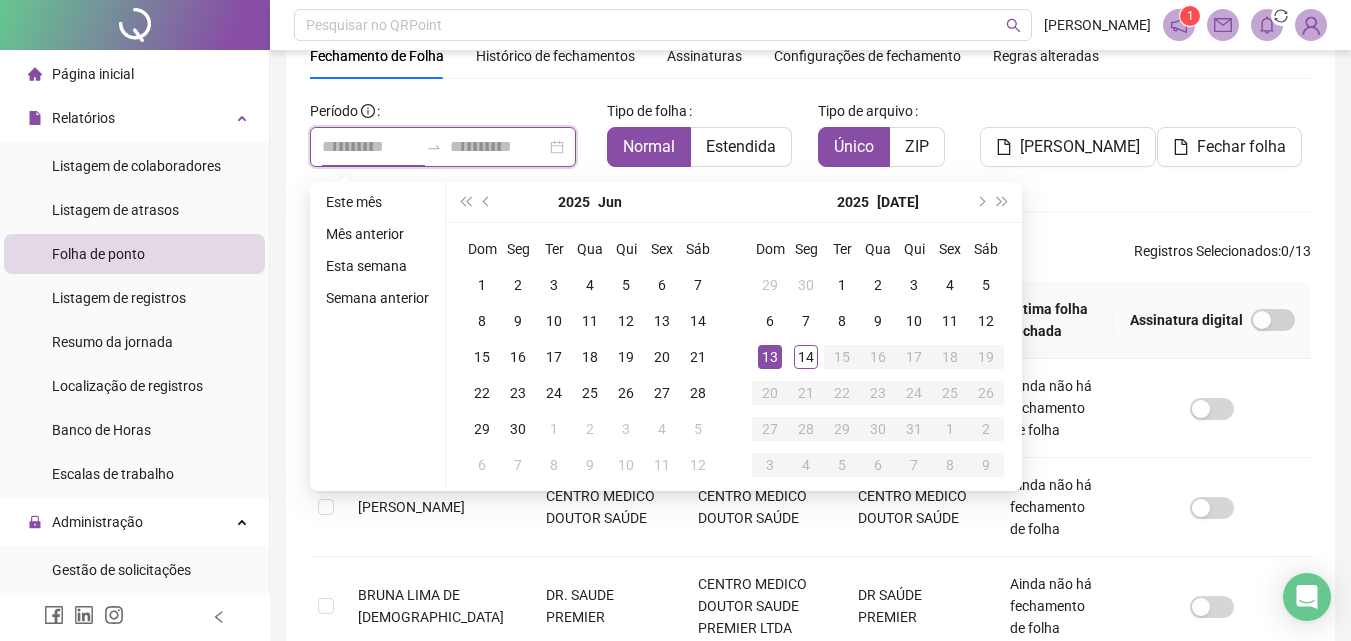 type on "**********" 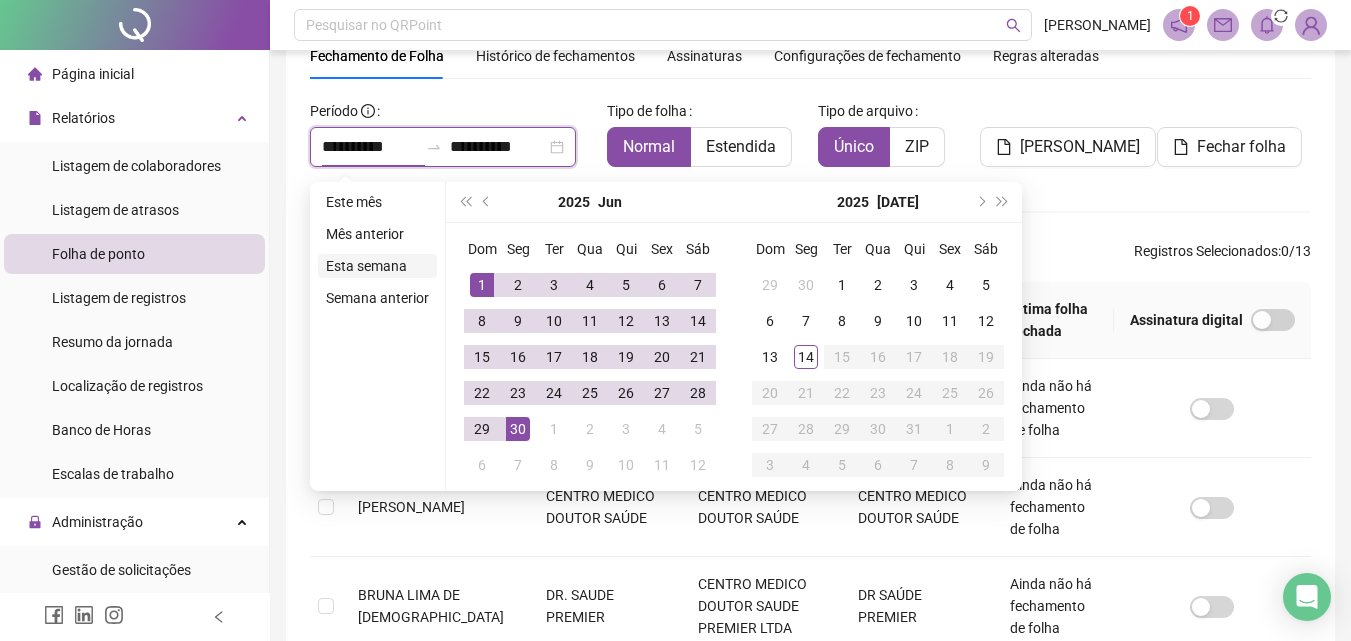type on "**********" 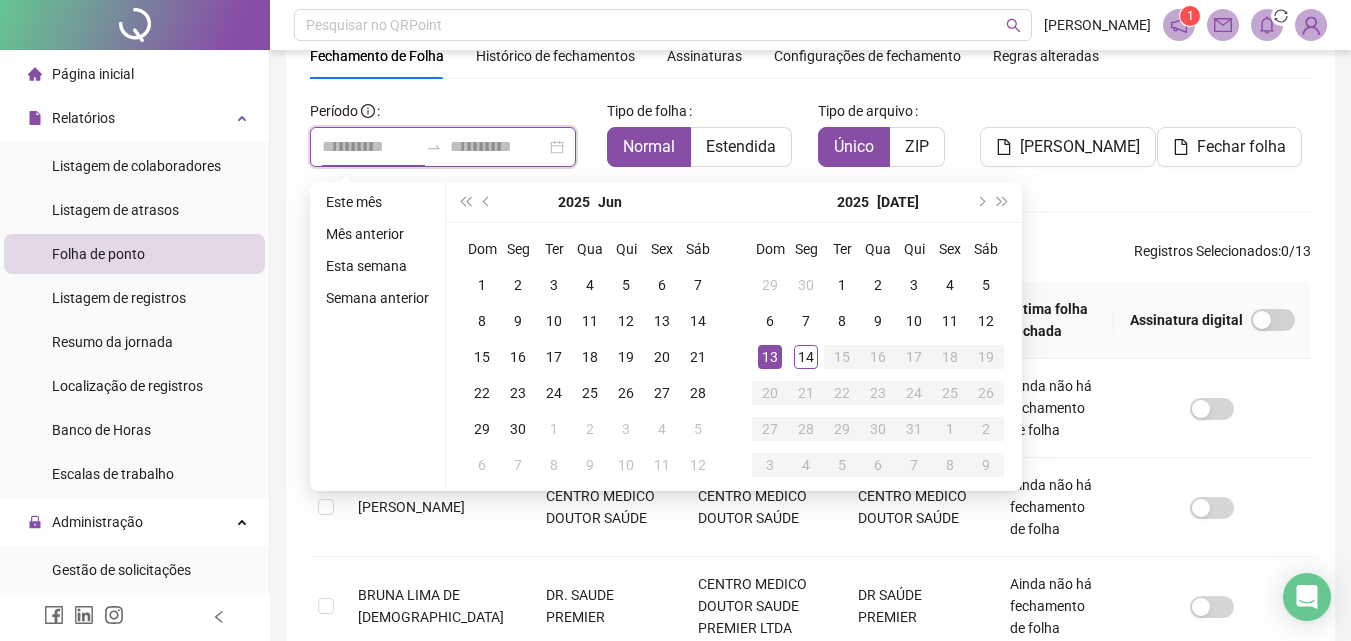 type on "**********" 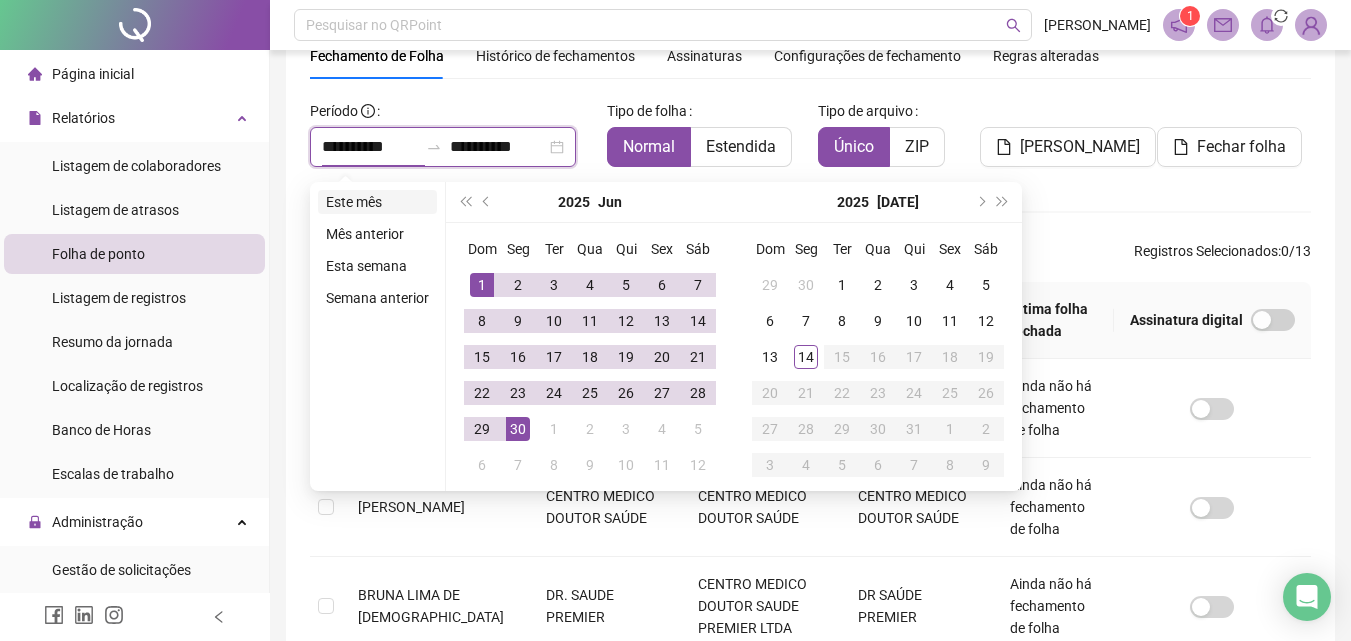 type on "**********" 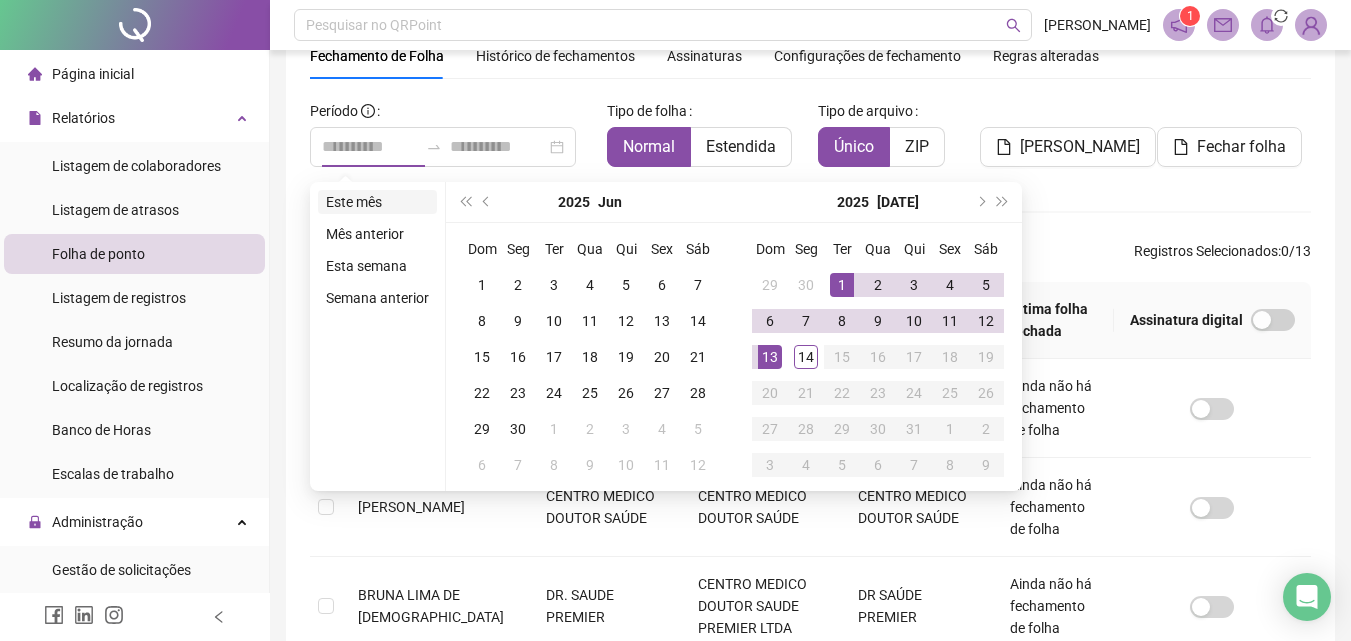 click on "Este mês" at bounding box center (377, 202) 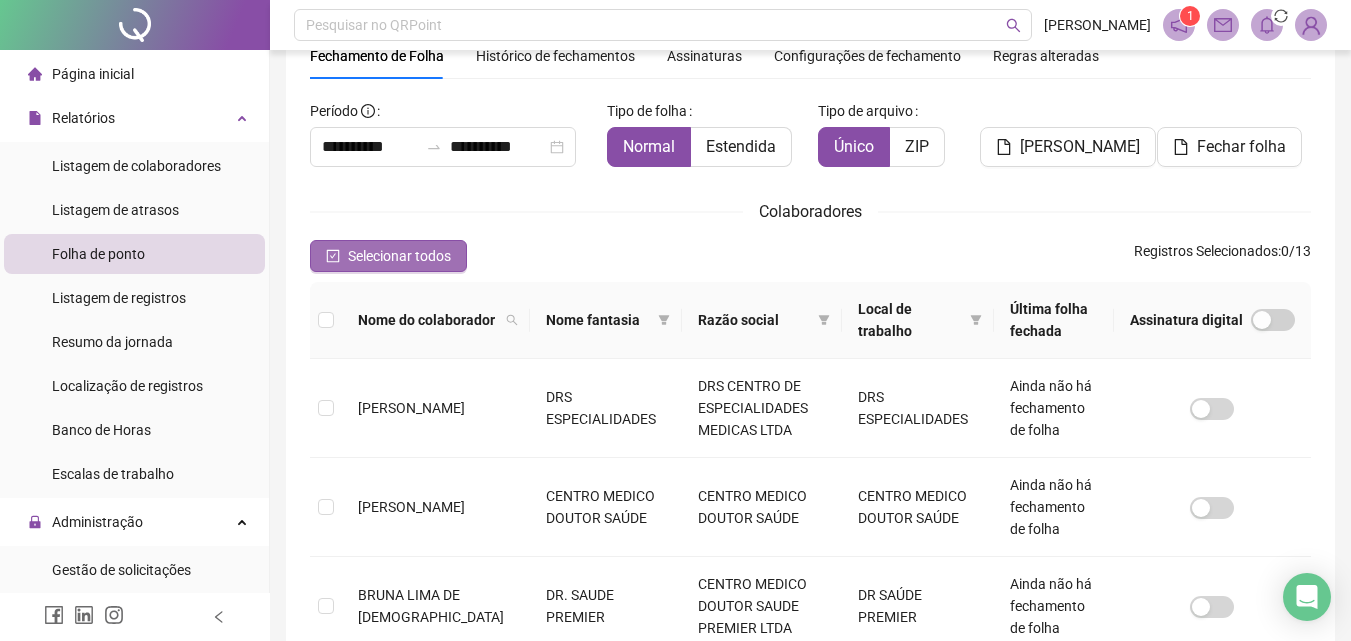 click on "Selecionar todos" at bounding box center (388, 256) 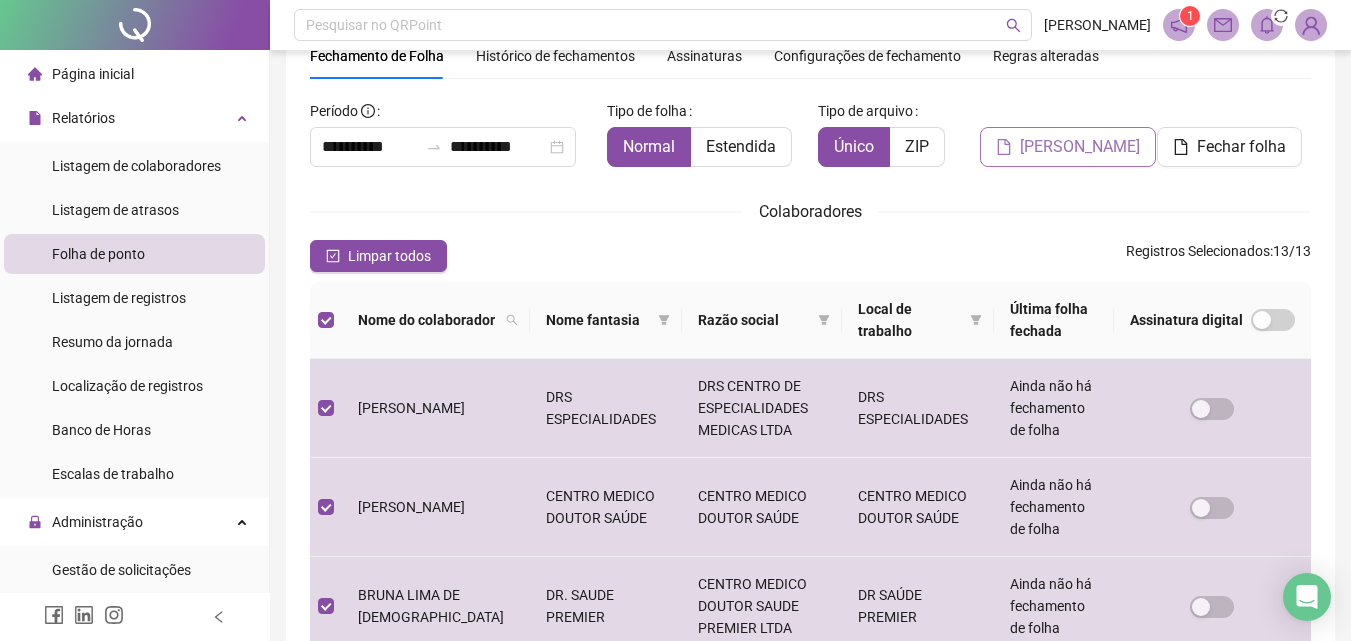 click on "[PERSON_NAME]" at bounding box center [1080, 147] 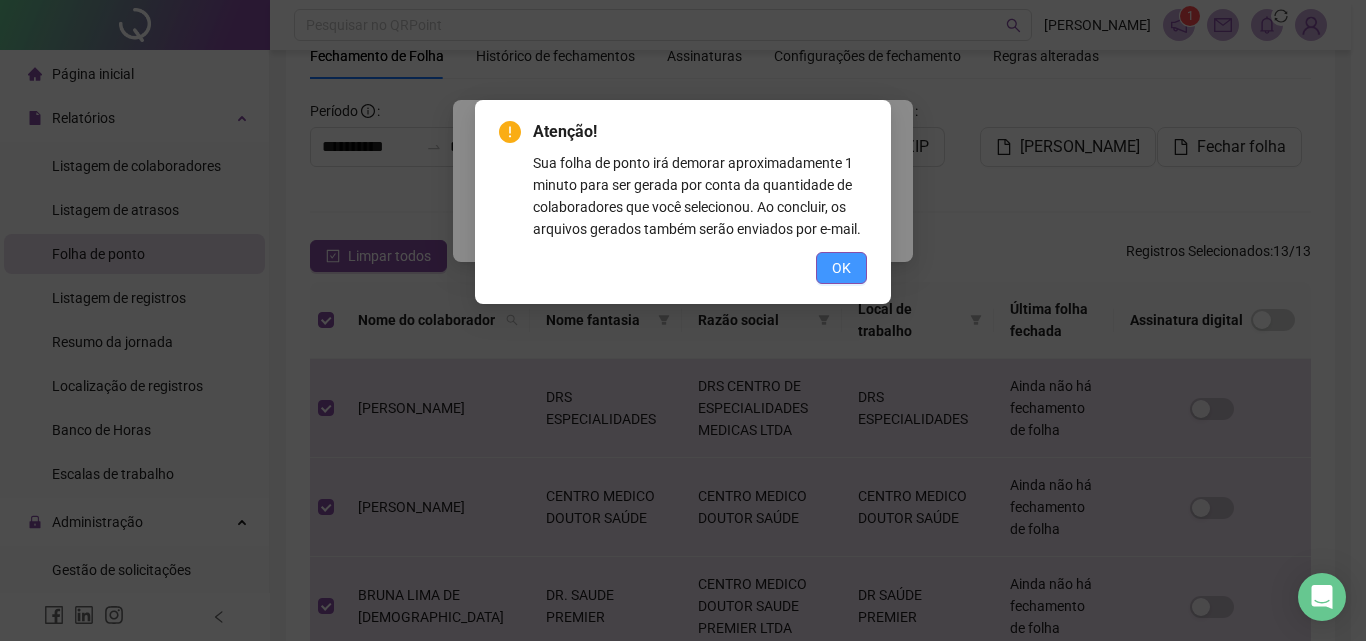 click on "Atenção! Sua folha de ponto irá demorar aproximadamente 1 minuto para ser gerada por conta da quantidade de colaboradores que você selecionou. Ao concluir, os arquivos gerados também serão enviados por e-mail. OK" at bounding box center (683, 202) 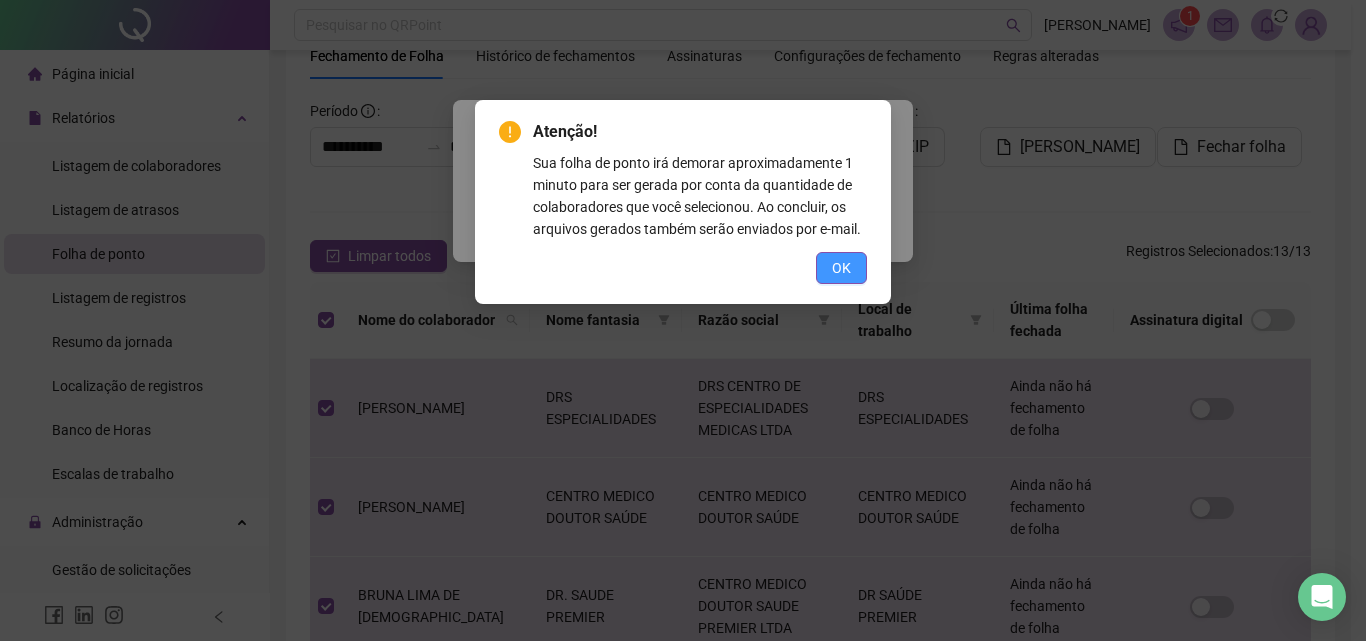 click on "OK" at bounding box center (841, 268) 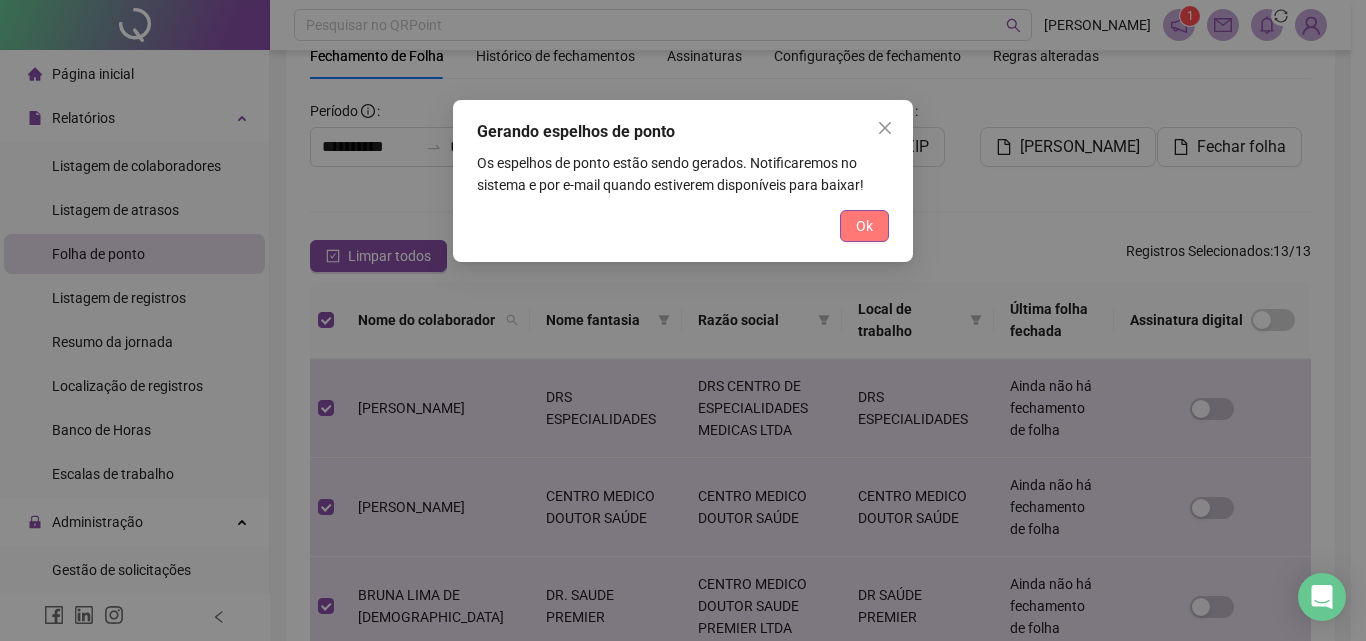 click on "Ok" at bounding box center (864, 226) 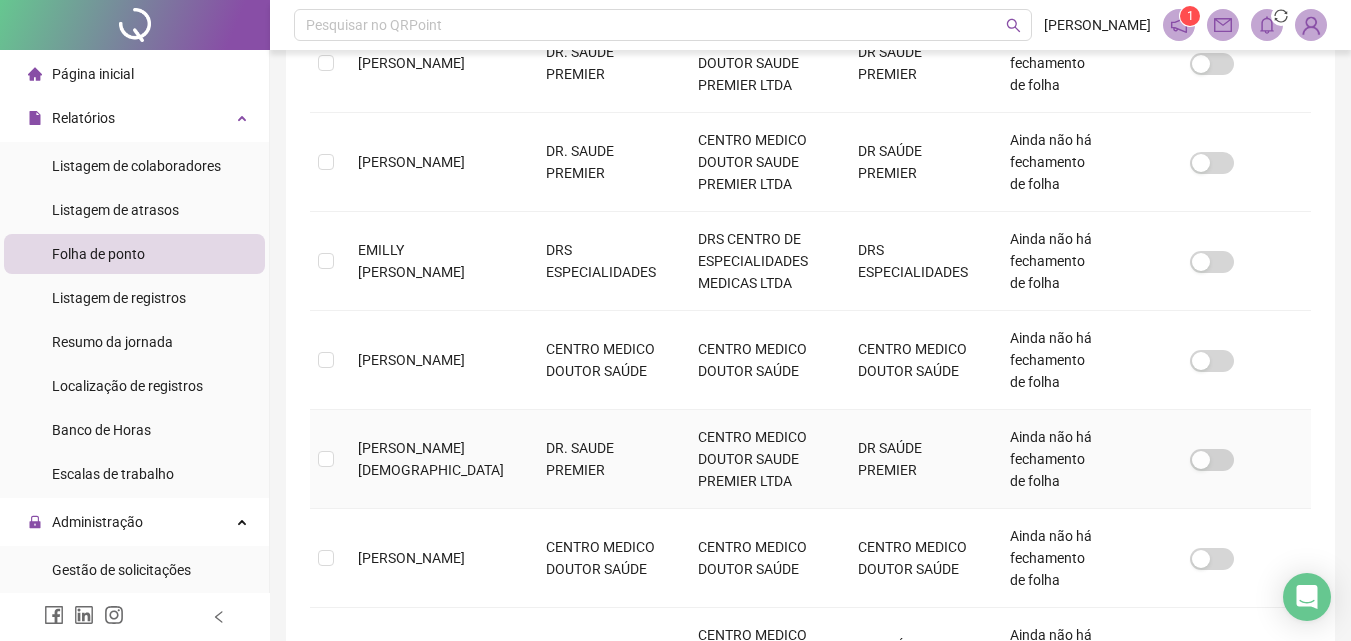 scroll, scrollTop: 371, scrollLeft: 0, axis: vertical 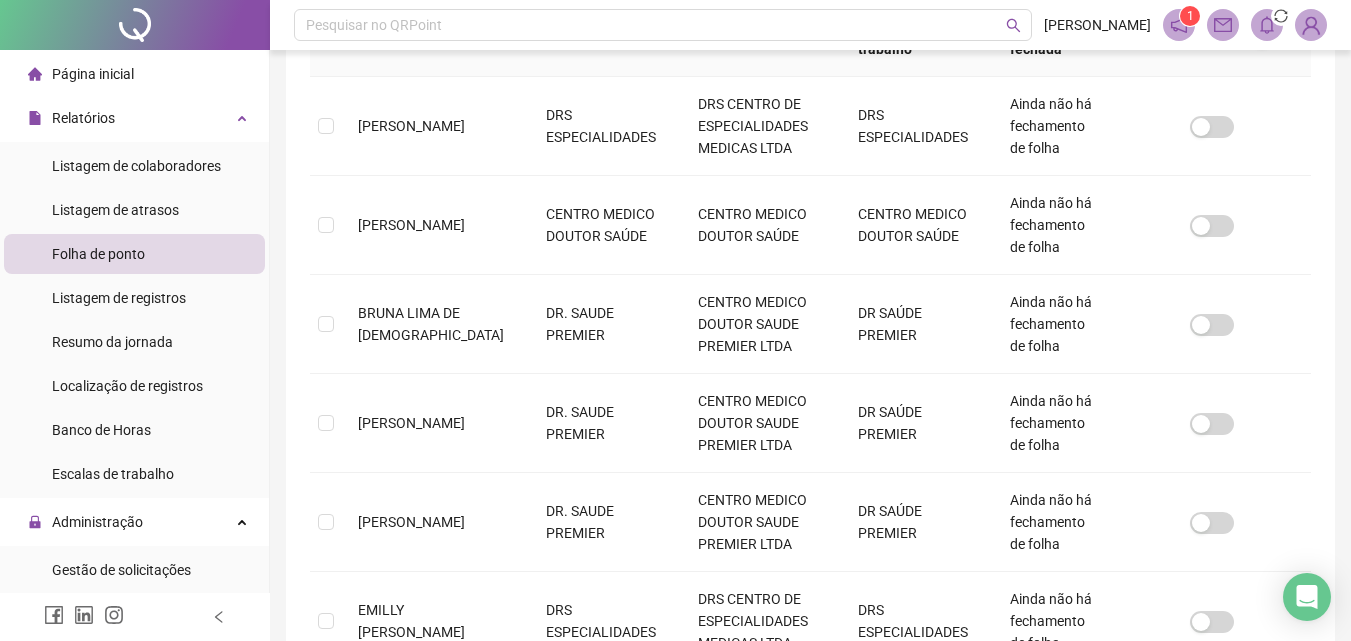 click at bounding box center (1281, 16) 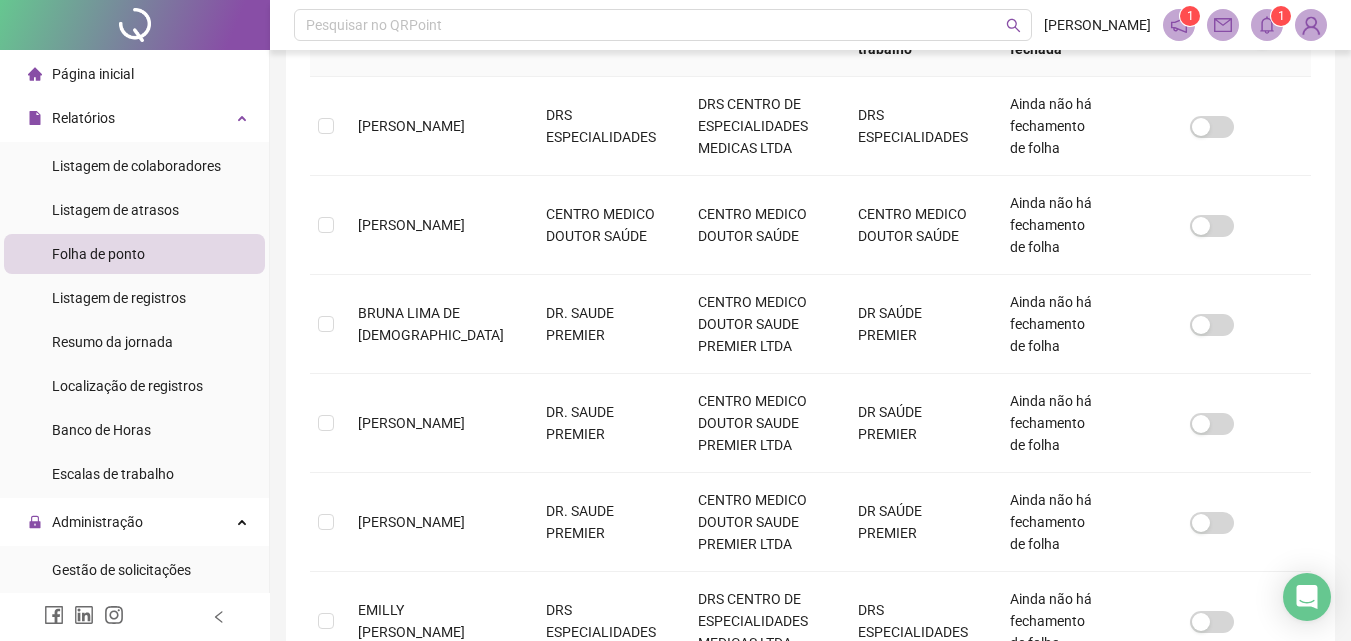 scroll, scrollTop: 89, scrollLeft: 0, axis: vertical 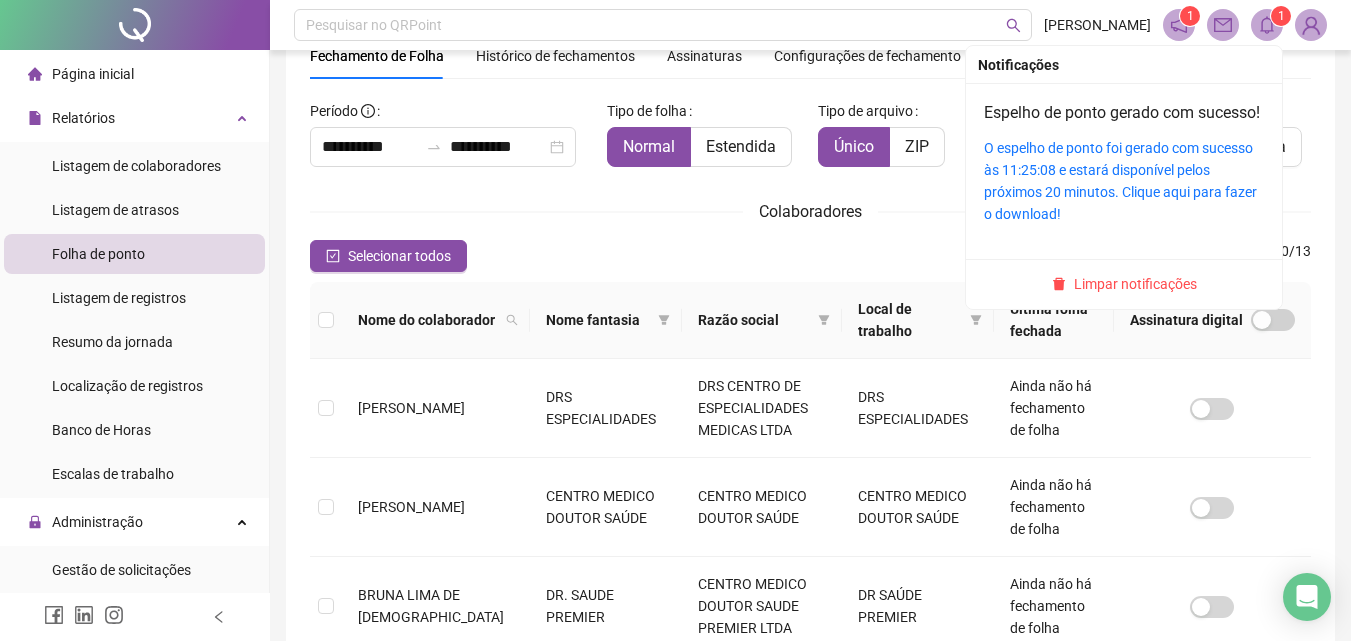 drag, startPoint x: 1262, startPoint y: 27, endPoint x: 1149, endPoint y: 118, distance: 145.08618 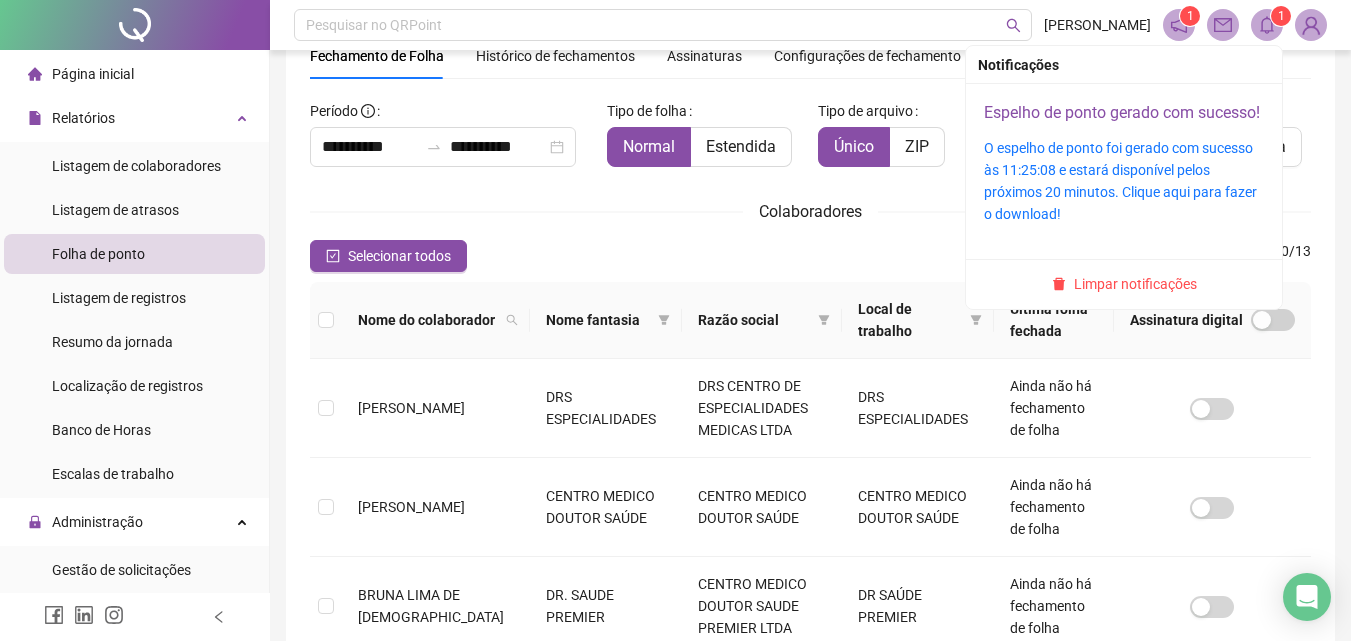 click 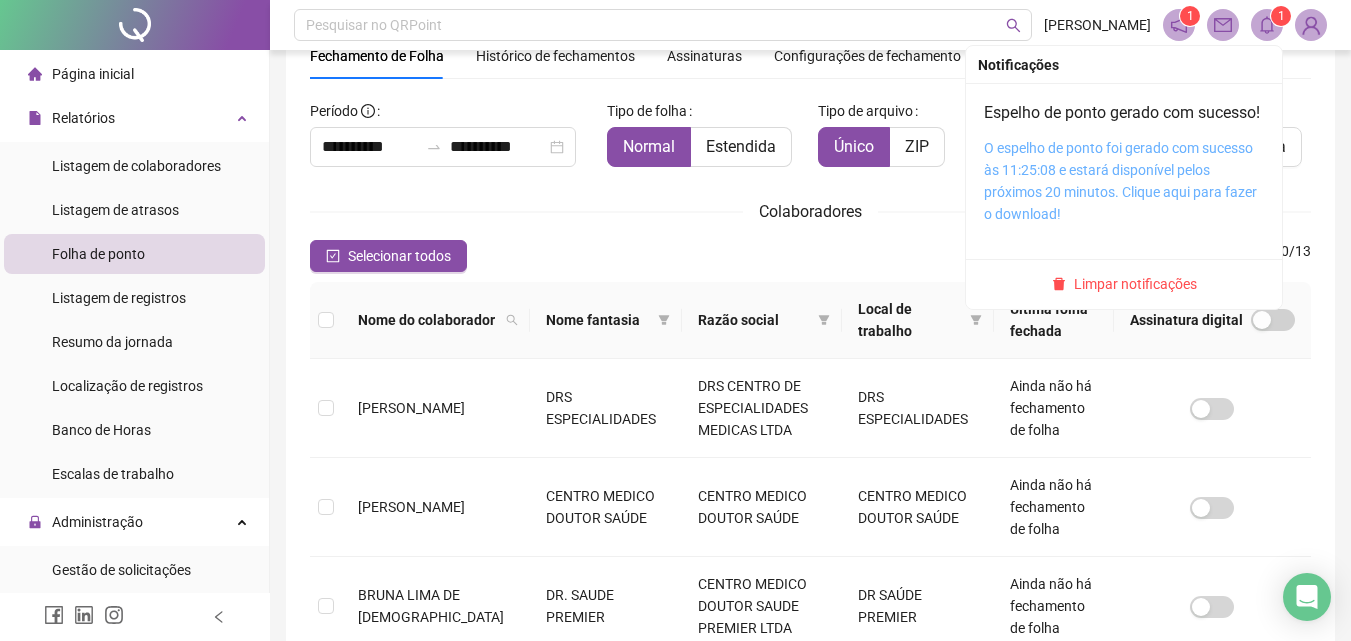 click on "O espelho de ponto foi gerado com sucesso às 11:25:08 e estará disponível pelos próximos 20 minutos.
Clique aqui para fazer o download!" at bounding box center (1120, 181) 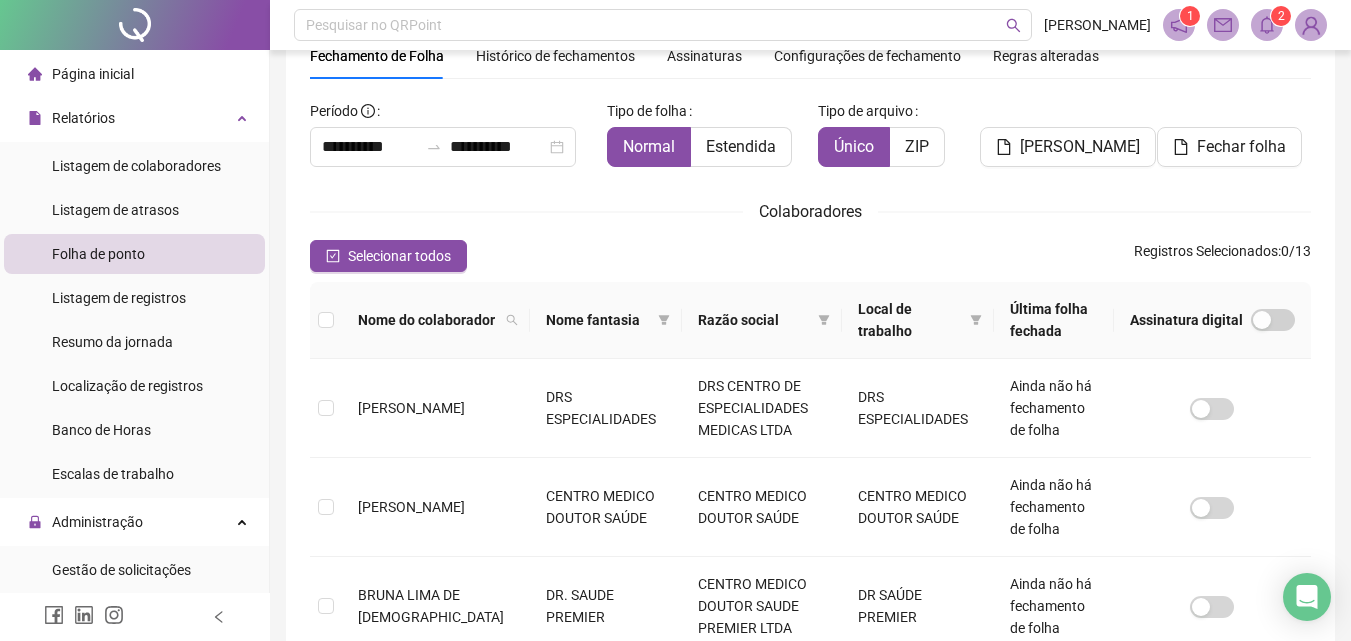 click at bounding box center (1267, 25) 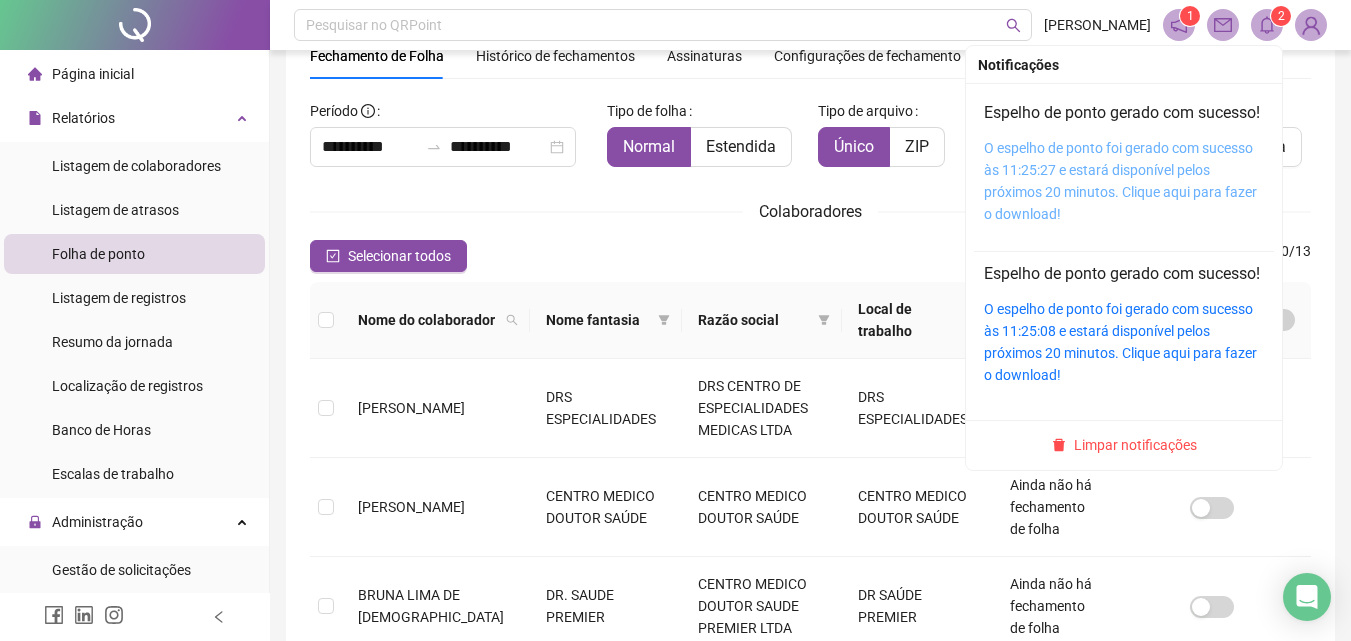 click on "O espelho de ponto foi gerado com sucesso às 11:25:27 e estará disponível pelos próximos 20 minutos.
Clique aqui para fazer o download!" at bounding box center [1120, 181] 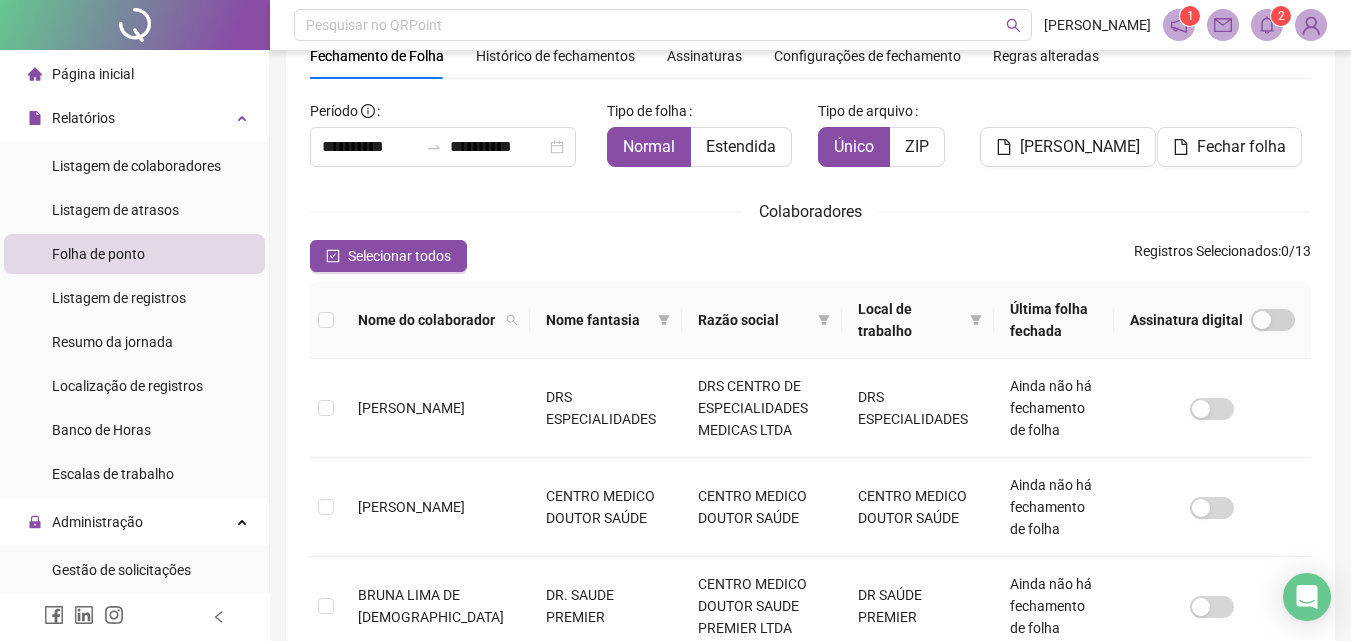 click on "Página inicial" at bounding box center [134, 74] 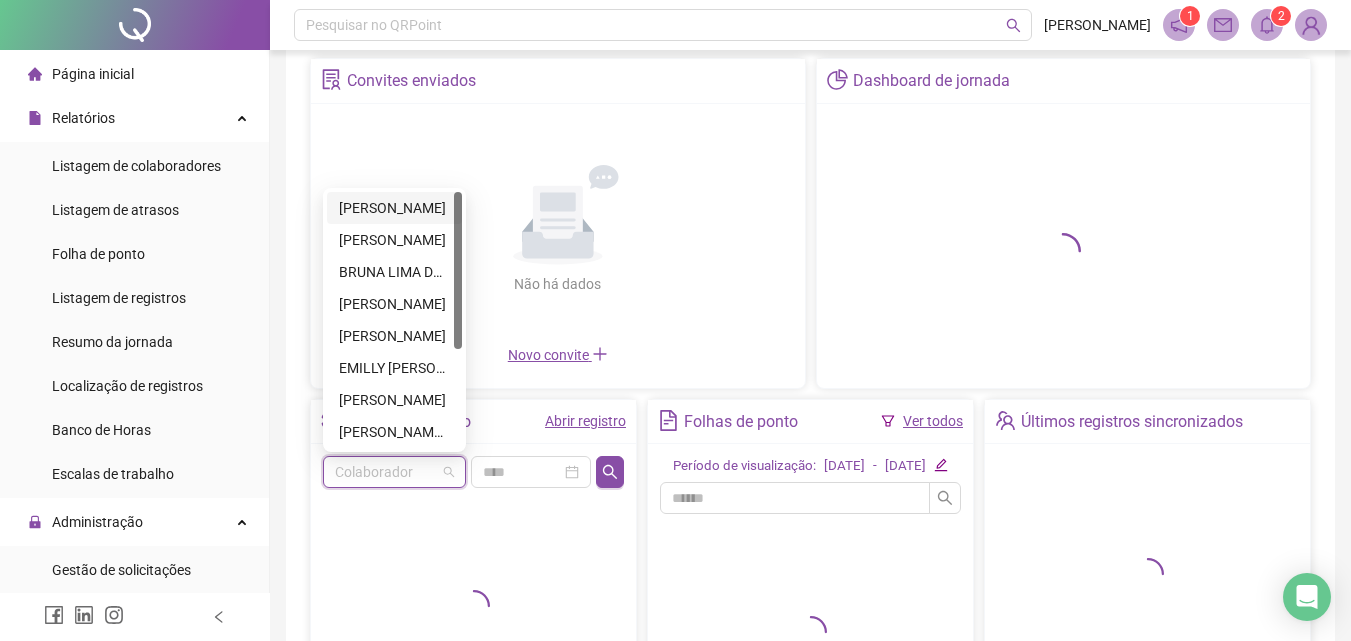 click at bounding box center (388, 472) 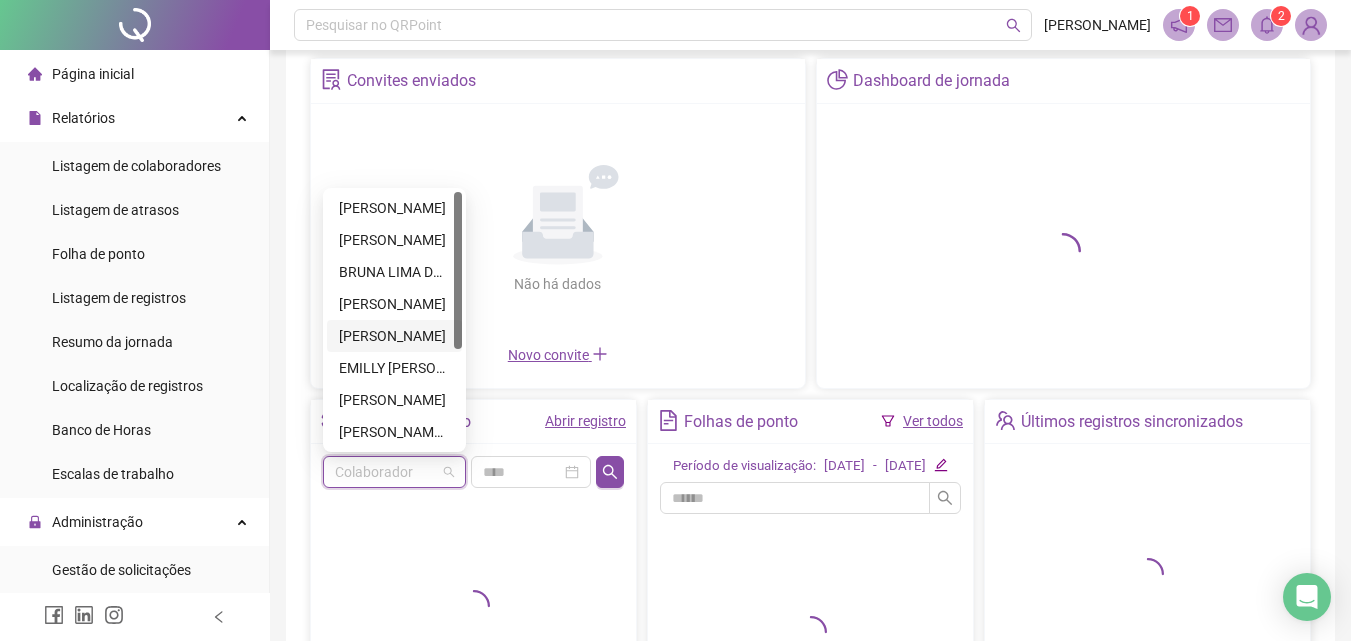 click on "[PERSON_NAME]" at bounding box center (394, 336) 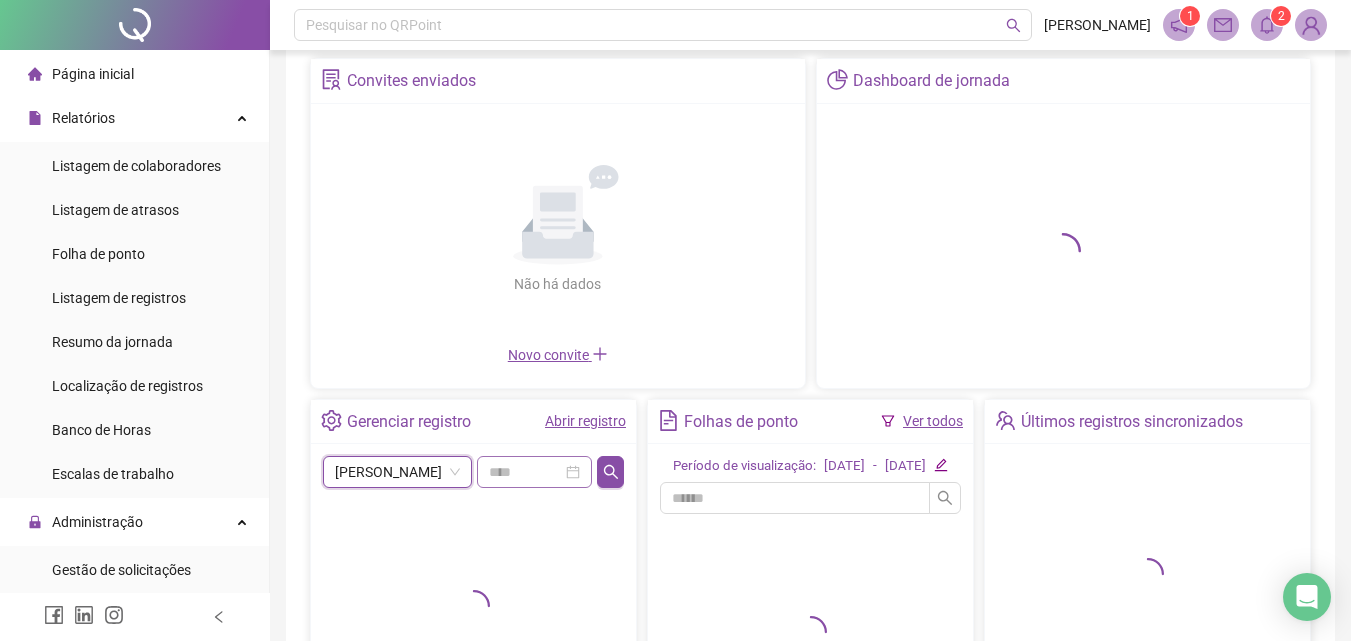 click at bounding box center (534, 472) 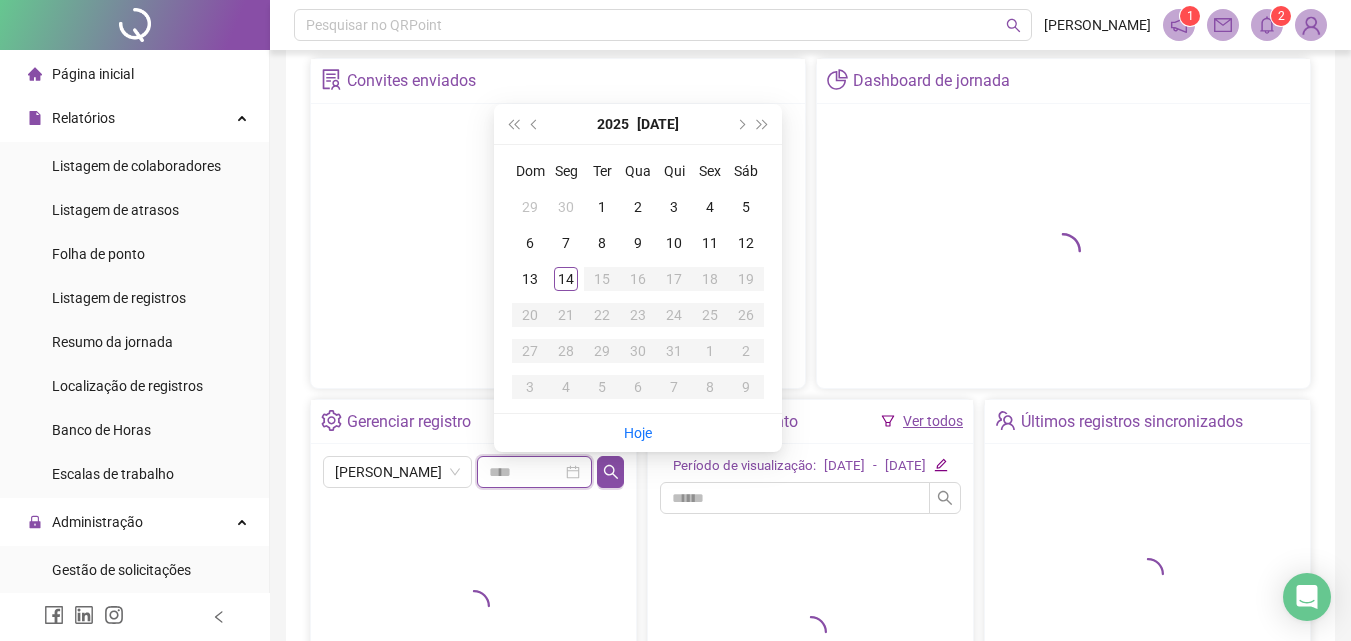 type on "**********" 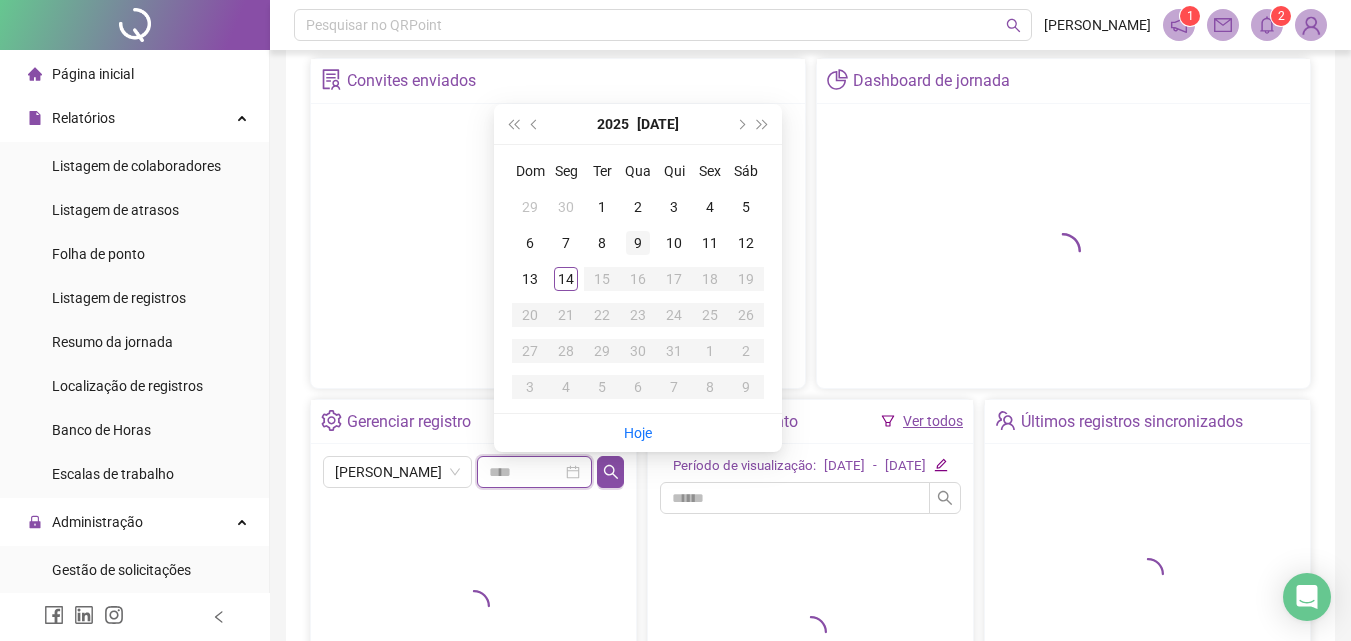 type on "**********" 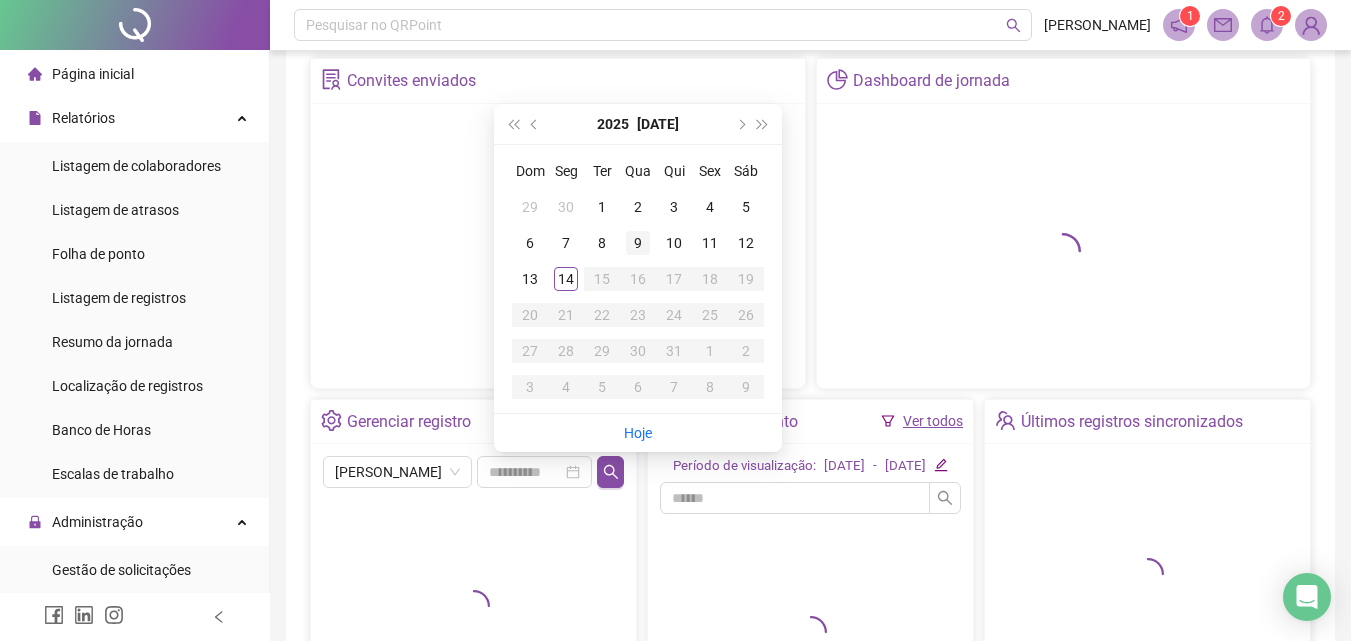 click on "9" at bounding box center [638, 243] 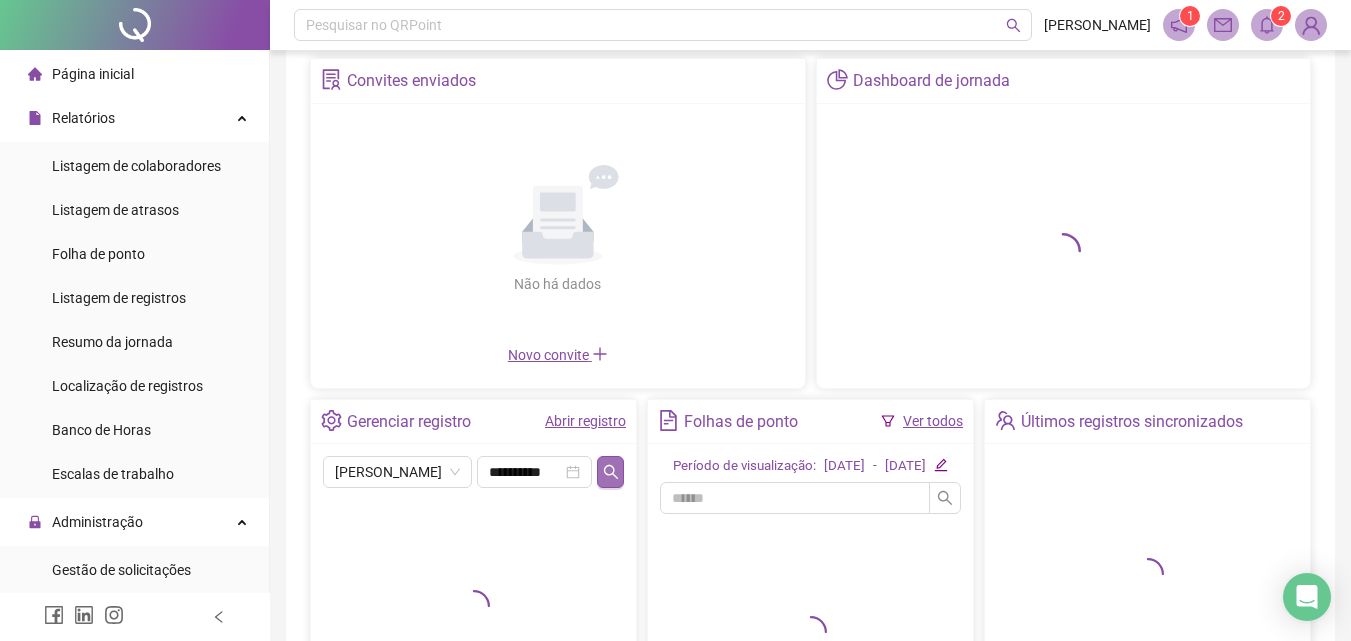click at bounding box center [610, 472] 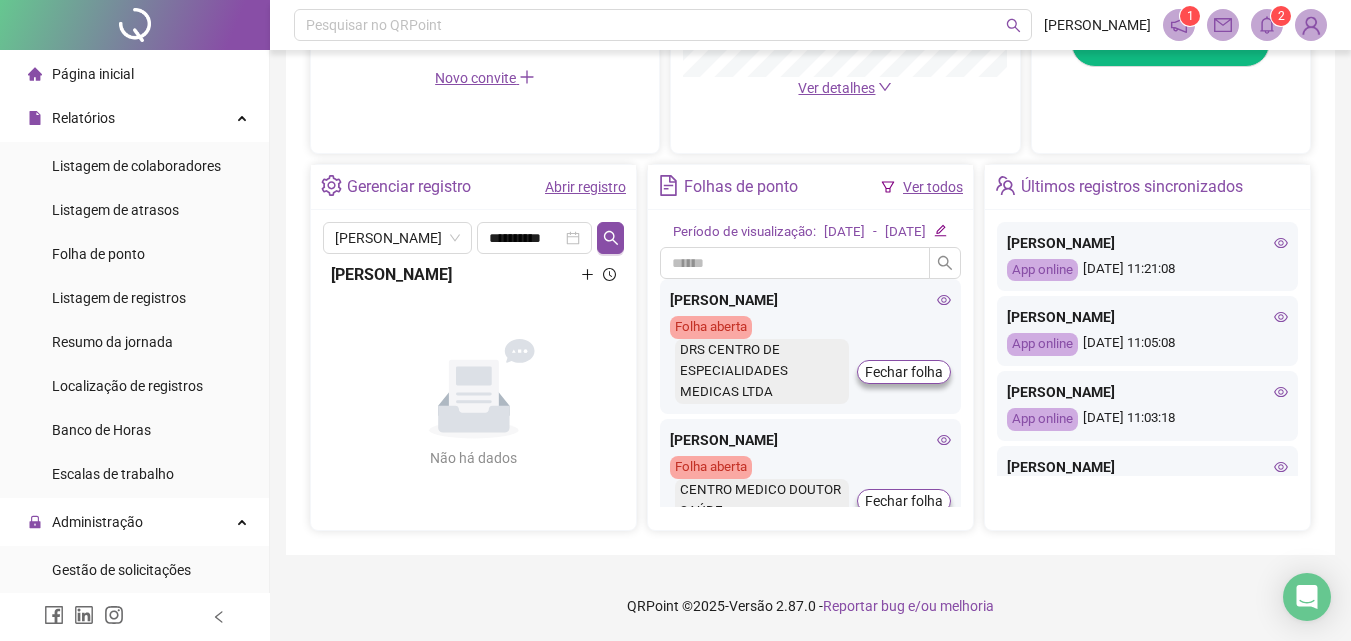 scroll, scrollTop: 681, scrollLeft: 0, axis: vertical 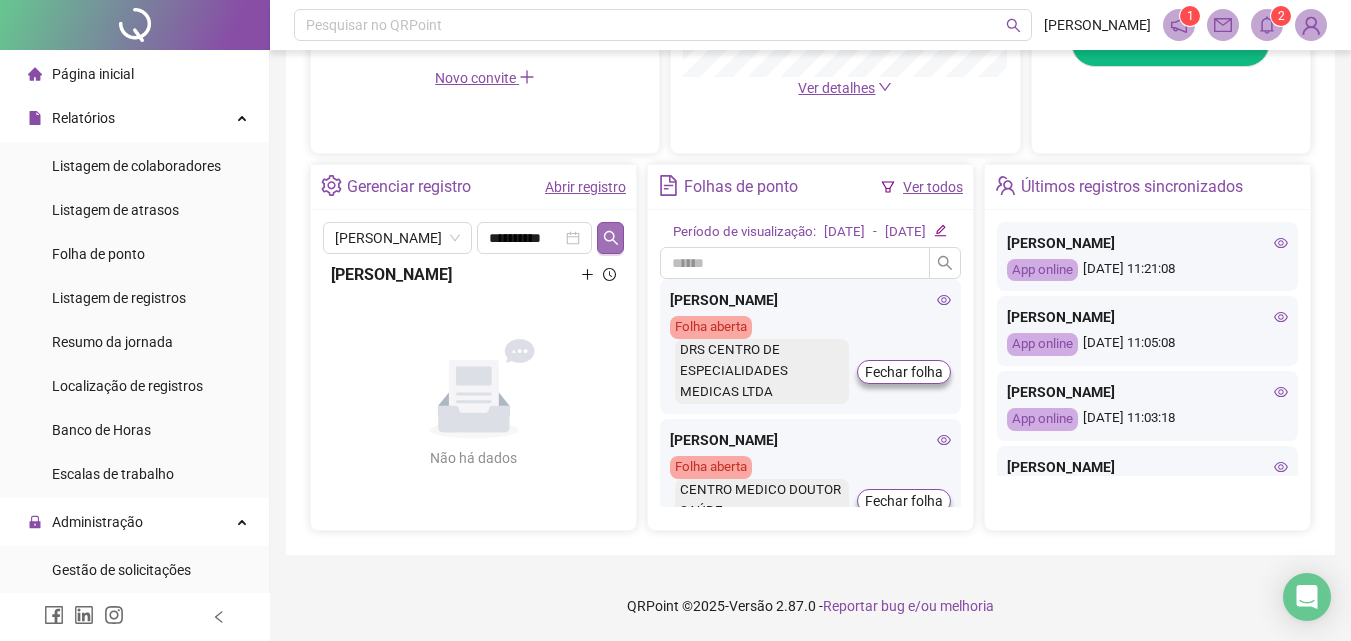 click at bounding box center (610, 238) 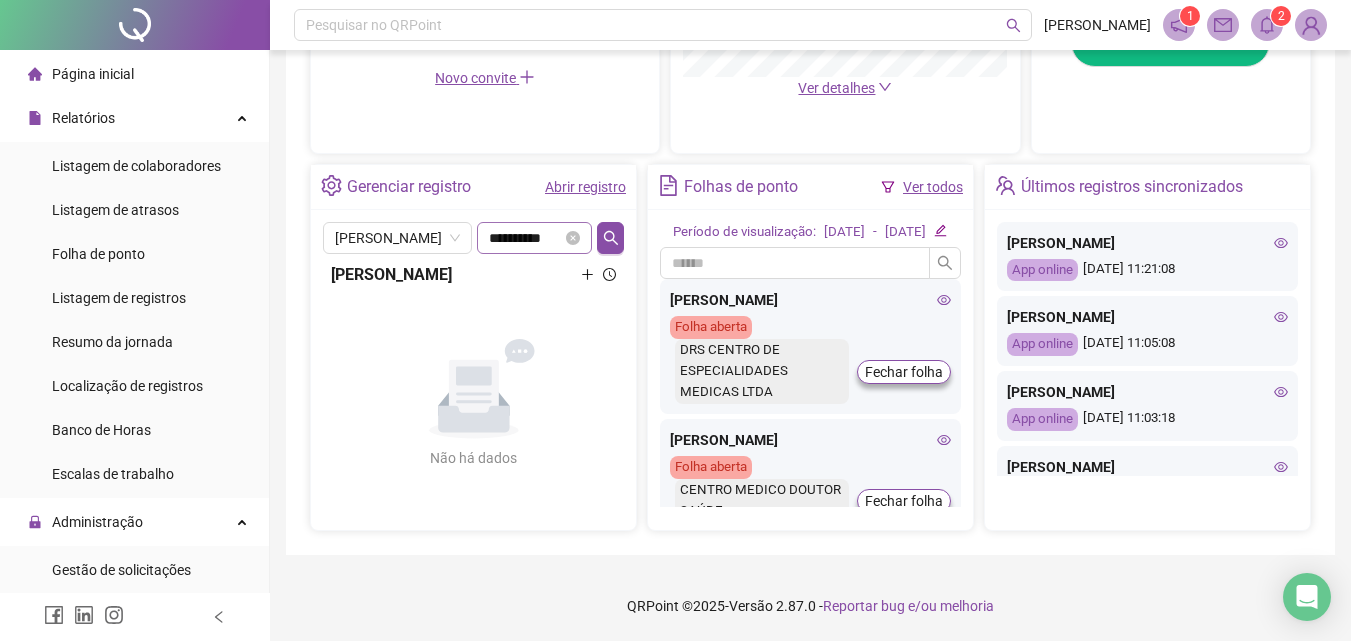 click 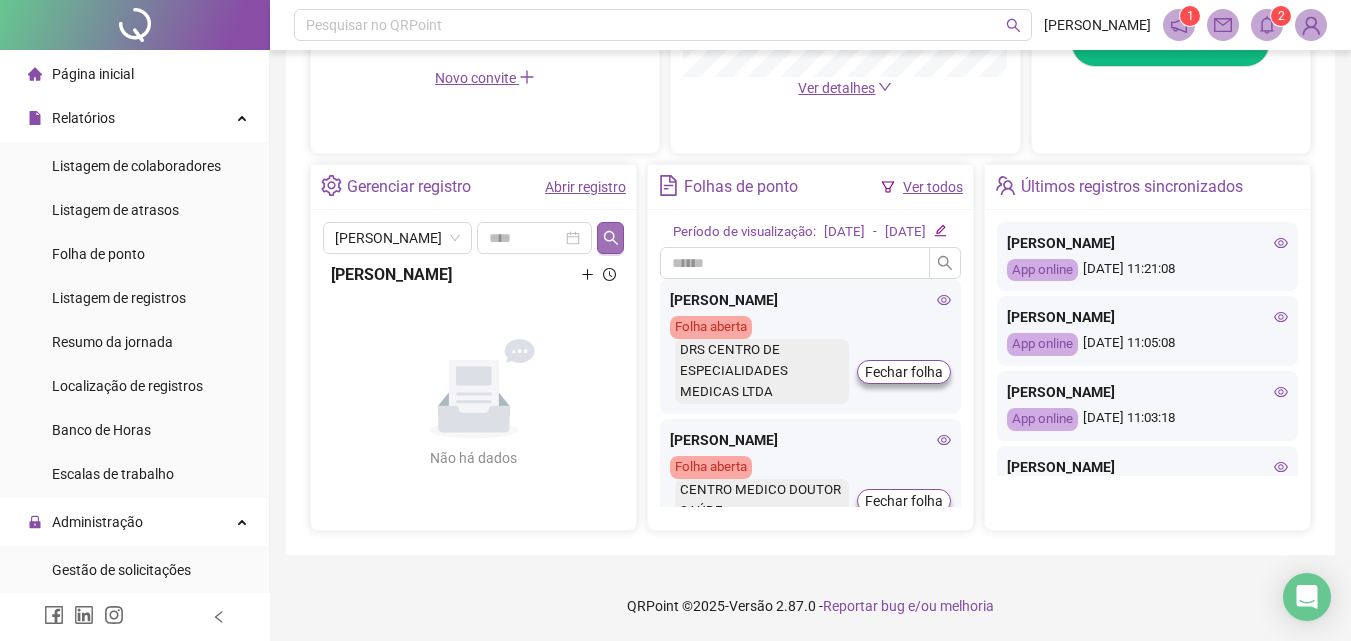 click 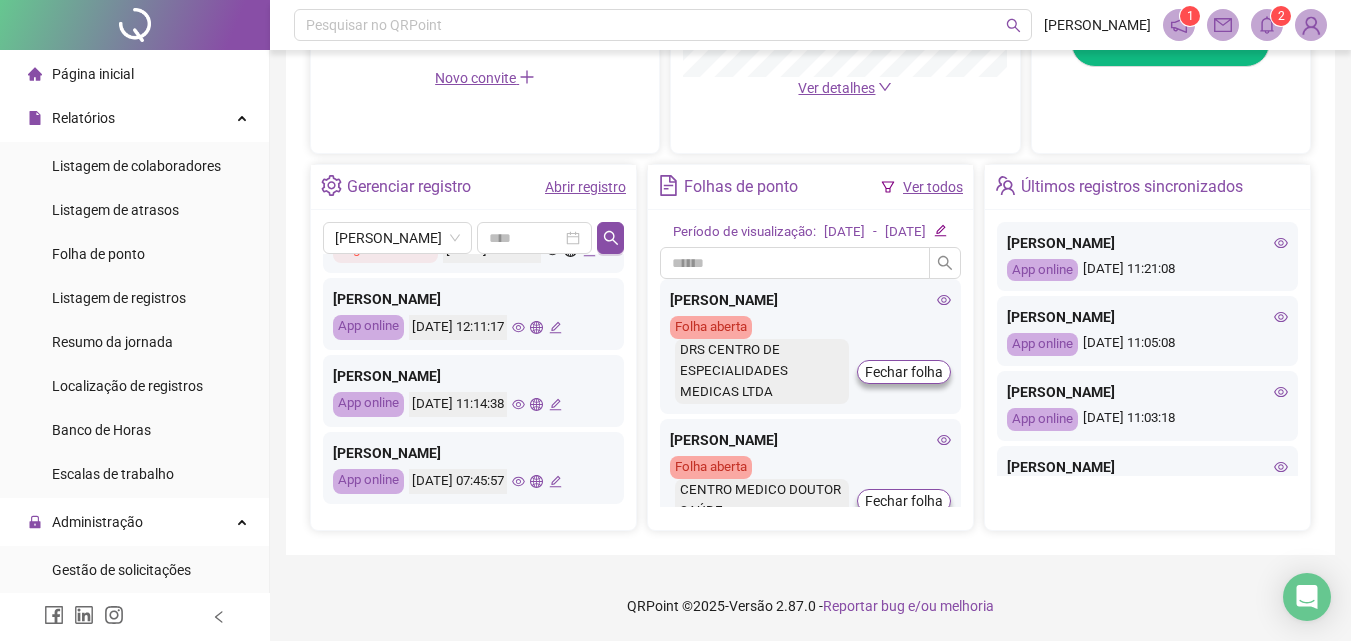 scroll, scrollTop: 964, scrollLeft: 0, axis: vertical 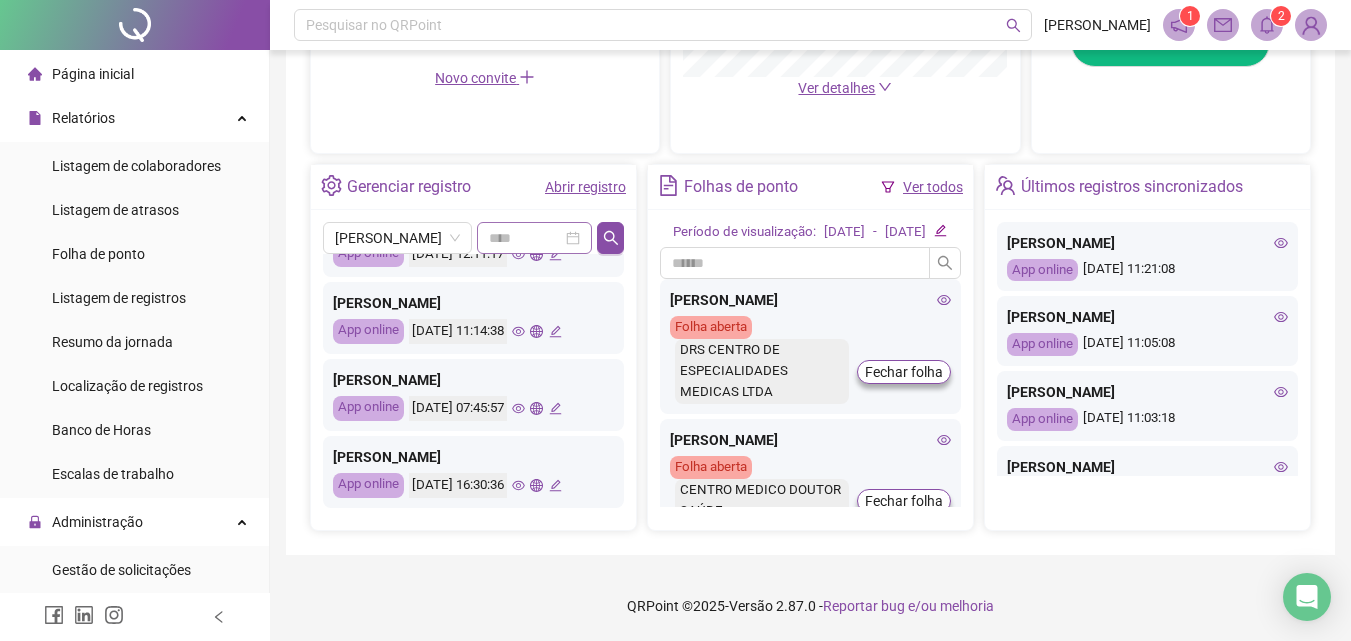 click at bounding box center (534, 238) 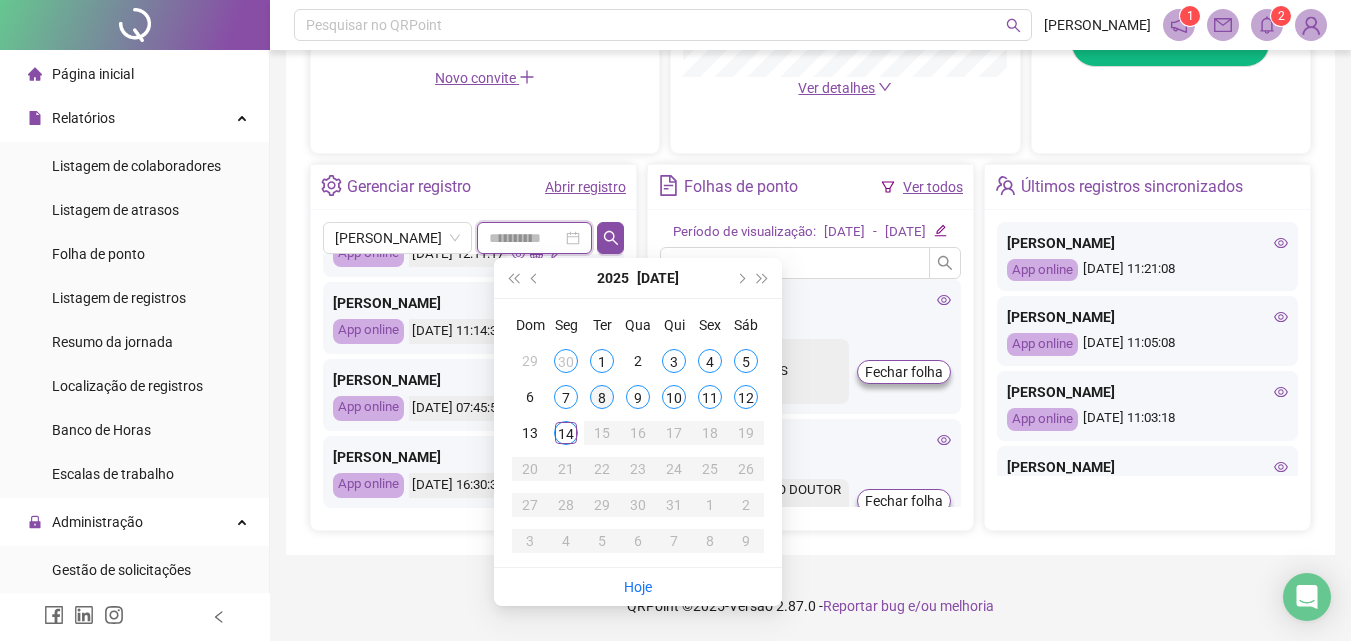 type on "**********" 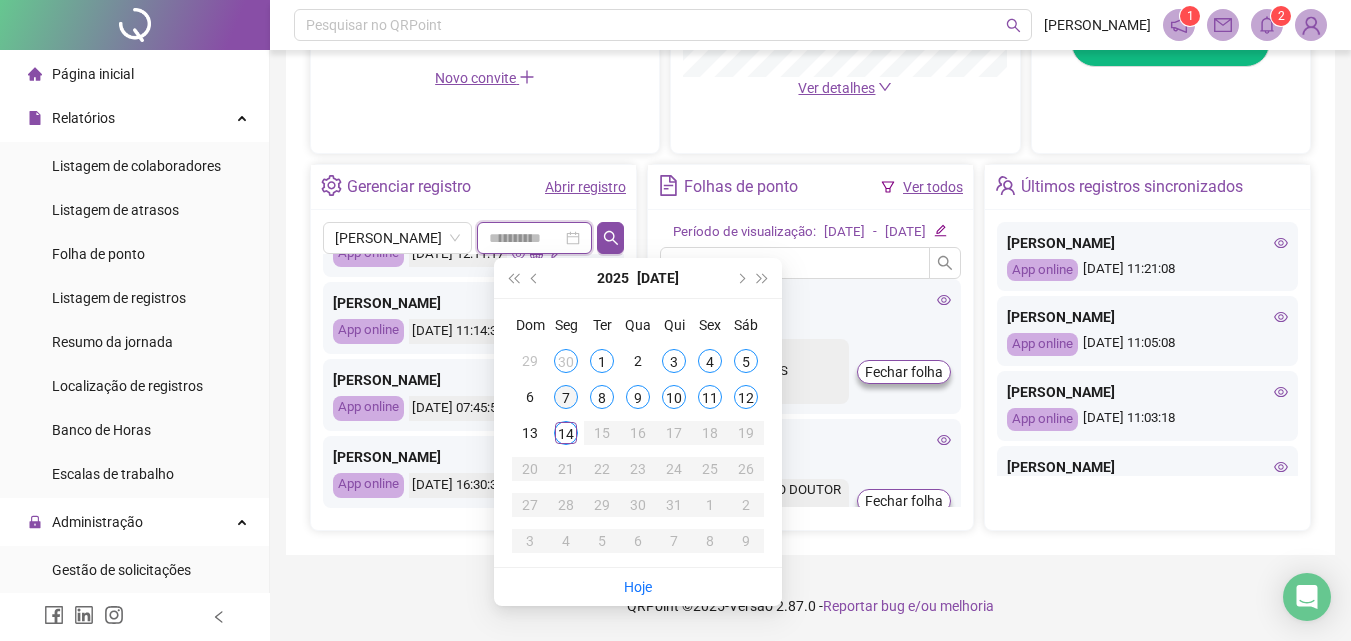 type on "**********" 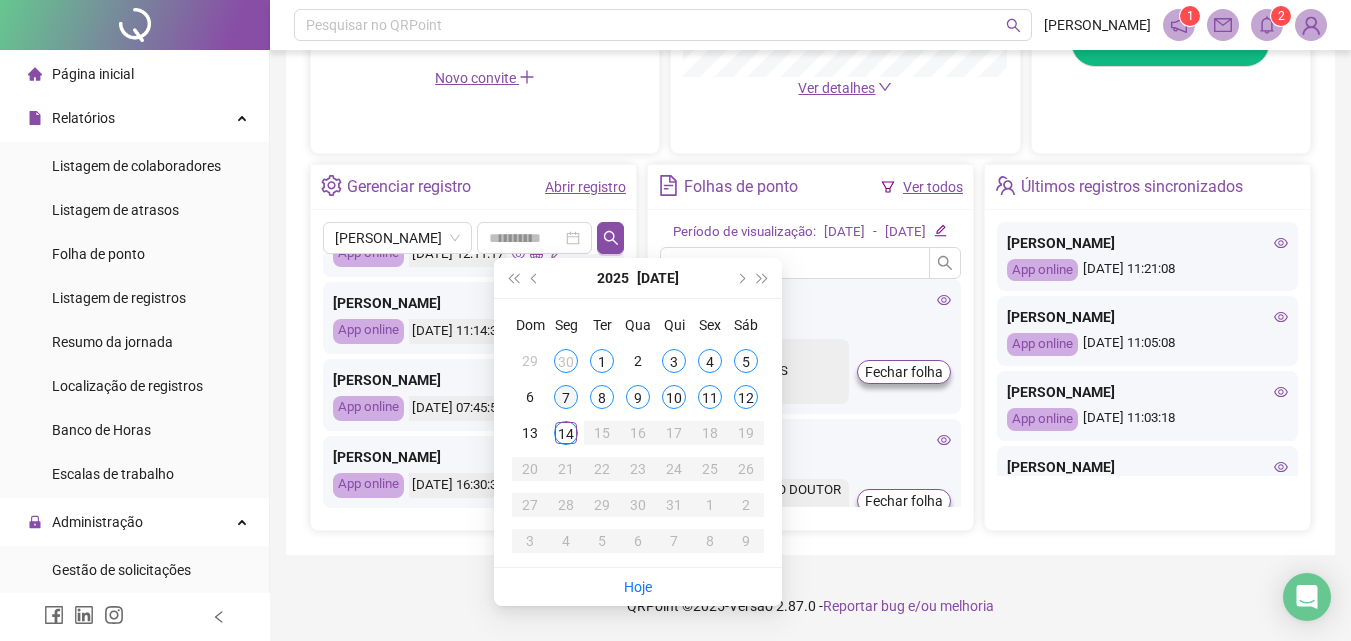 click on "7" at bounding box center [566, 397] 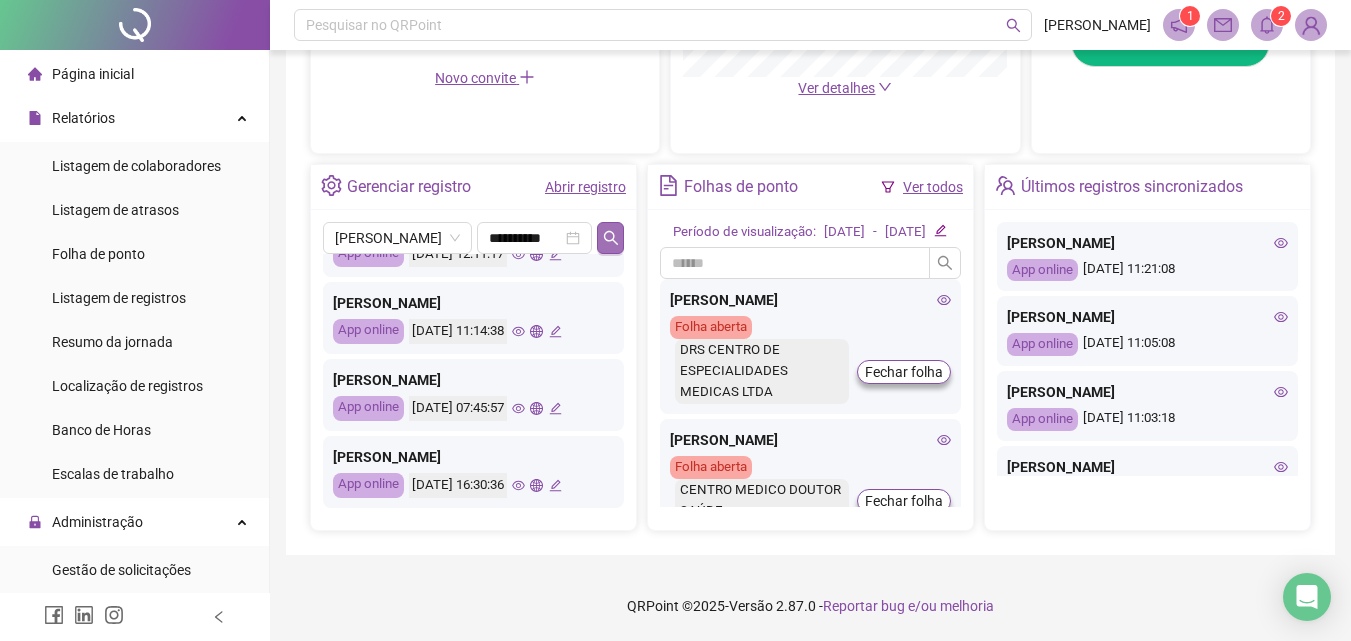 click 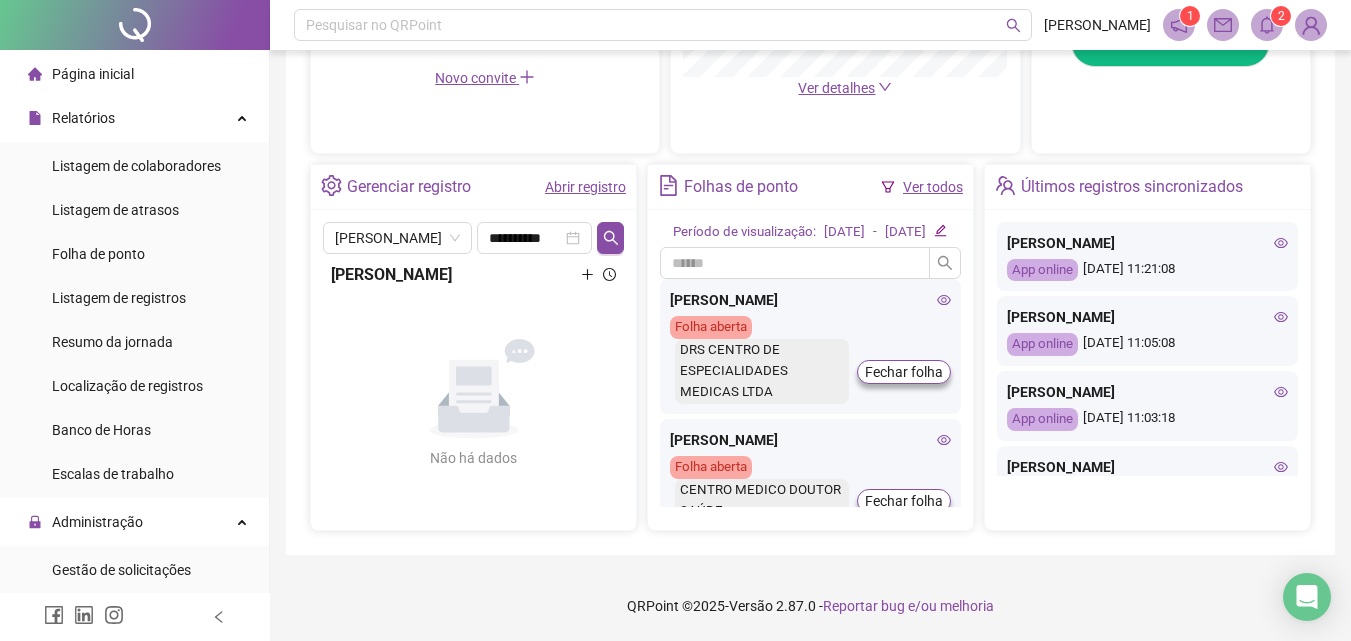 click 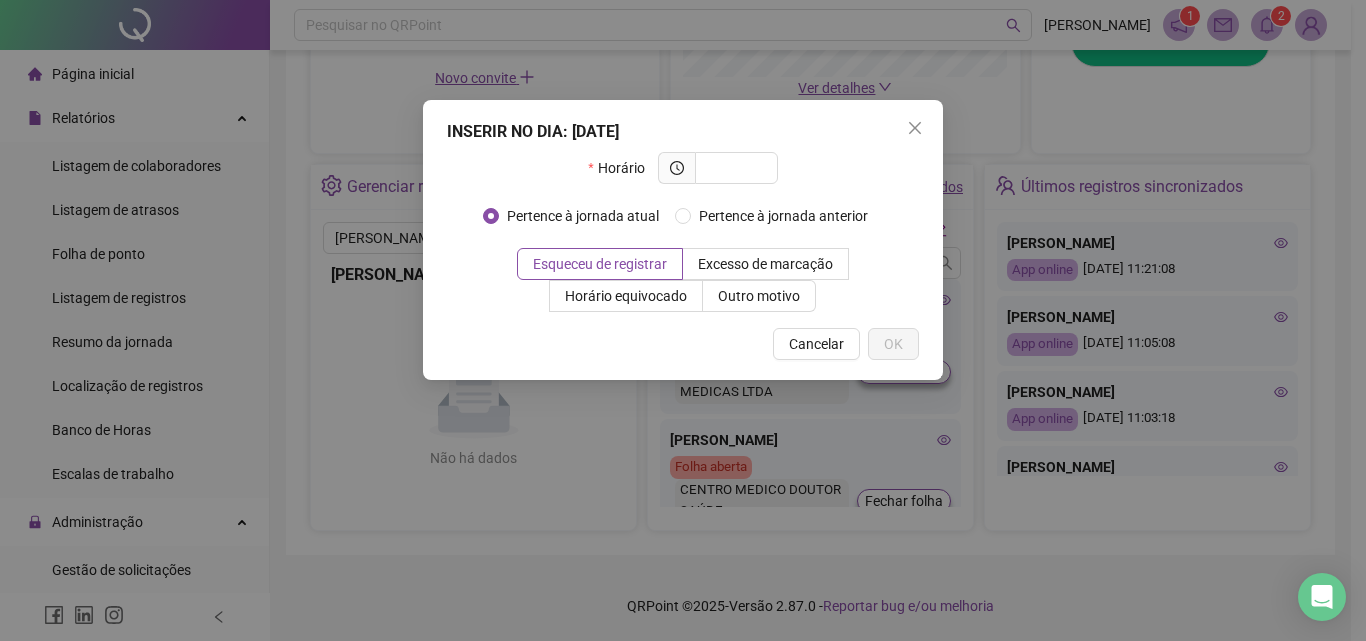 click on "INSERIR NO DIA :   [DATE] Horário Pertence à jornada atual Pertence à jornada anterior Esqueceu de registrar Excesso de marcação Horário equivocado Outro motivo Motivo Cancelar OK" at bounding box center (683, 240) 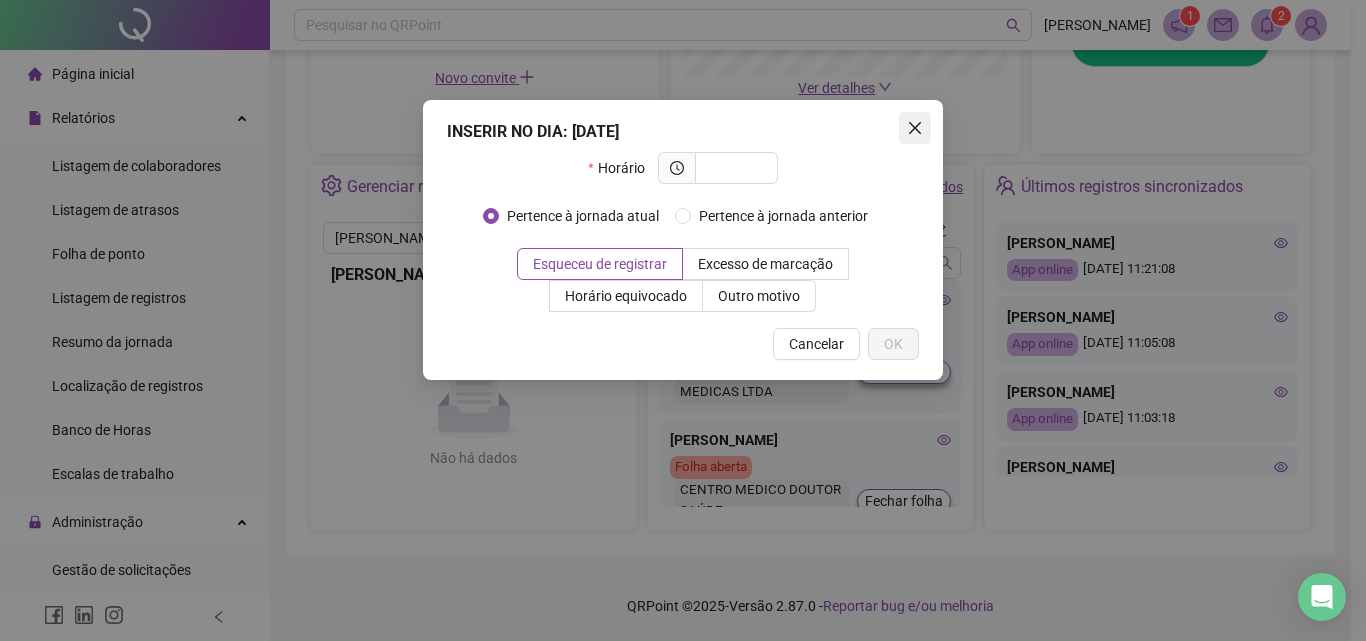 click 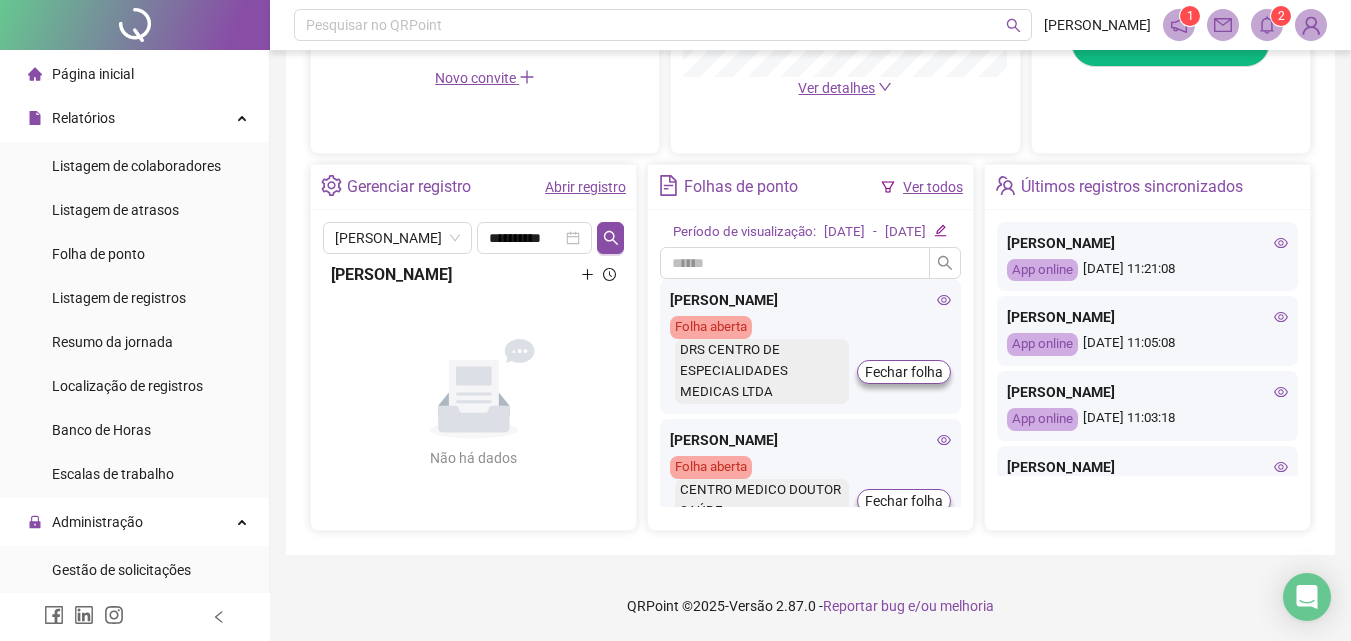 click 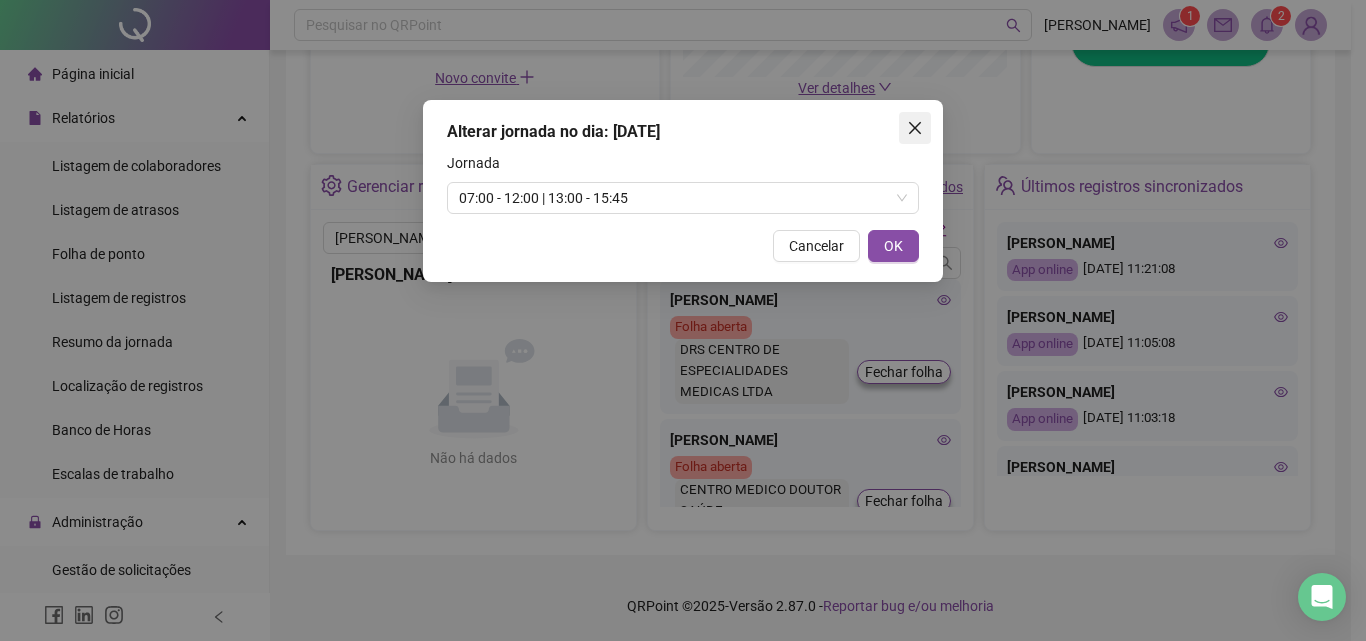 click at bounding box center [915, 128] 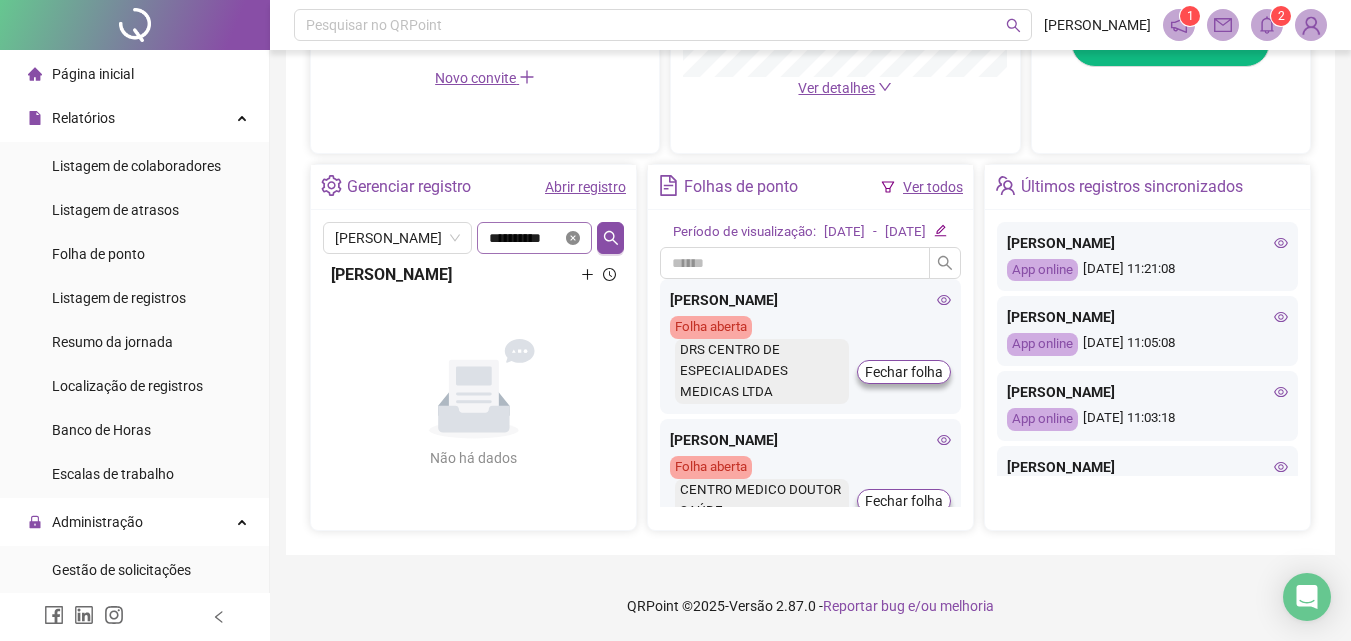 click 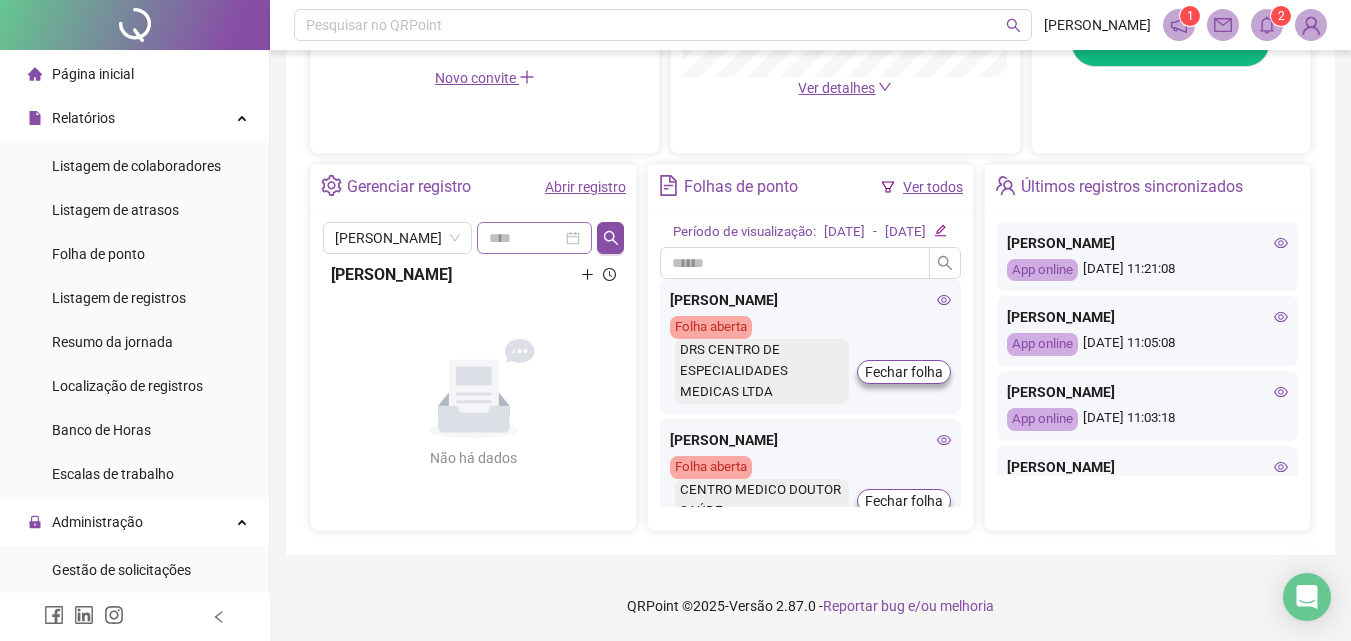 click 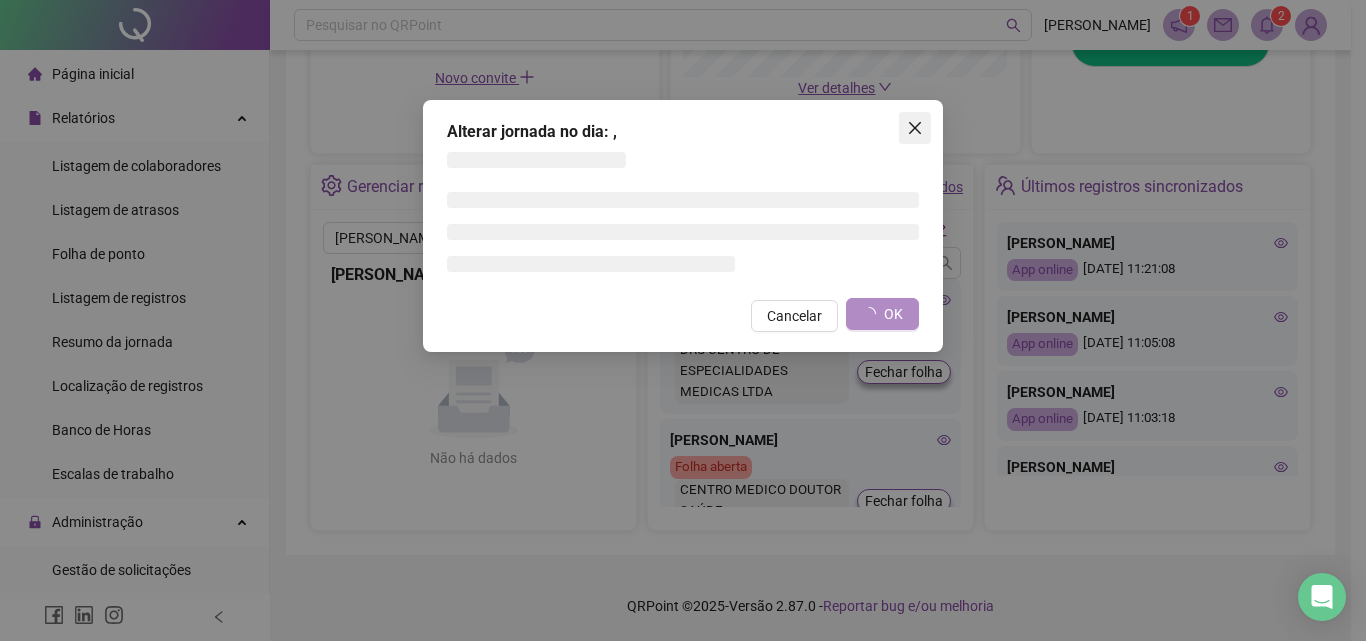 click 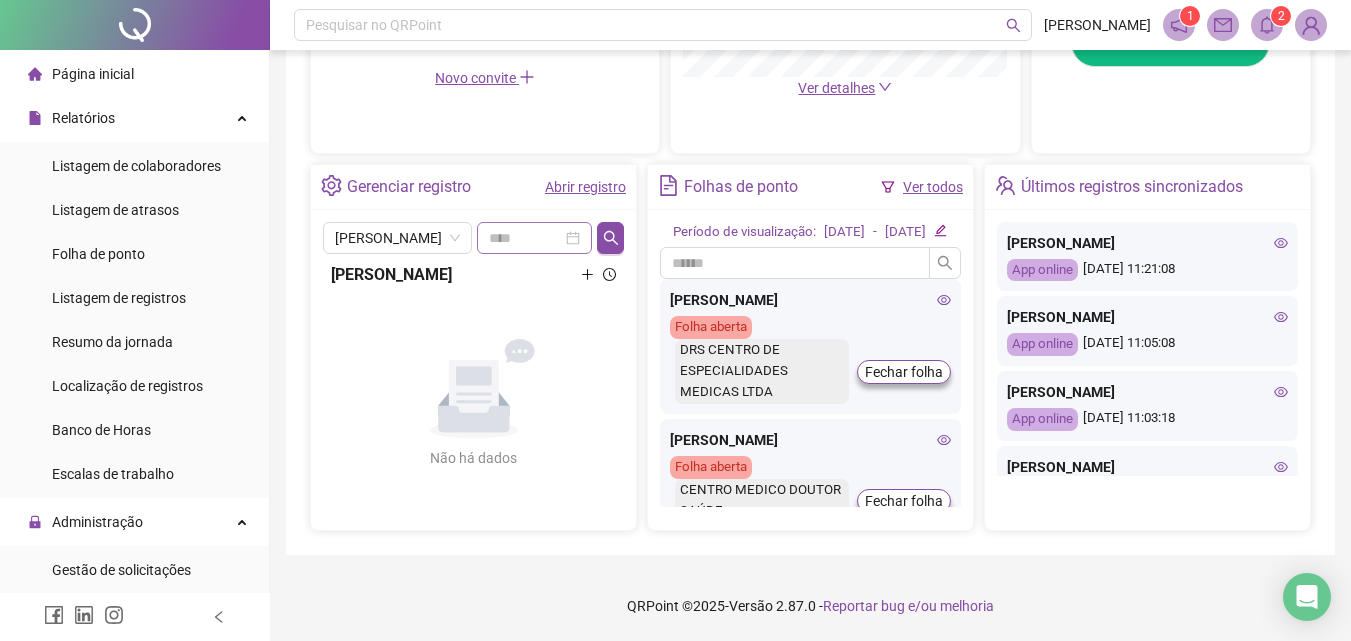 click at bounding box center [534, 238] 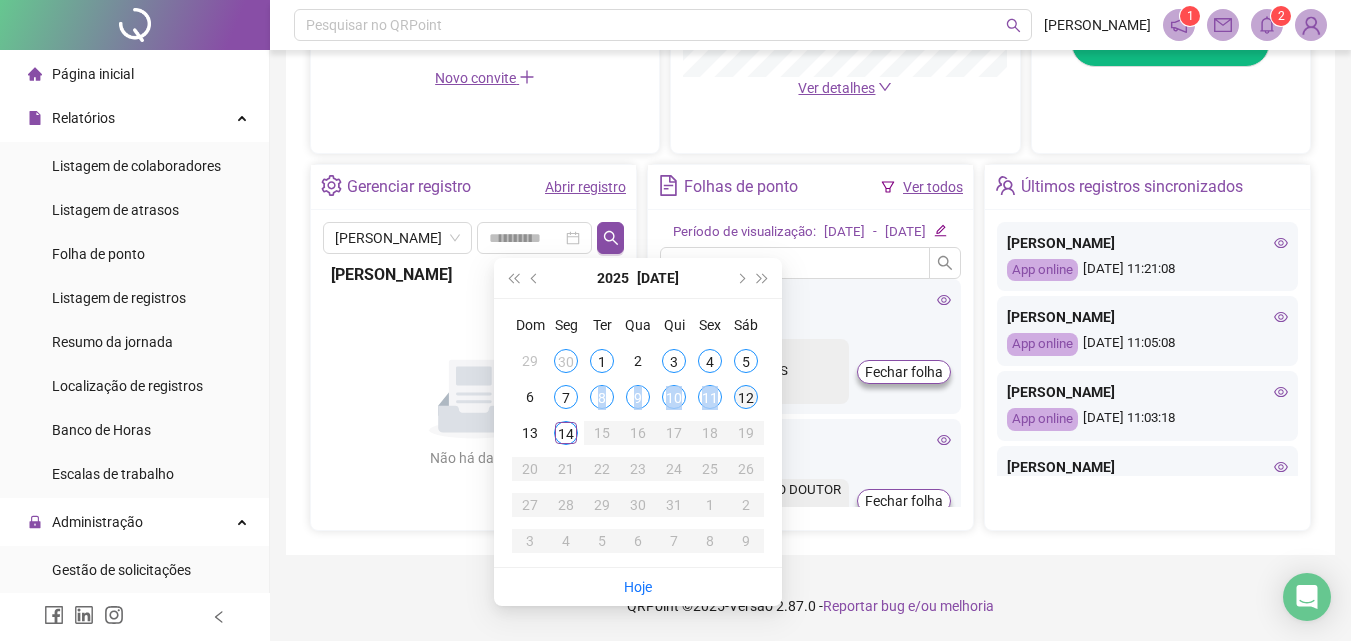 drag, startPoint x: 568, startPoint y: 370, endPoint x: 734, endPoint y: 371, distance: 166.003 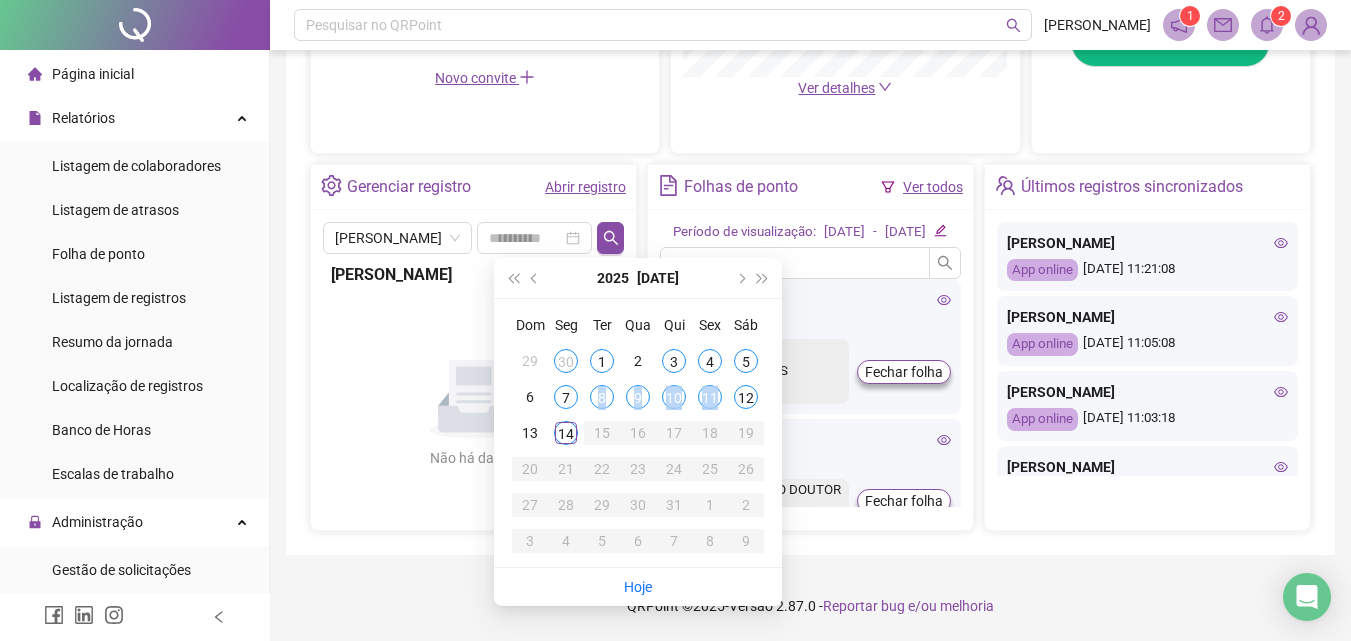 type on "**********" 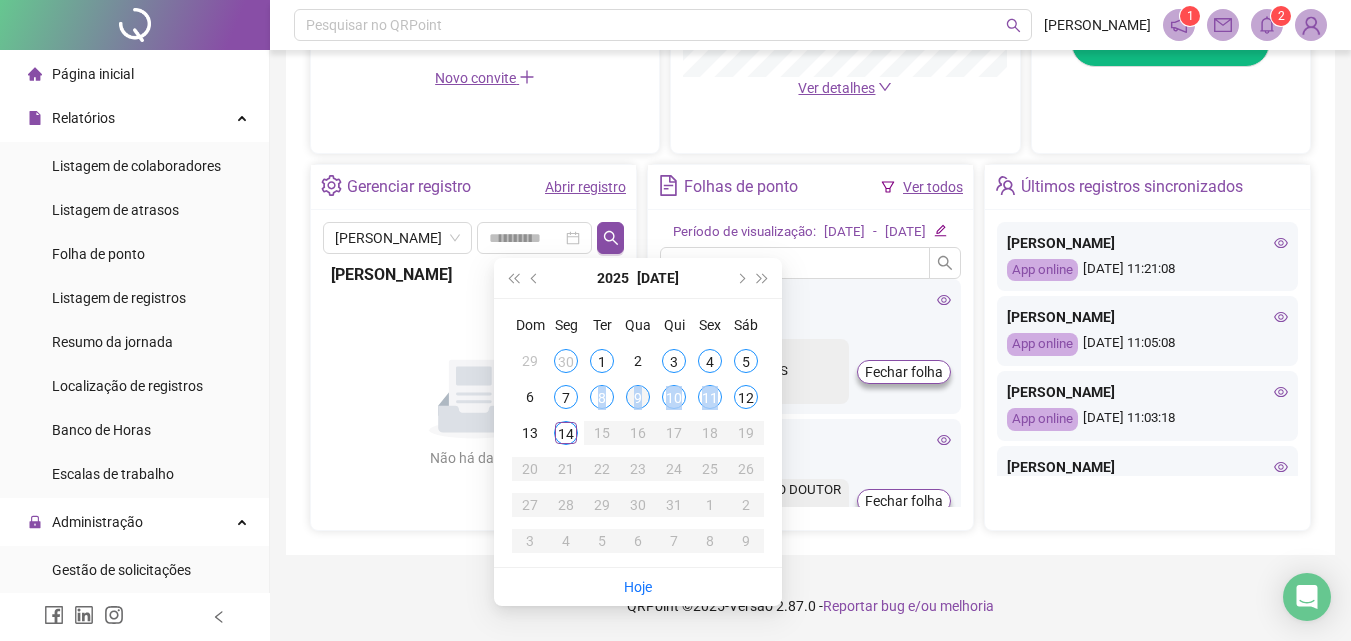 click on "9" at bounding box center (638, 397) 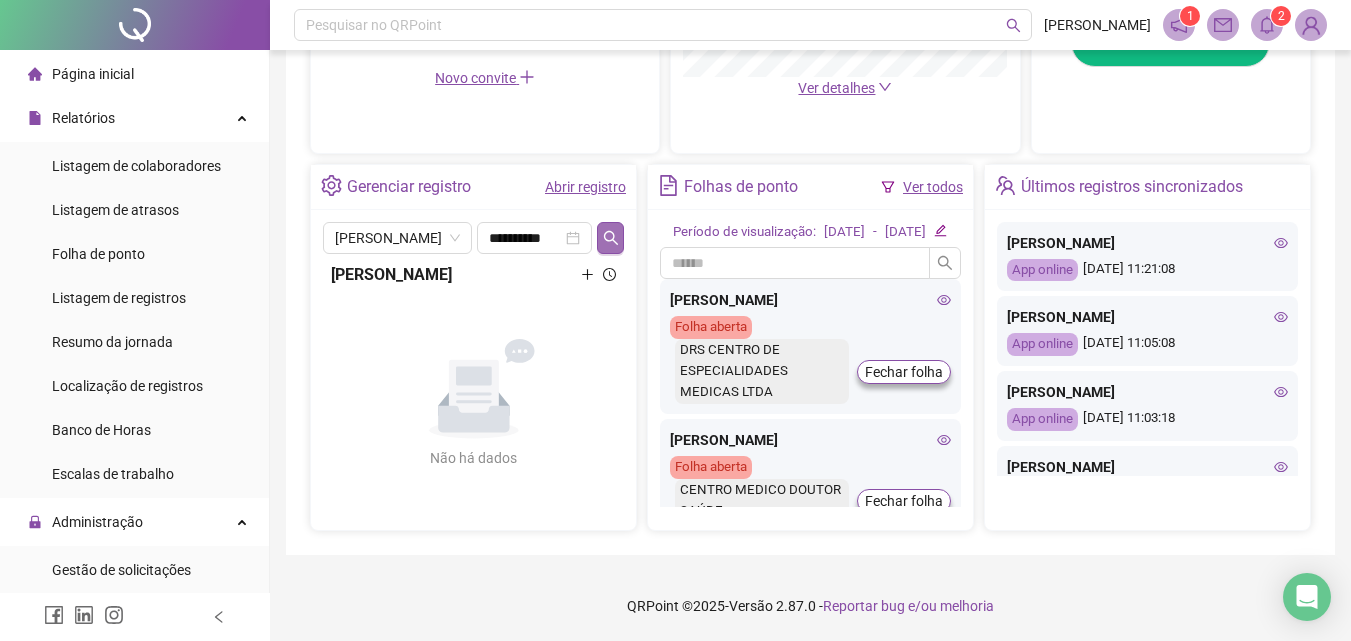 click 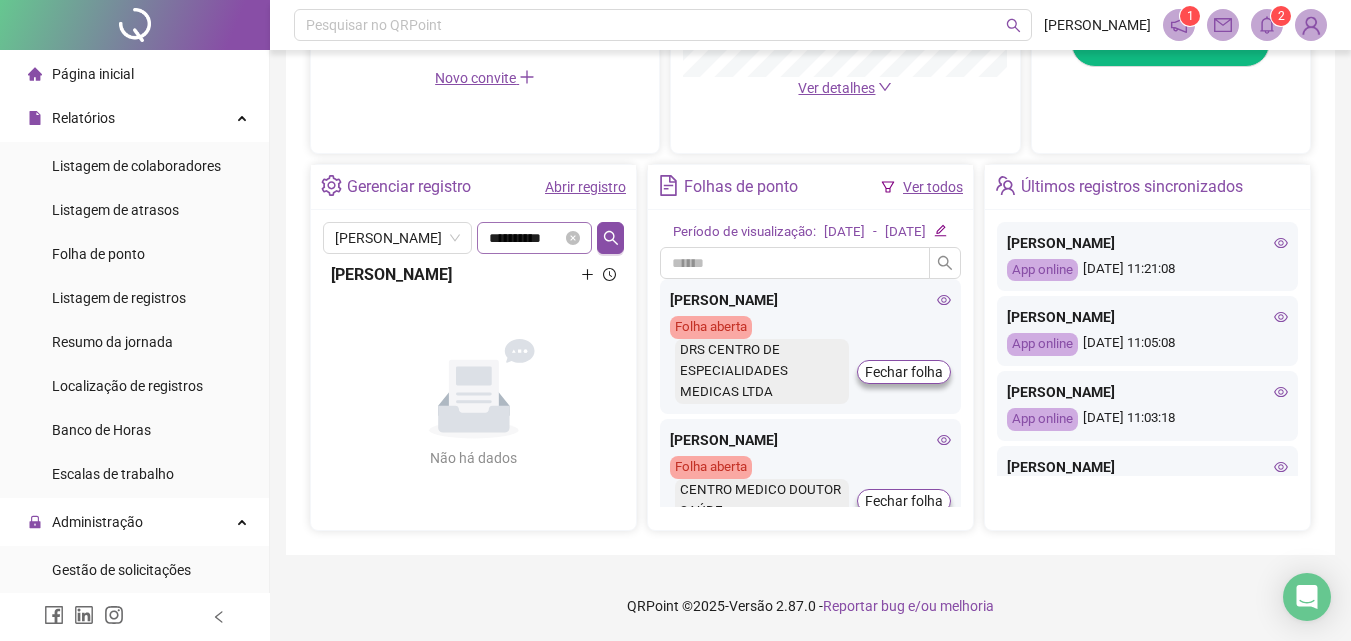 click on "**********" at bounding box center [534, 238] 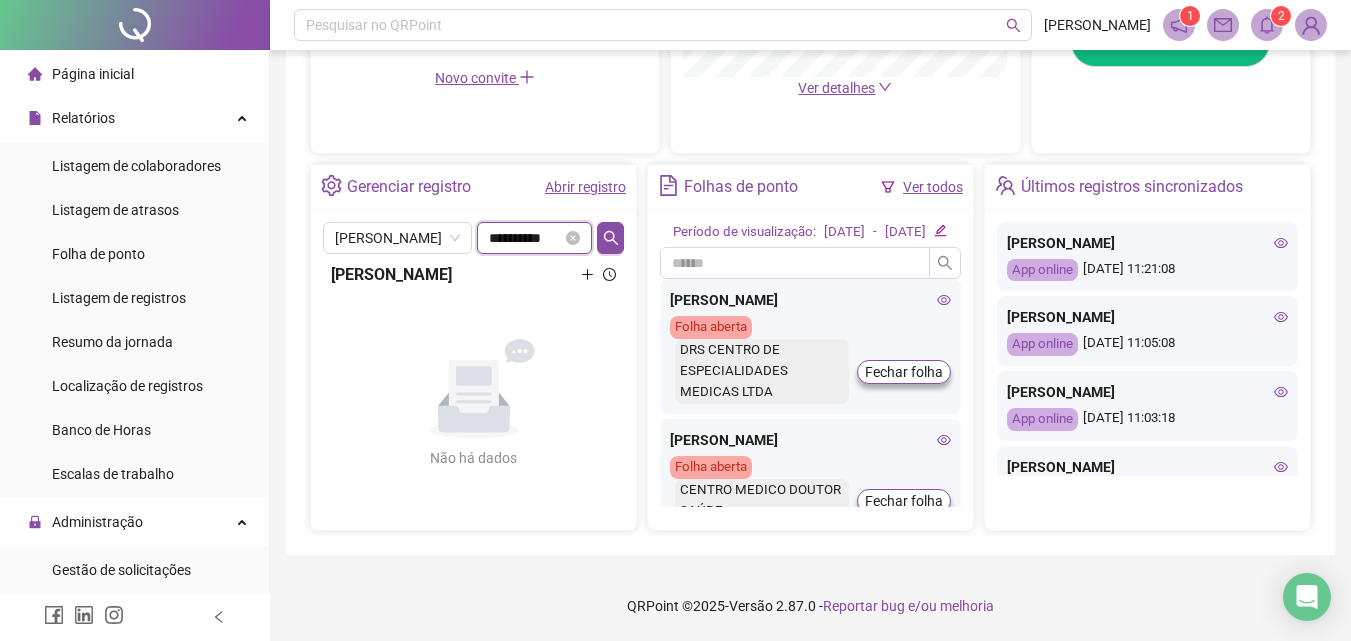 scroll, scrollTop: 0, scrollLeft: 11, axis: horizontal 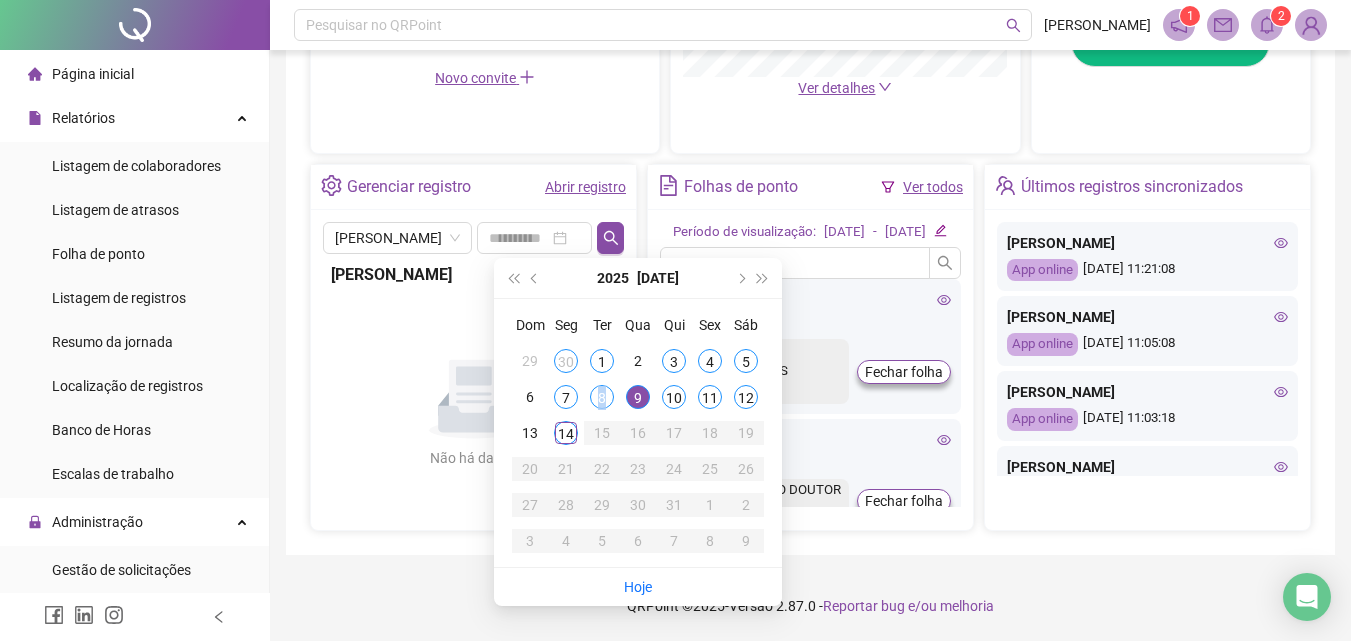 drag, startPoint x: 594, startPoint y: 375, endPoint x: 654, endPoint y: 375, distance: 60 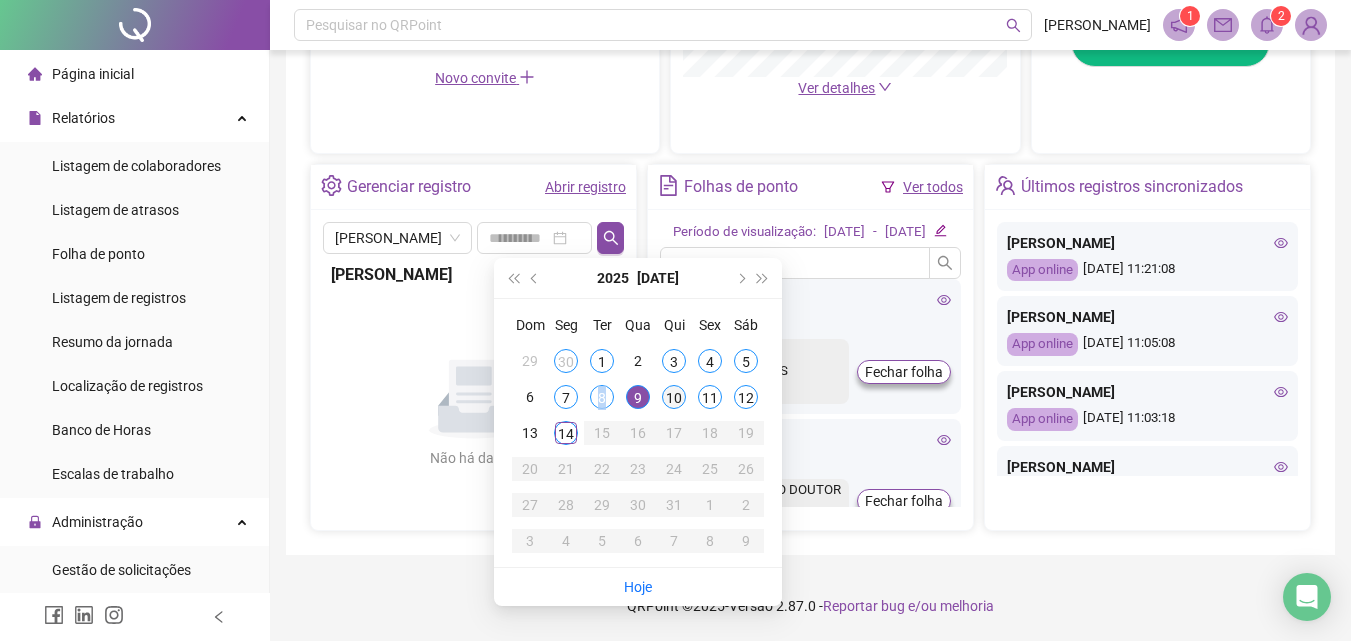 type on "**********" 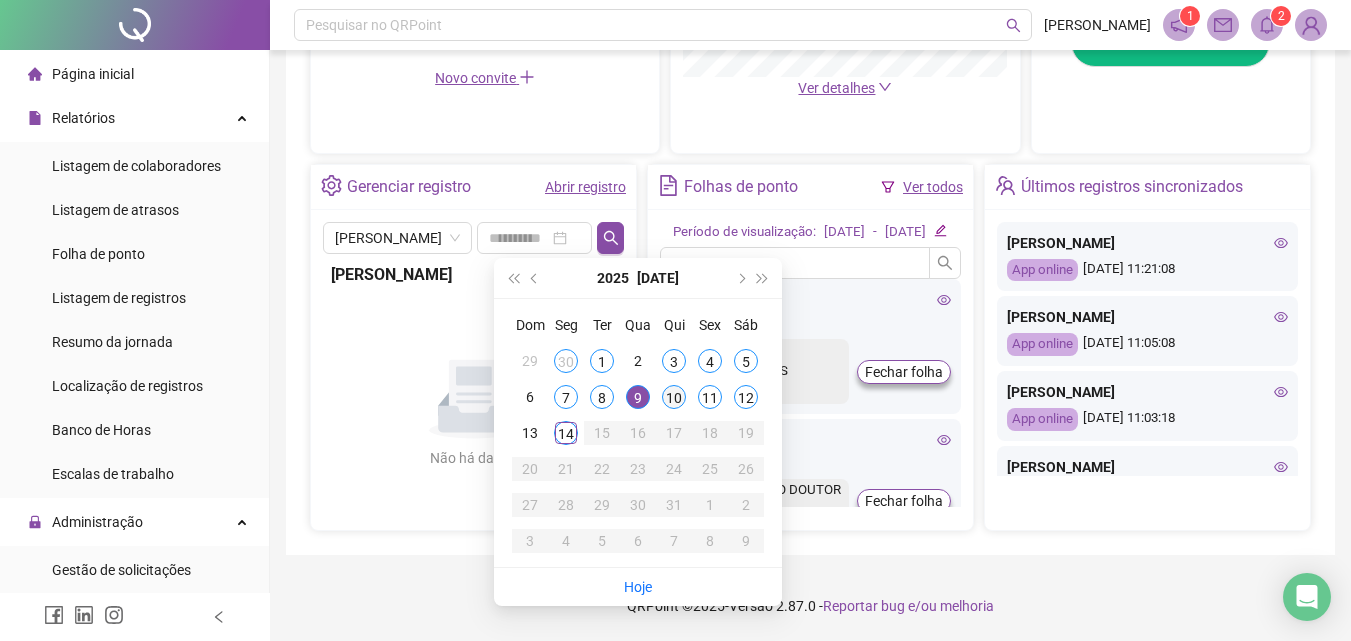 click on "10" at bounding box center (674, 397) 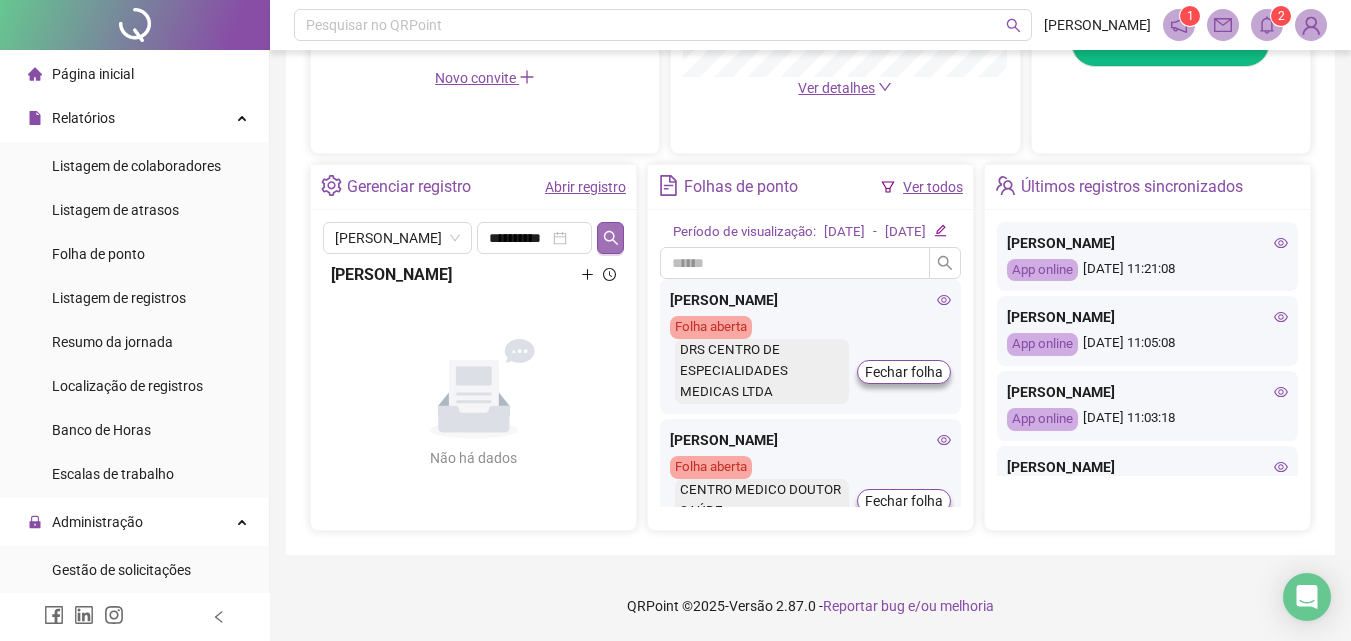 click at bounding box center [610, 238] 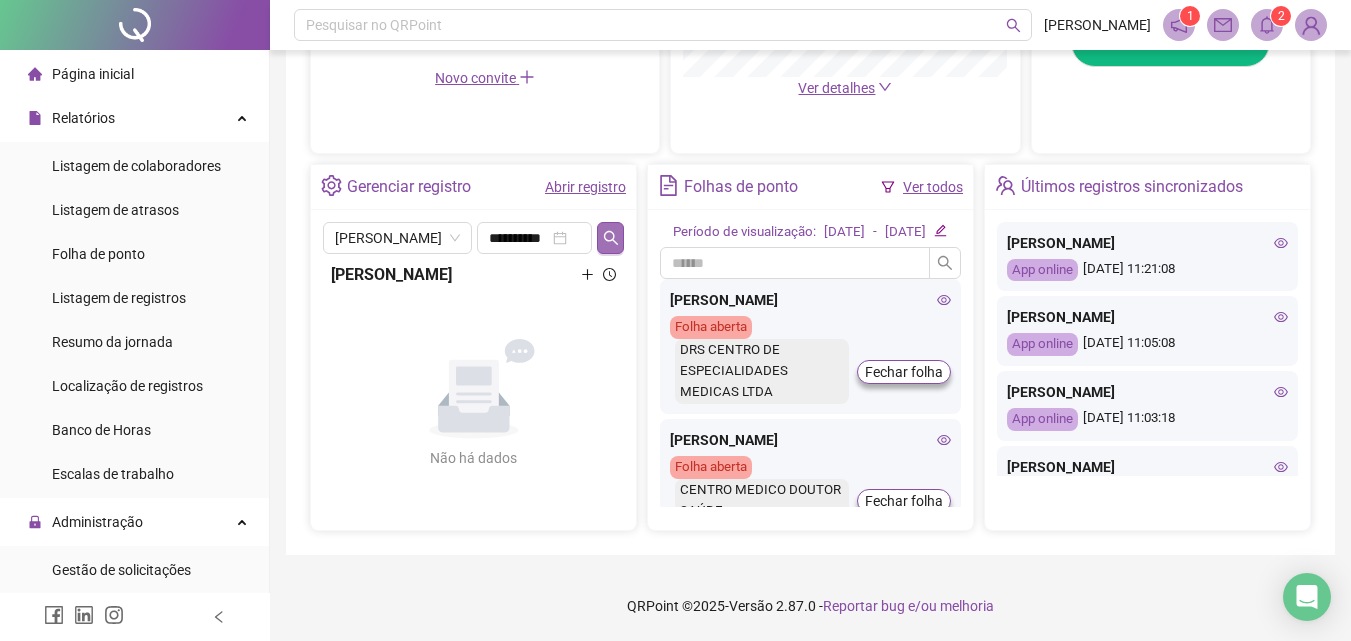 click 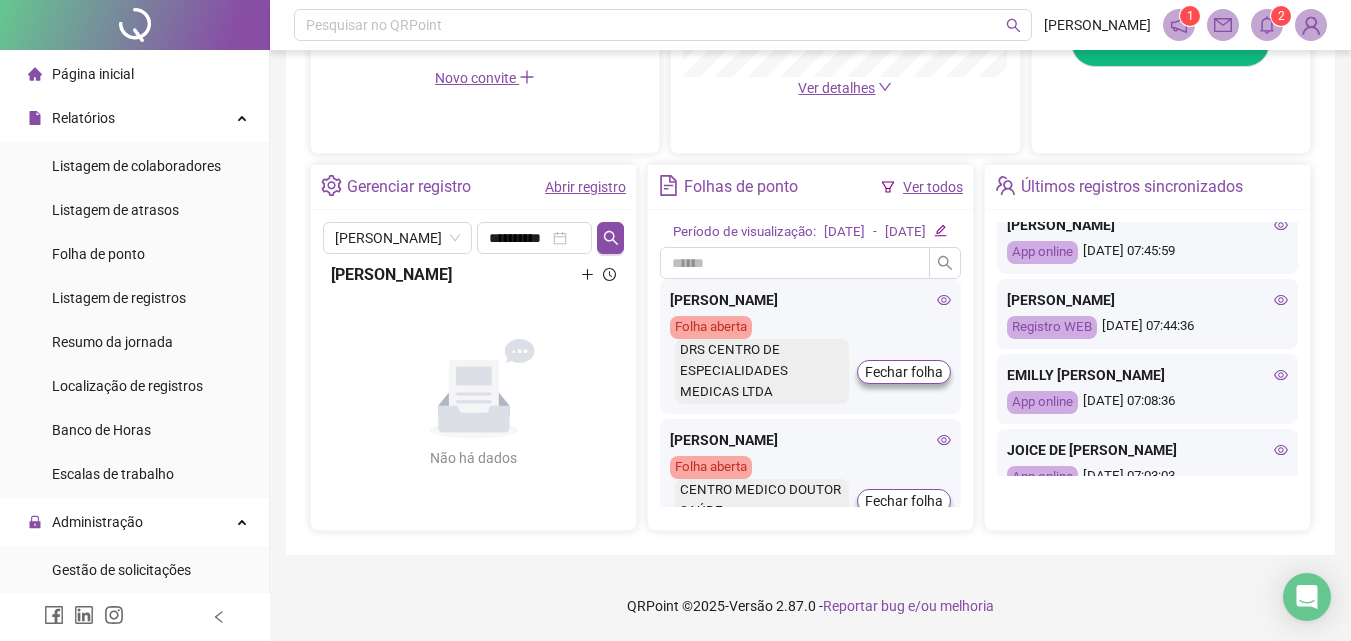 scroll, scrollTop: 865, scrollLeft: 0, axis: vertical 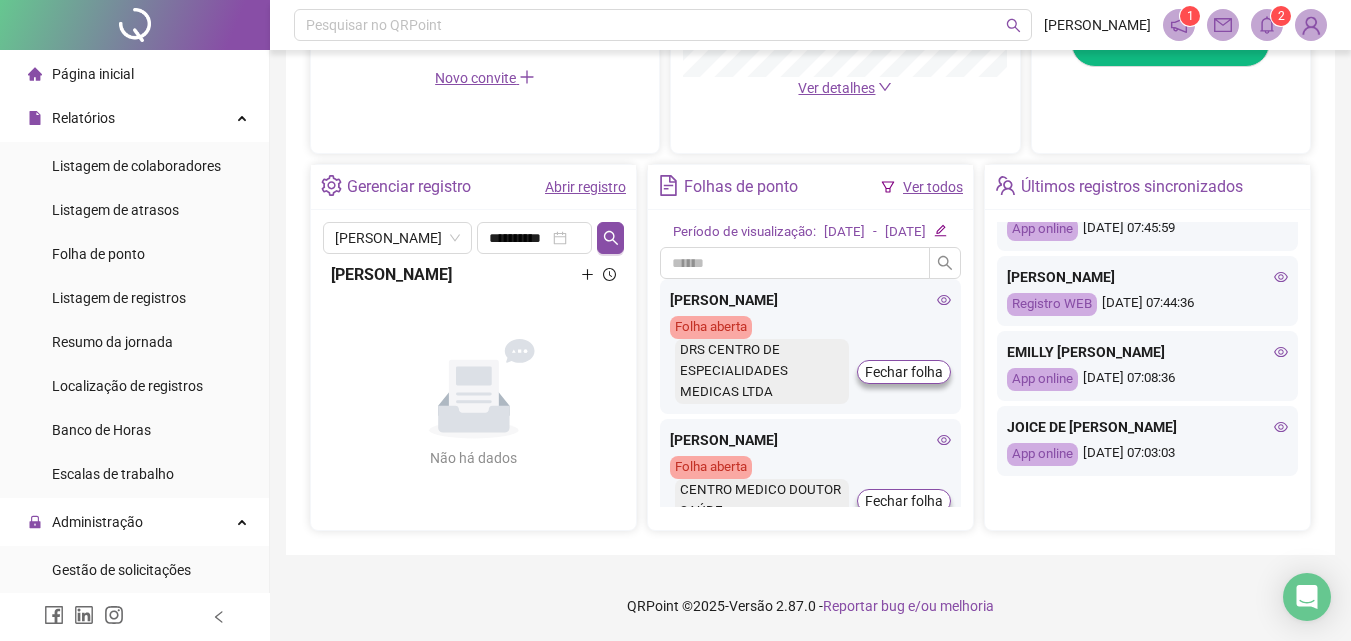 drag, startPoint x: 446, startPoint y: 167, endPoint x: 417, endPoint y: 168, distance: 29.017237 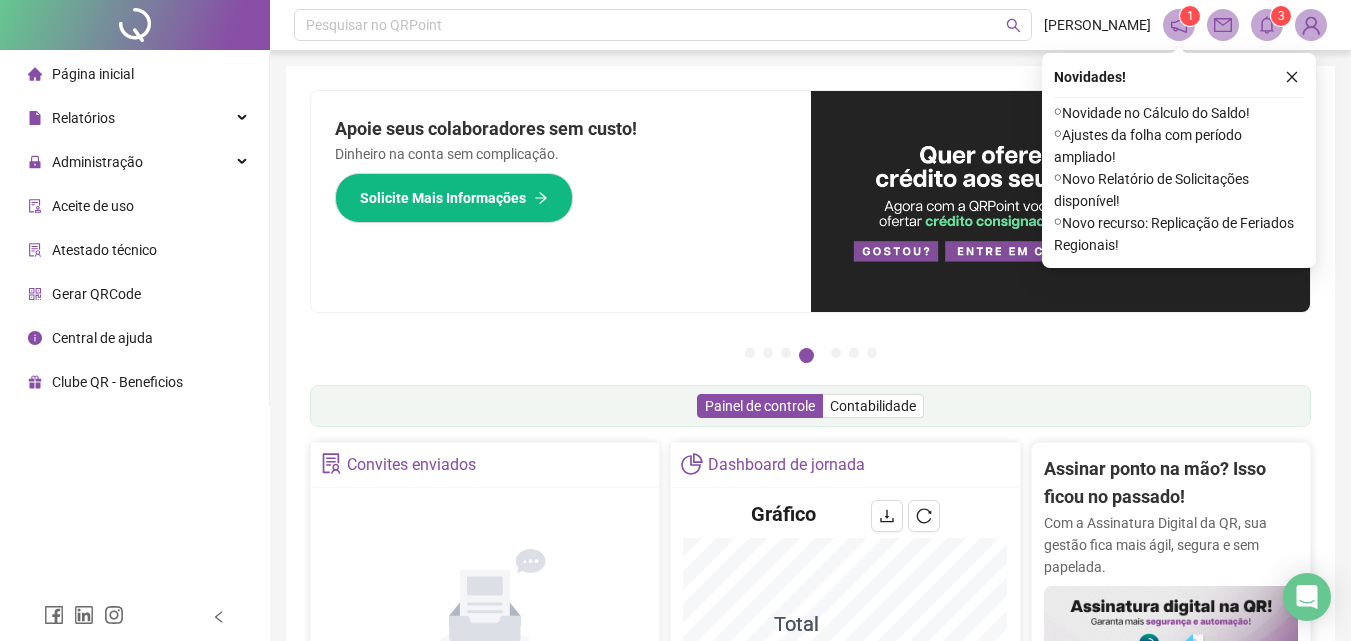 click on "Página inicial" at bounding box center [93, 74] 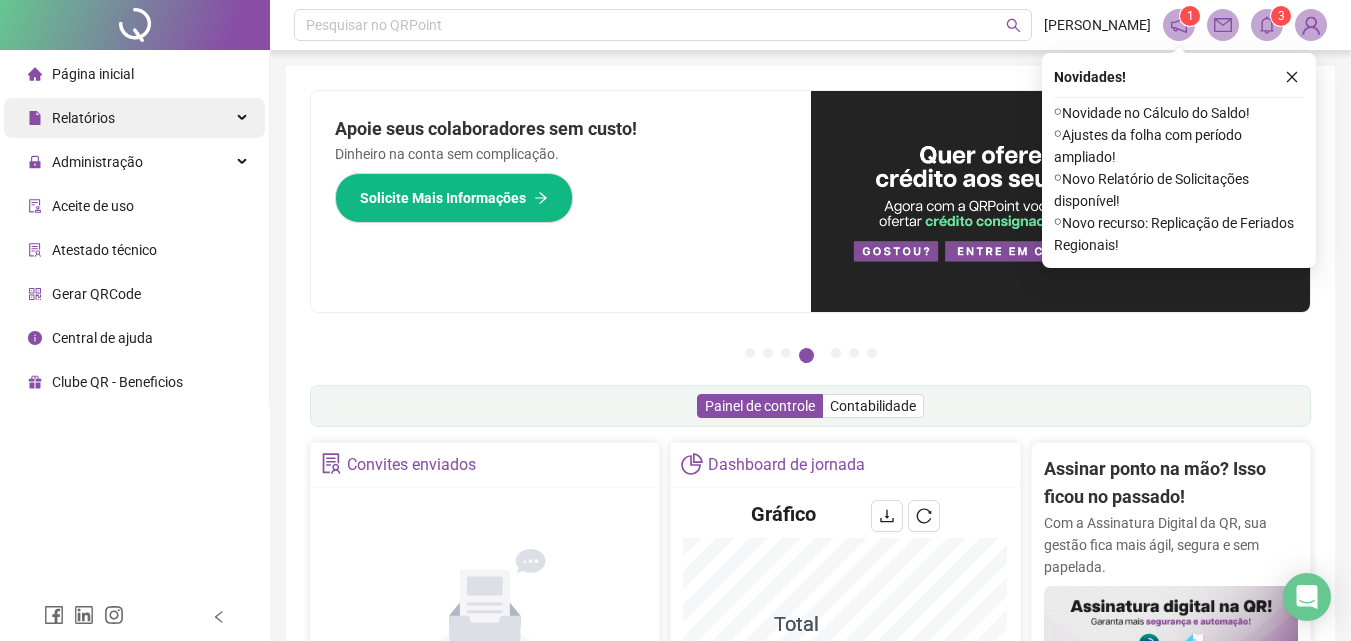 click on "Relatórios" at bounding box center [134, 118] 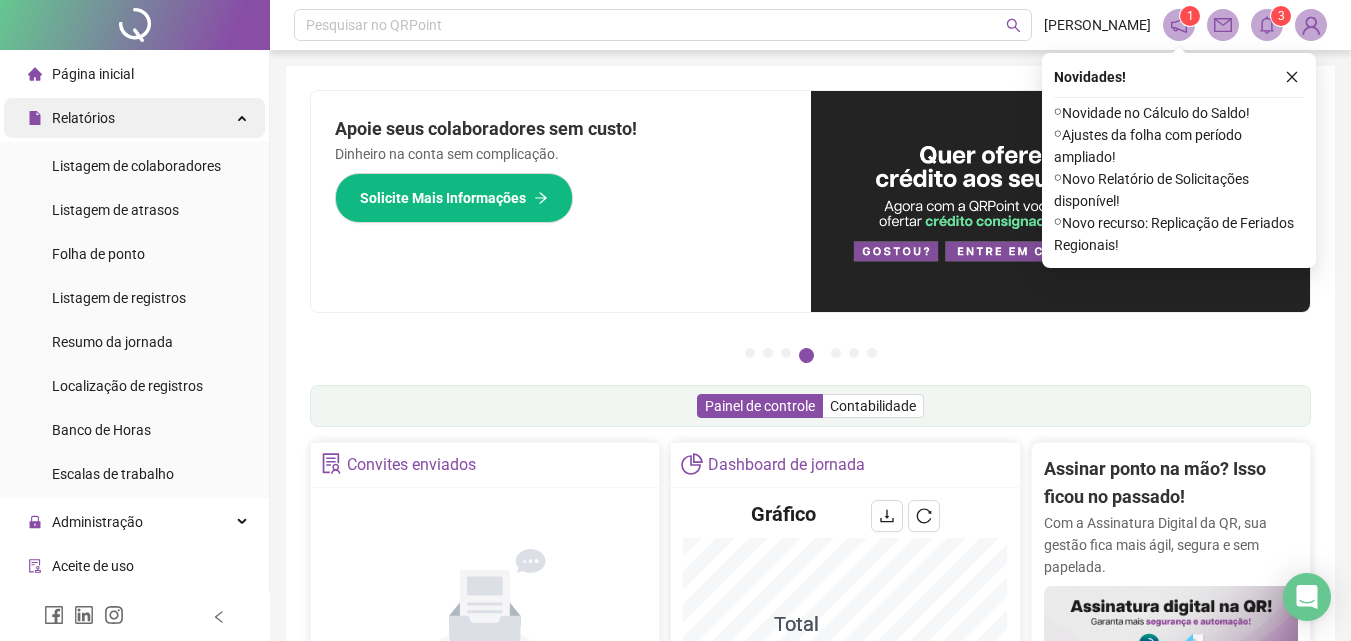 click on "Relatórios" at bounding box center [134, 118] 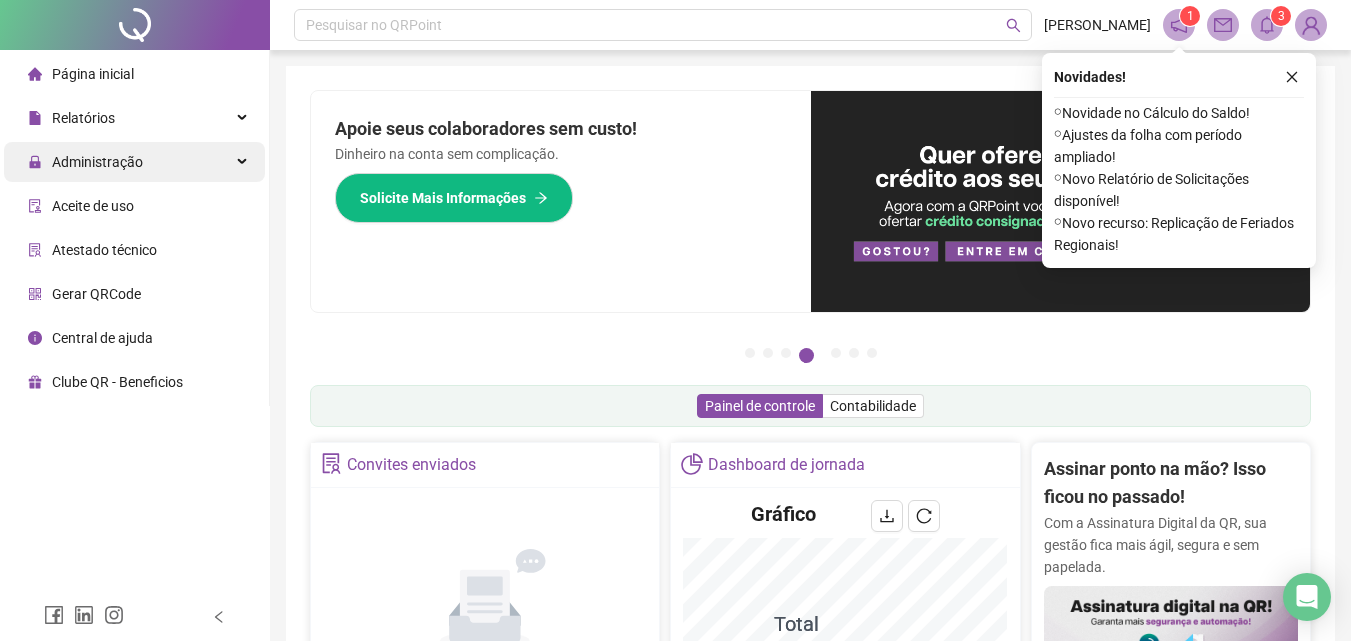 click on "Administração" at bounding box center [97, 162] 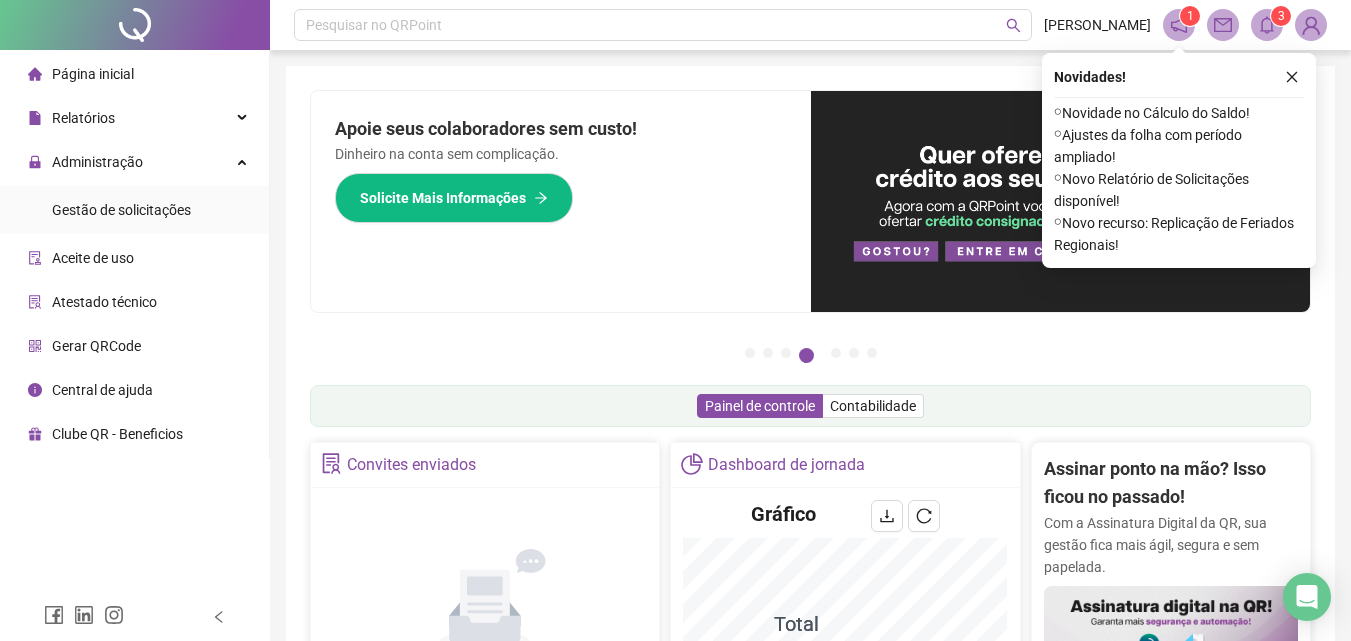 click on "Gestão de solicitações" at bounding box center (121, 210) 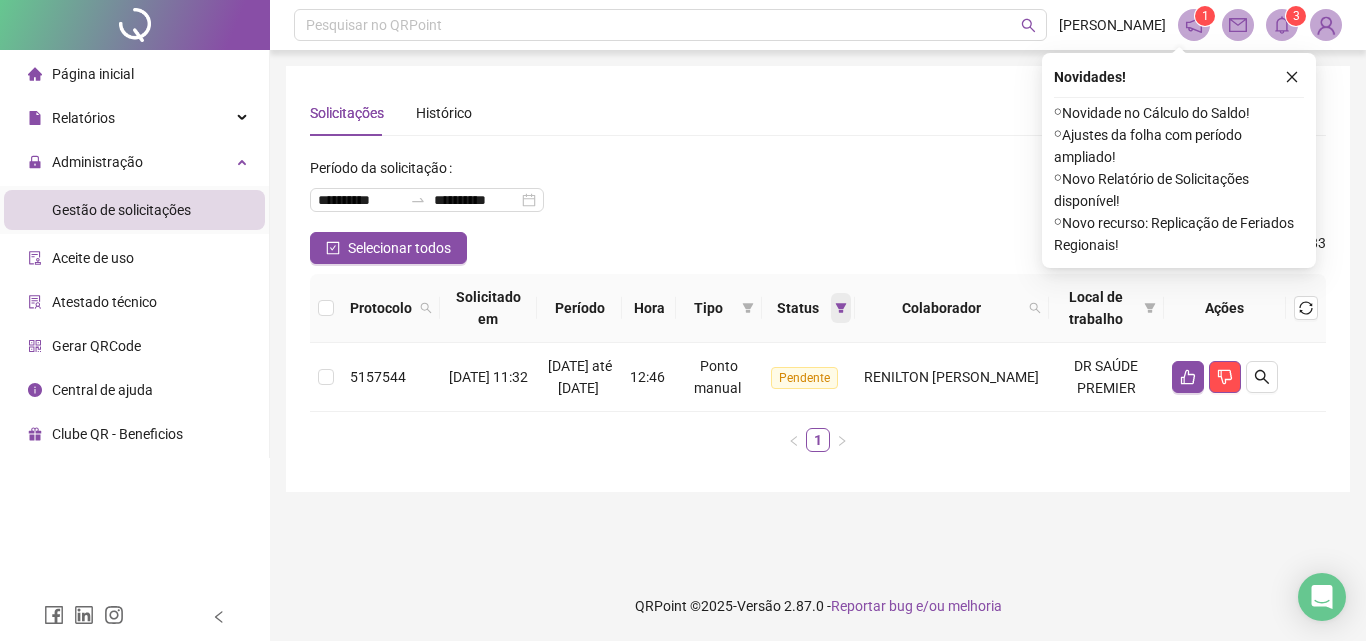 click 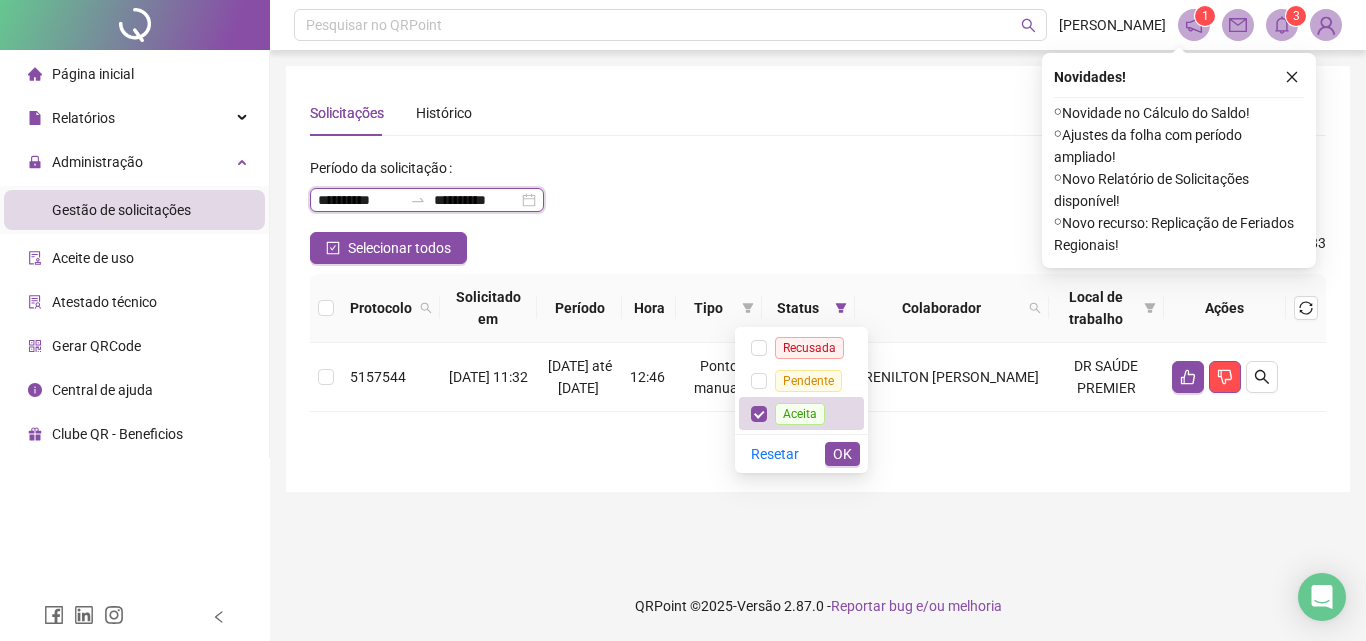 click on "**********" at bounding box center [360, 200] 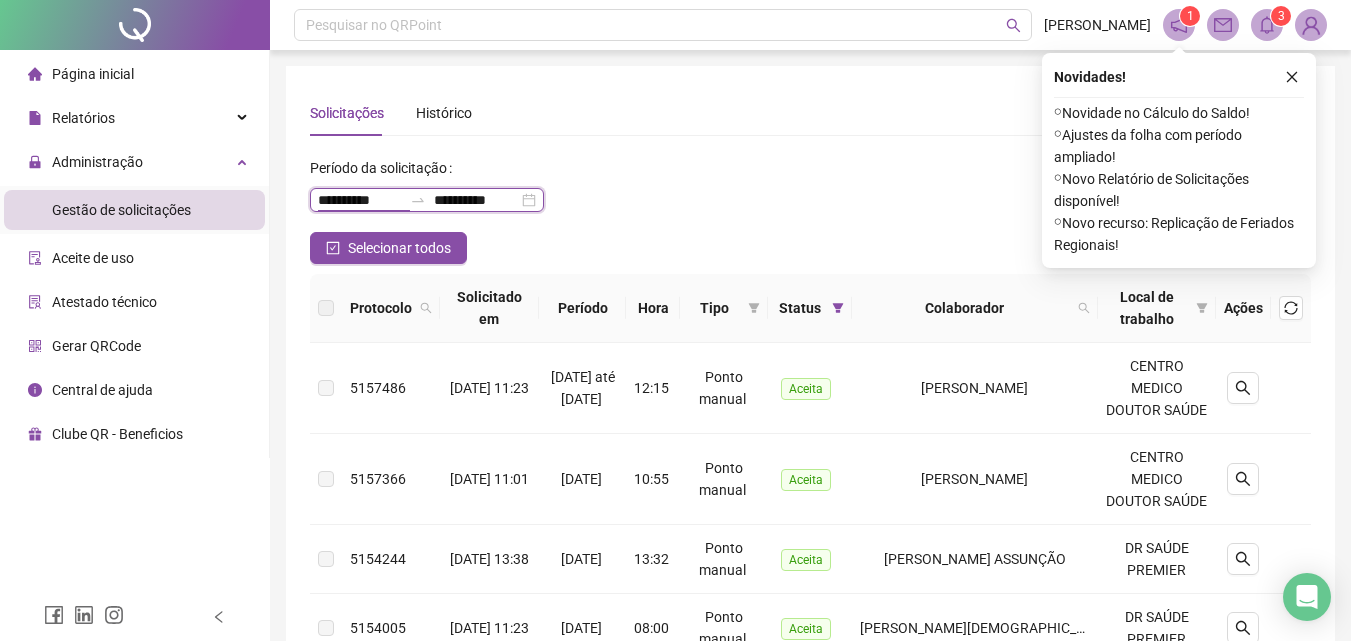 type on "**********" 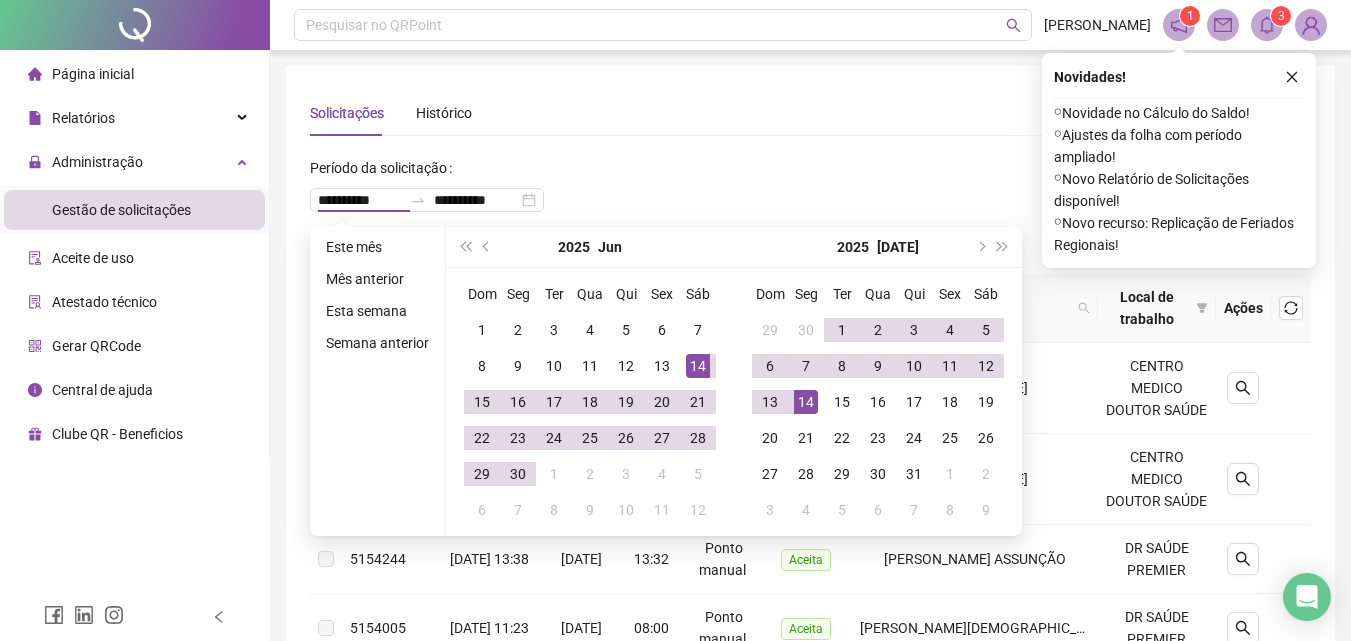 click on "**********" at bounding box center (810, 746) 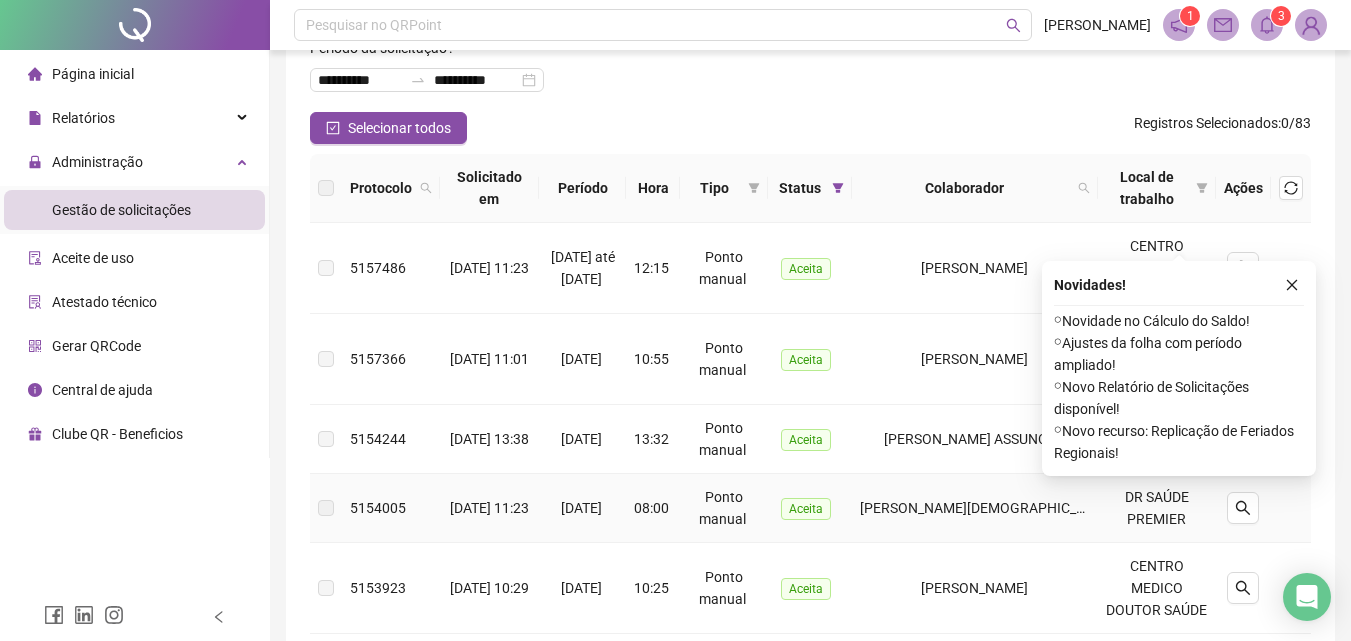 scroll, scrollTop: 0, scrollLeft: 0, axis: both 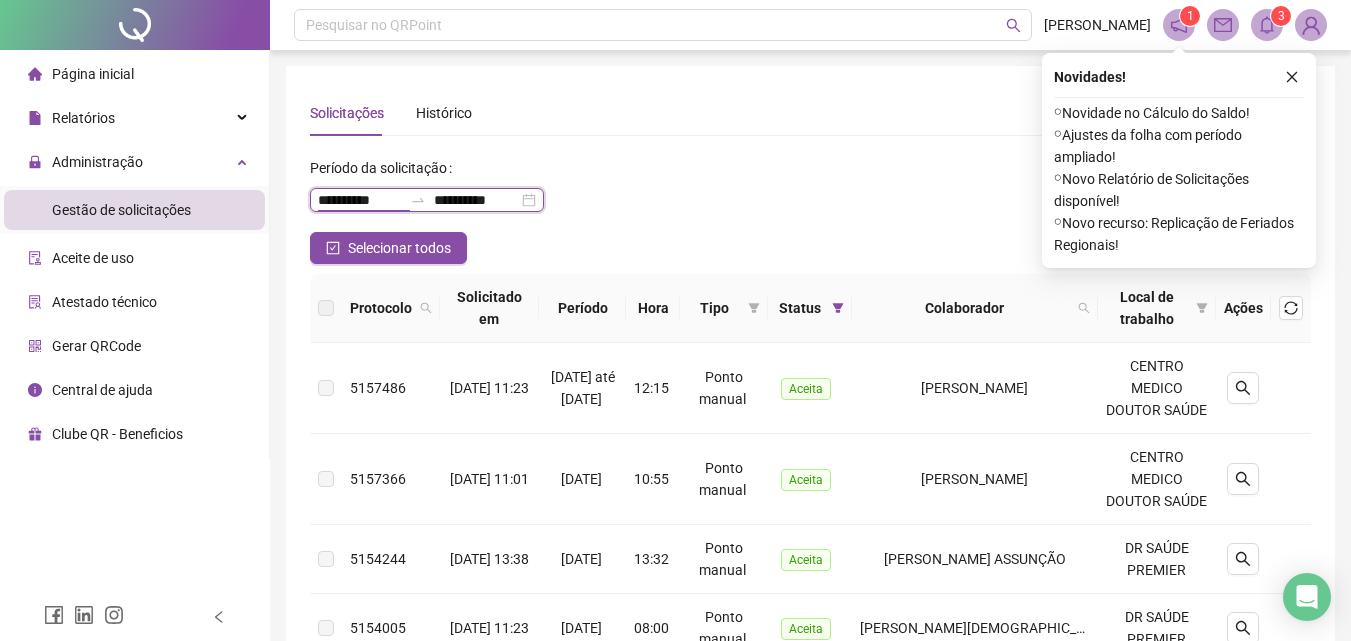 click on "**********" at bounding box center [360, 200] 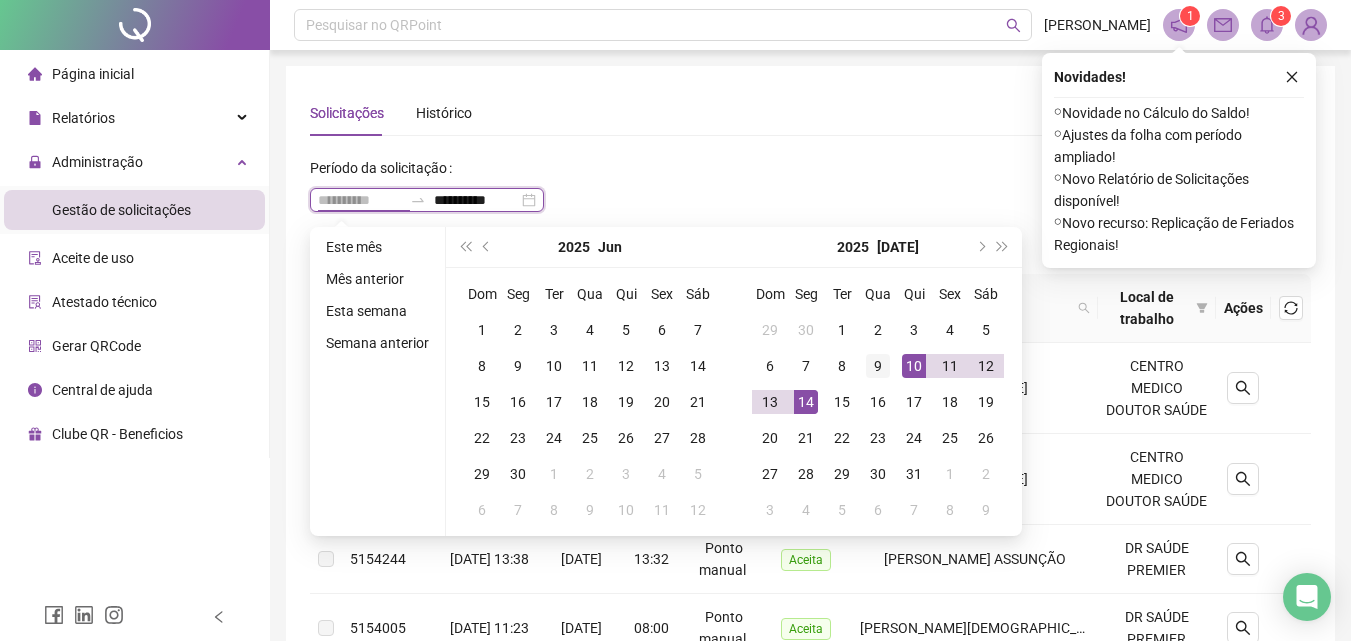 type on "**********" 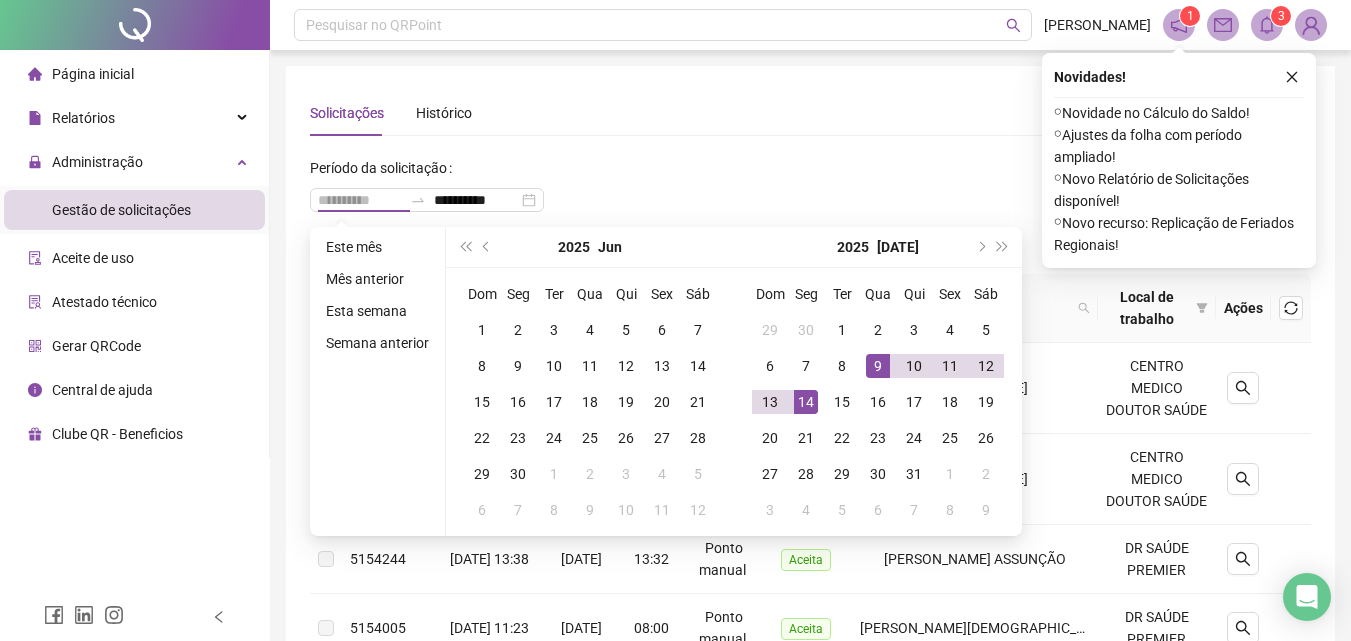 click on "9" at bounding box center [878, 366] 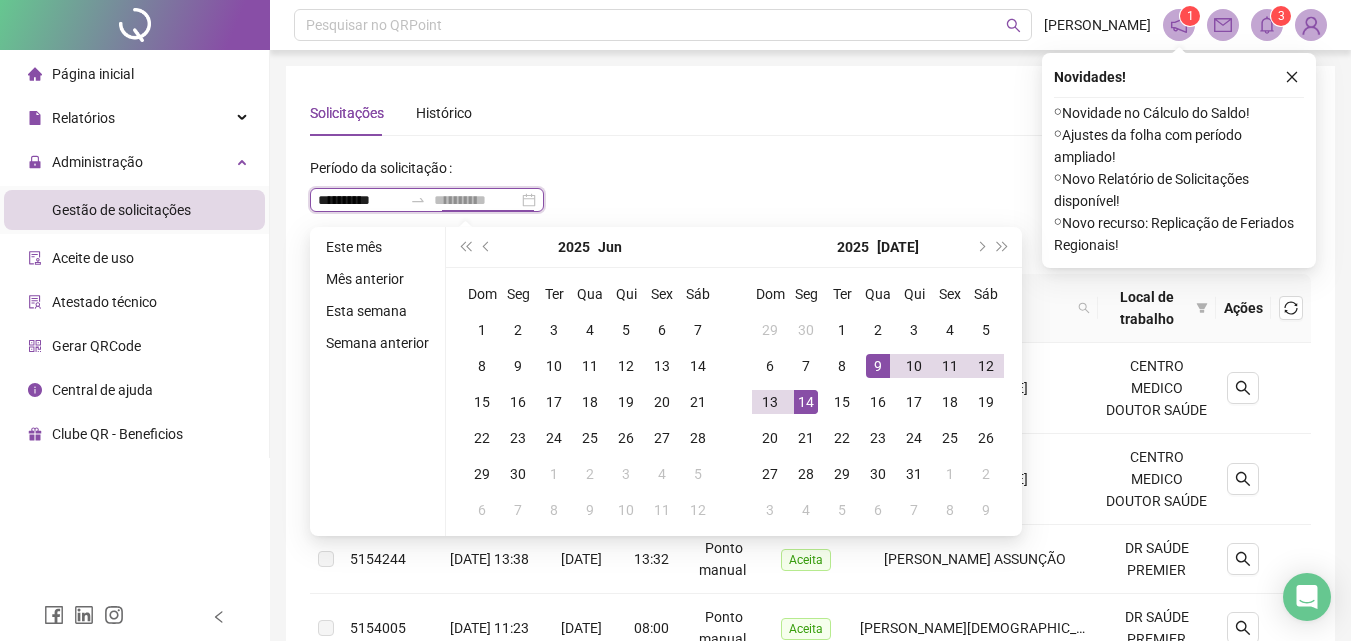 type on "**********" 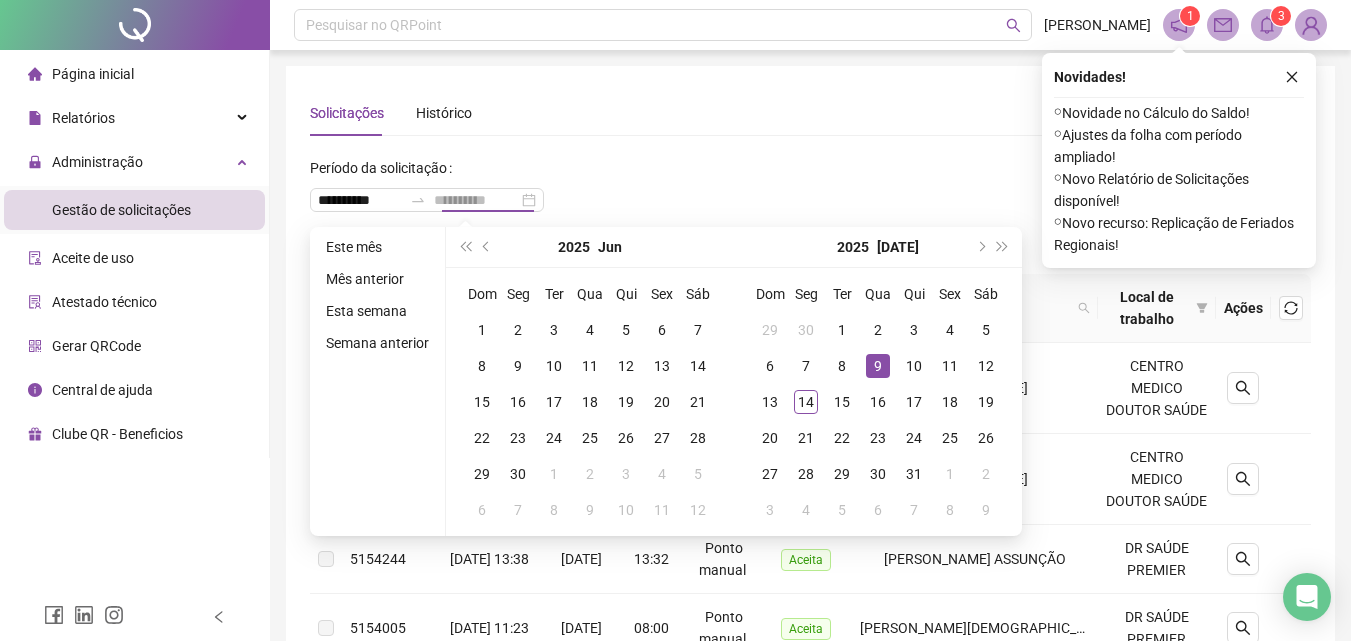 click on "9" at bounding box center [878, 366] 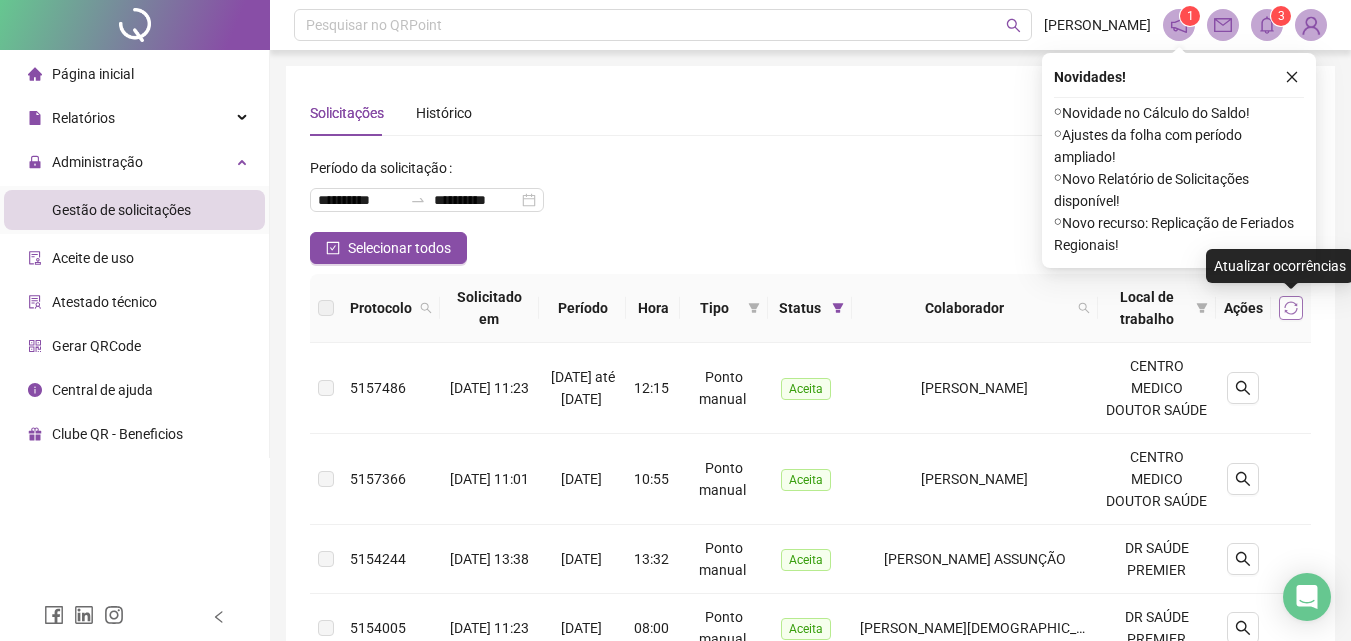click 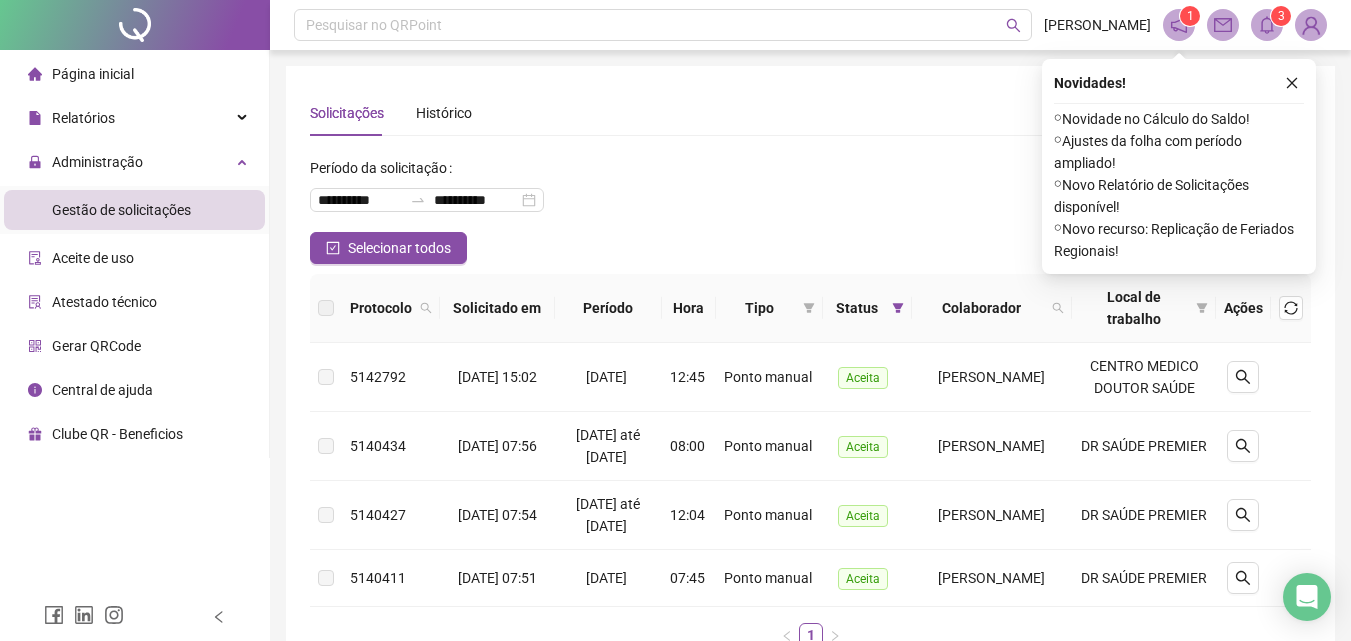 scroll, scrollTop: 100, scrollLeft: 0, axis: vertical 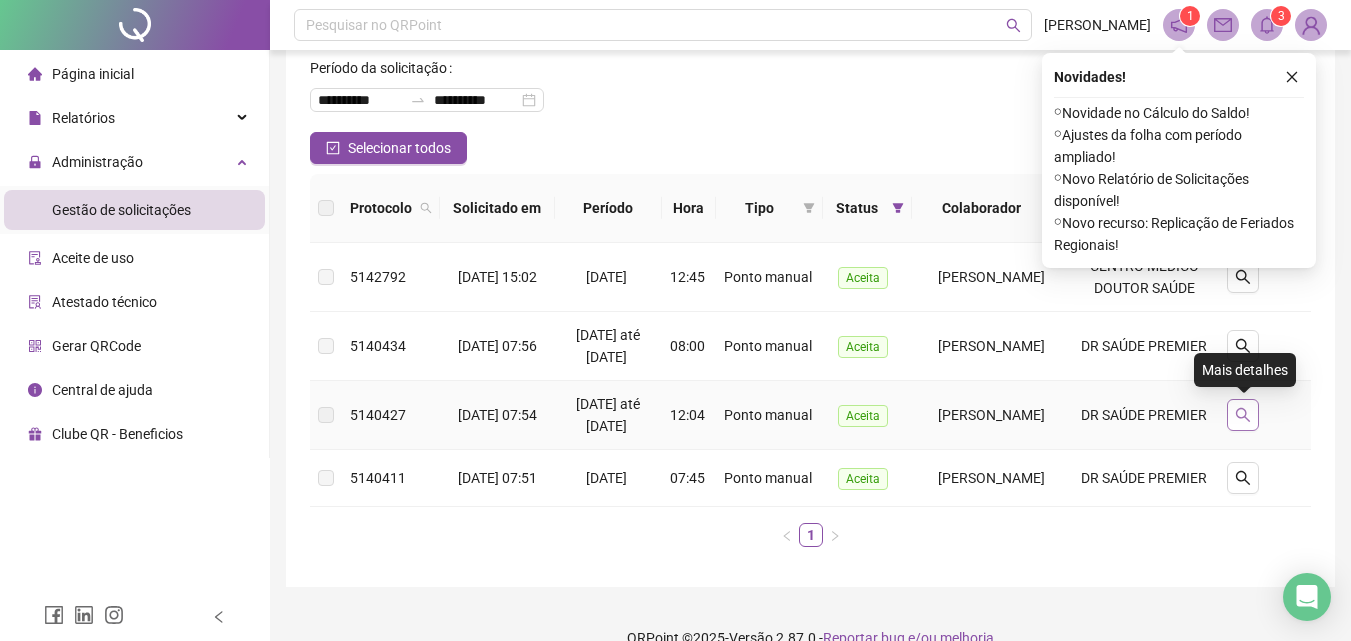 click 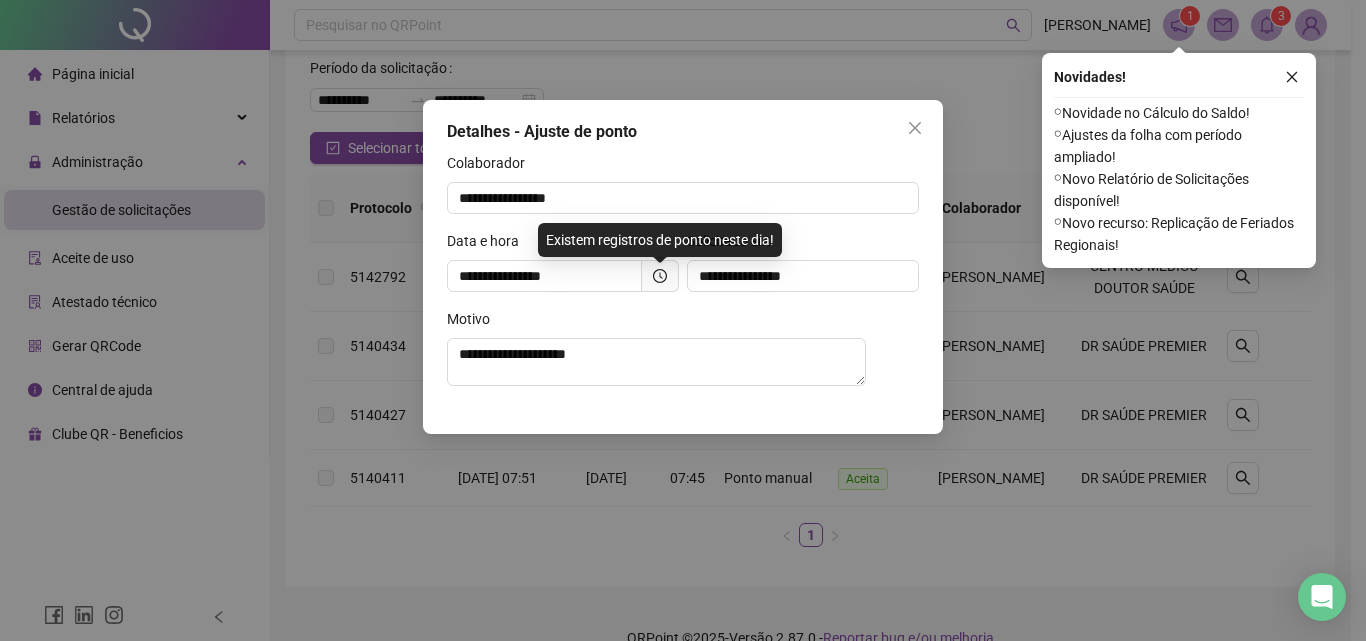 click on "Colaborador" at bounding box center (683, 167) 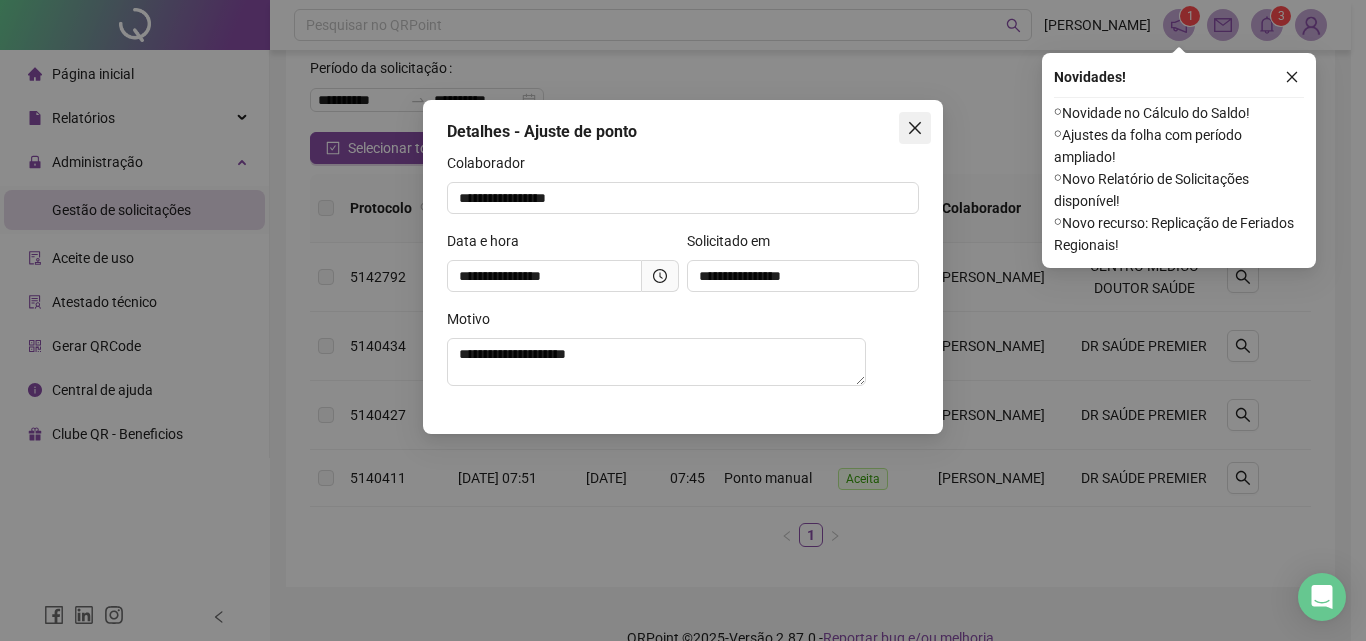 click 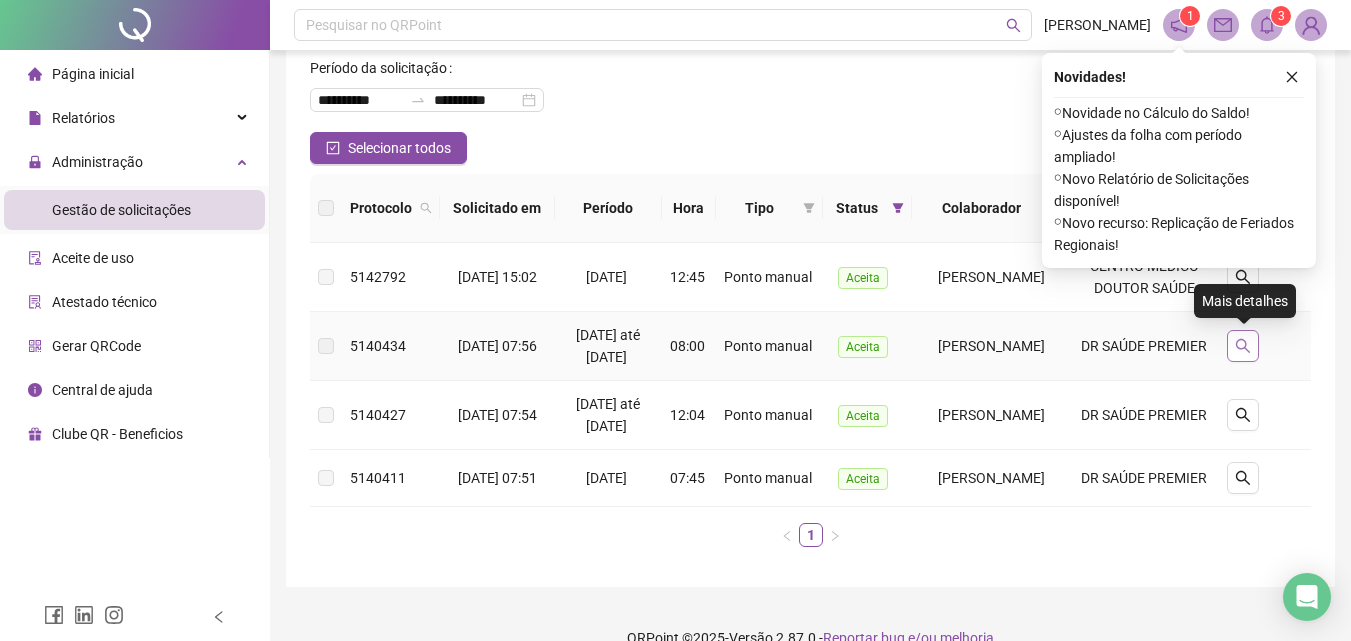 click 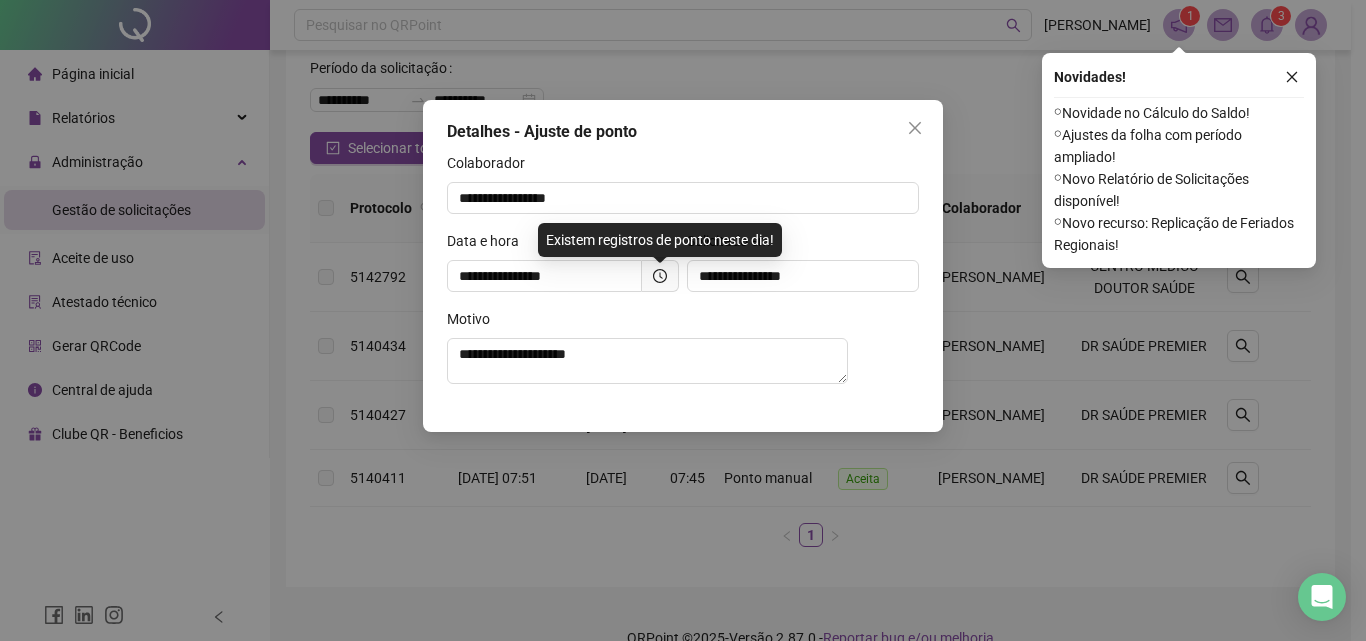 click on "**********" at bounding box center [683, 266] 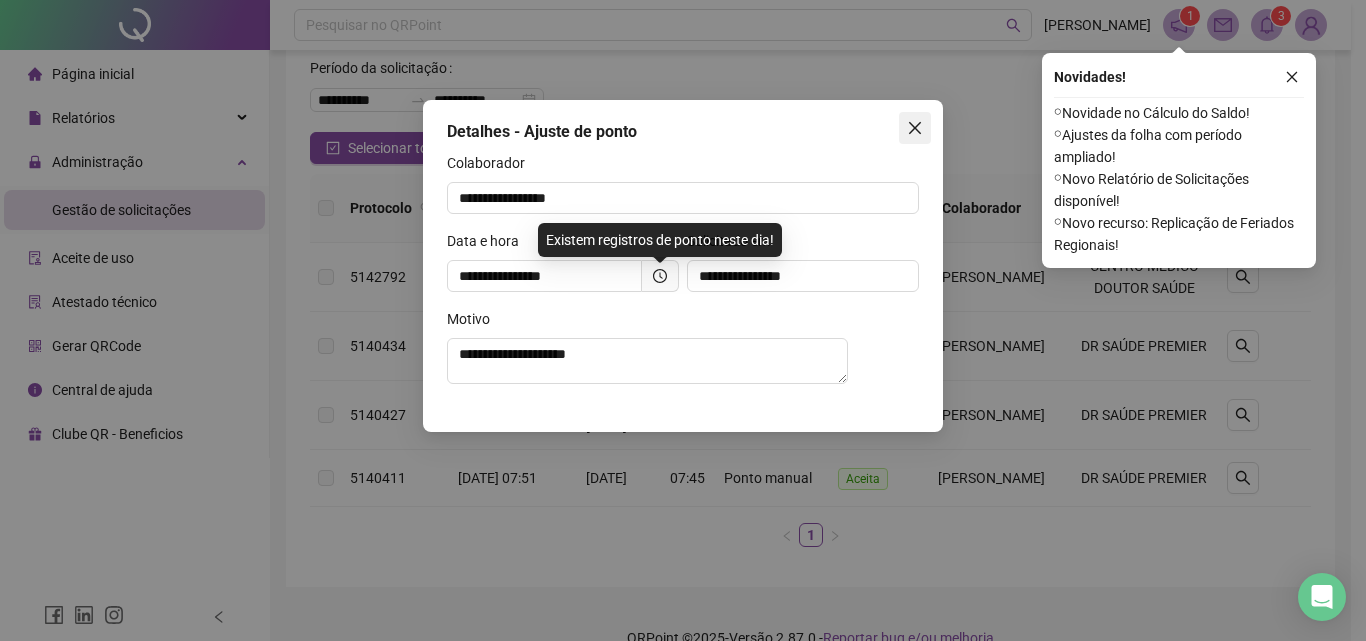 click 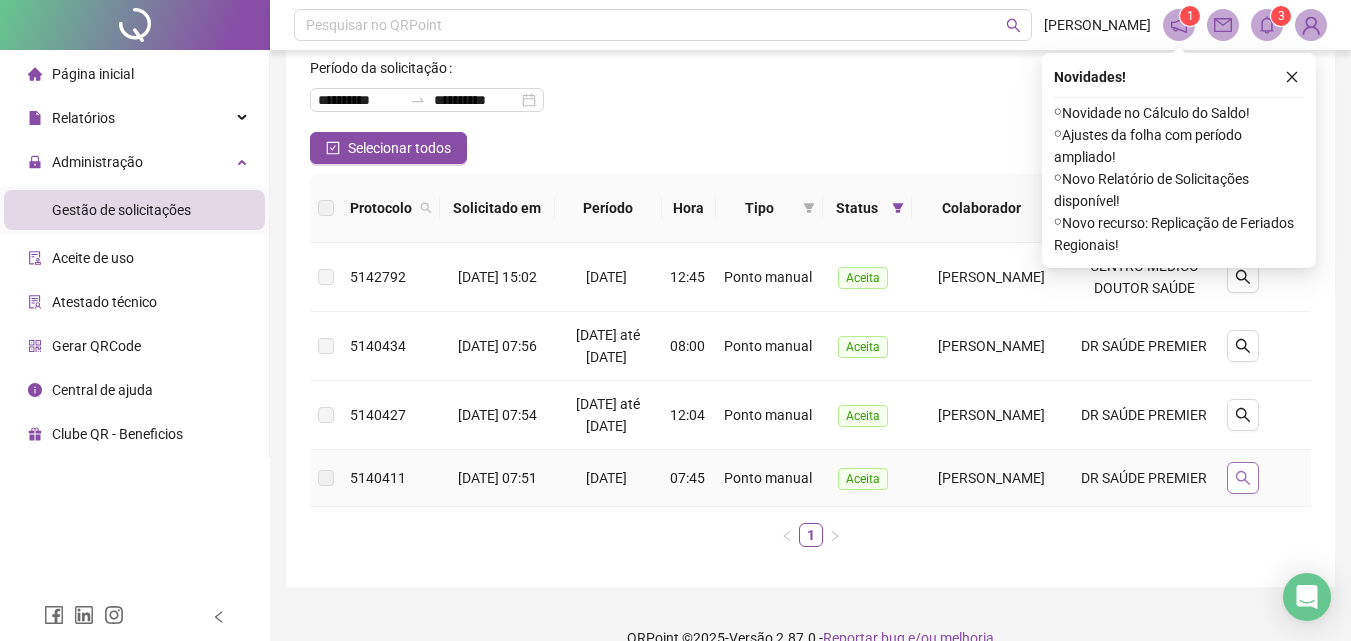 click 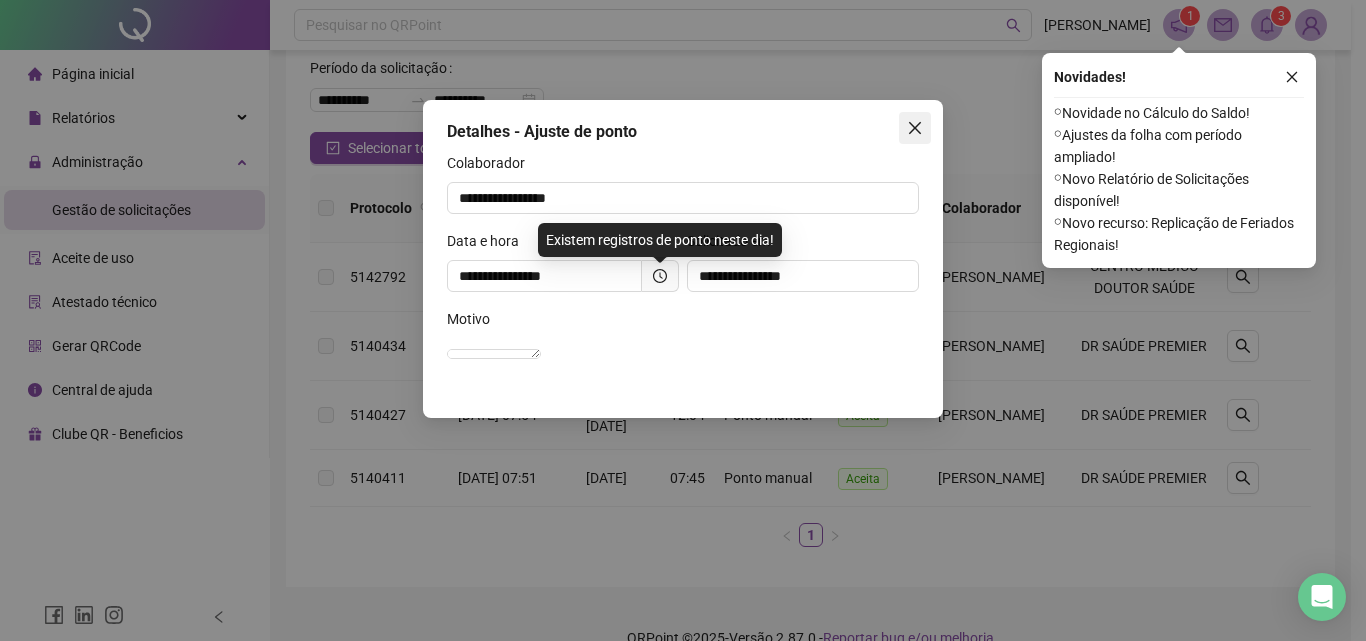 click at bounding box center [915, 128] 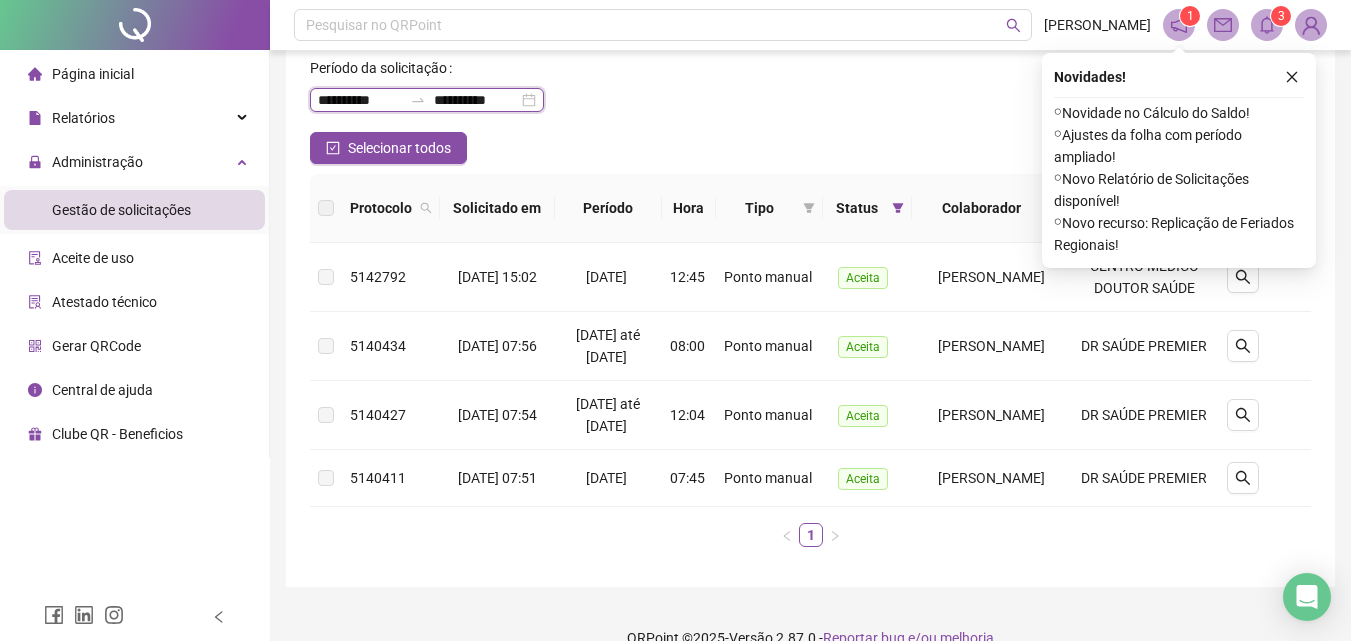 click on "**********" at bounding box center [360, 100] 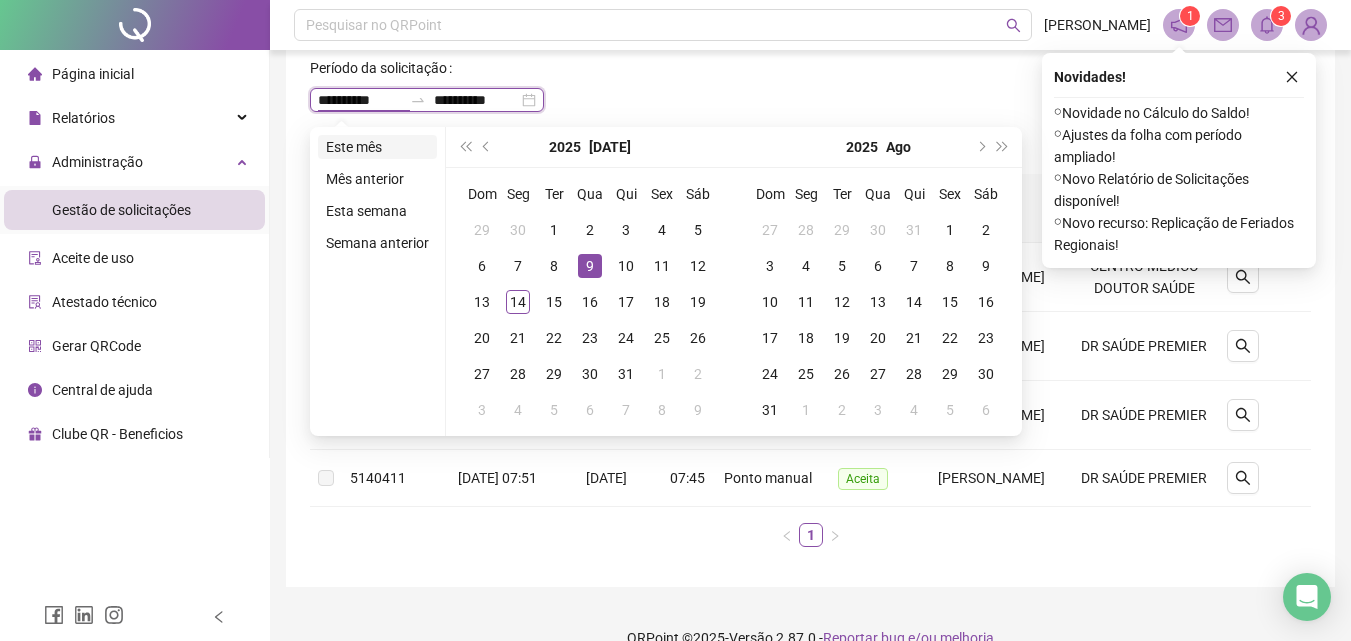 type on "**********" 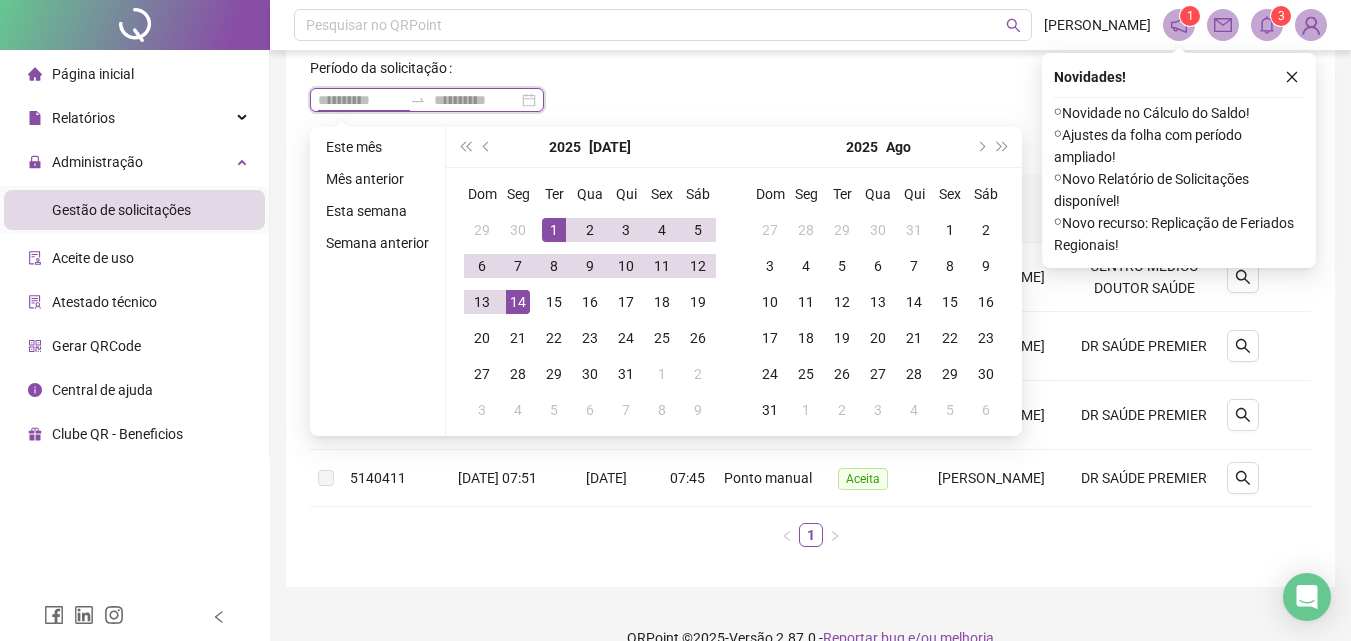 type on "**********" 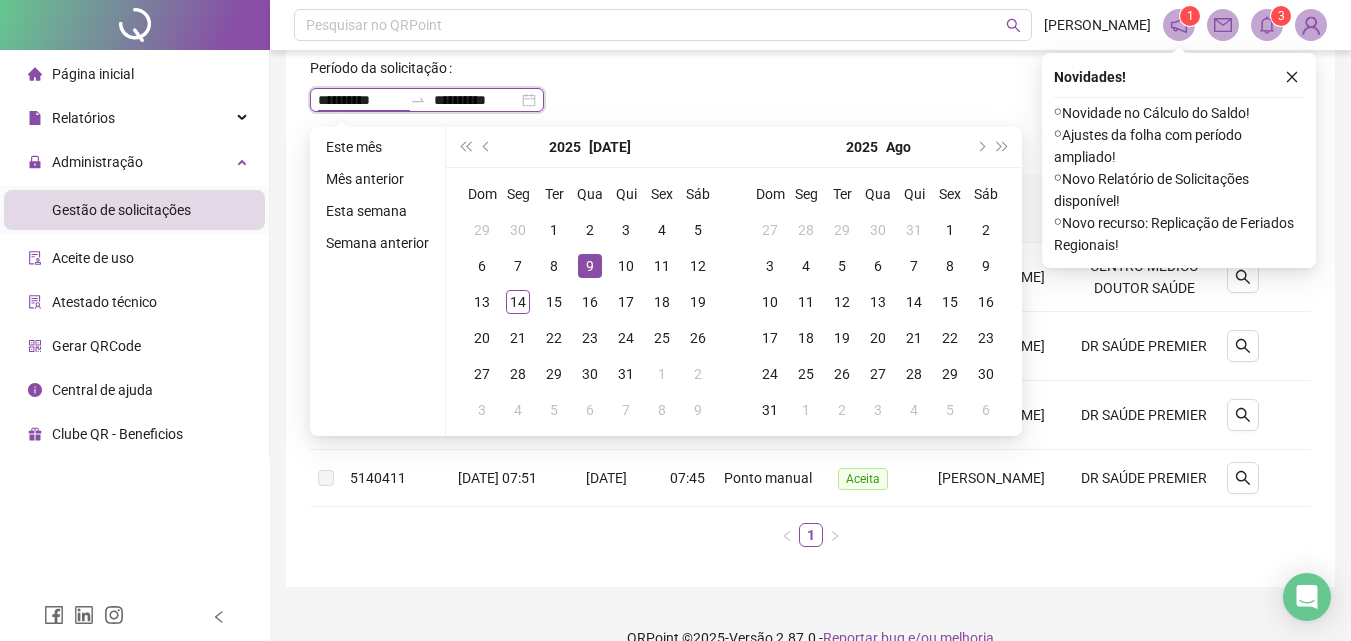 type on "**********" 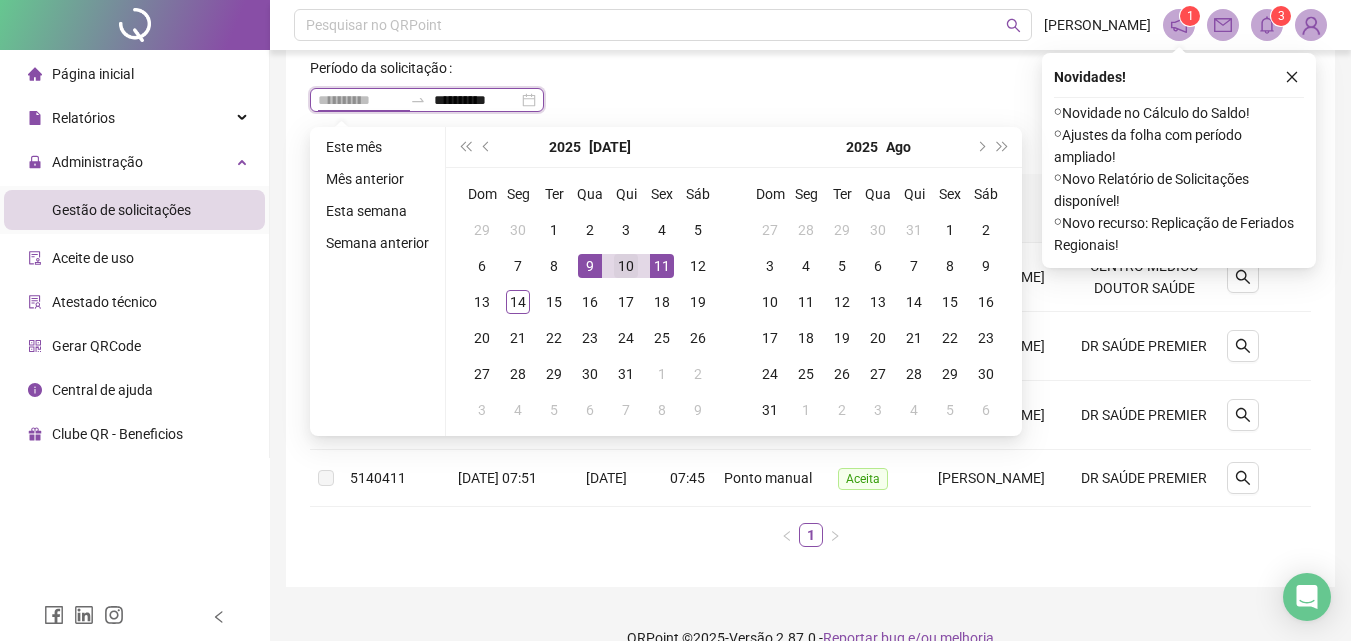 type on "**********" 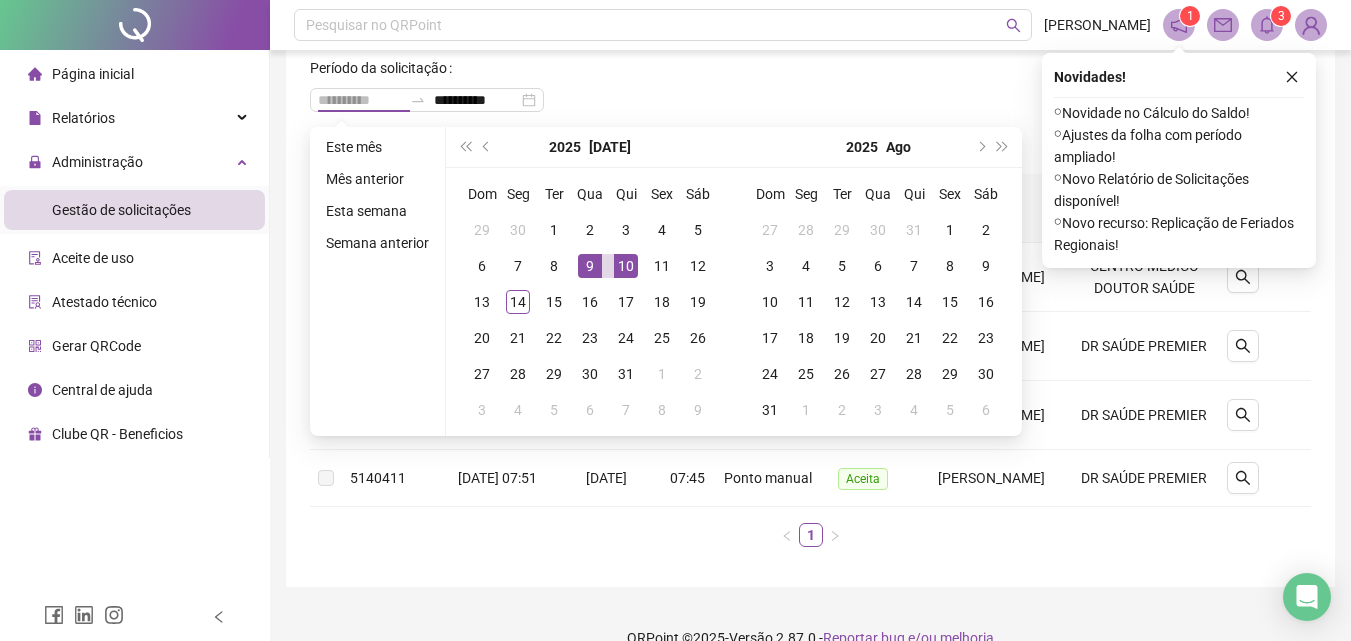 click on "10" at bounding box center (626, 266) 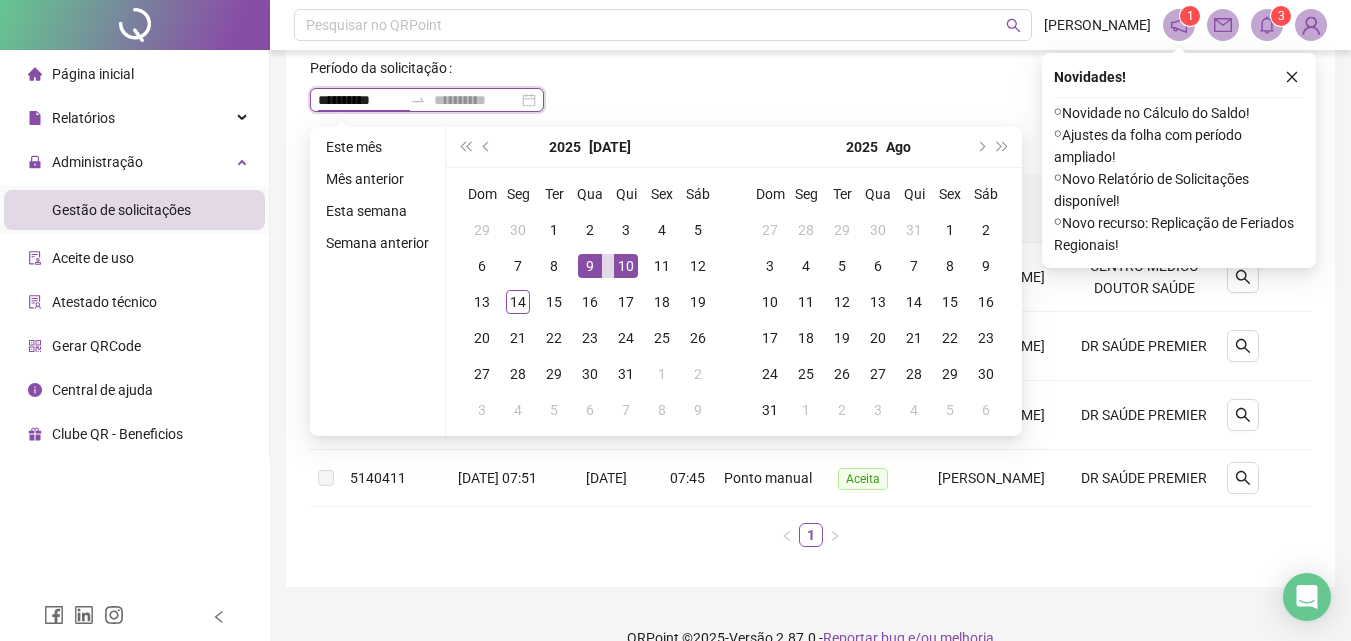 type on "**********" 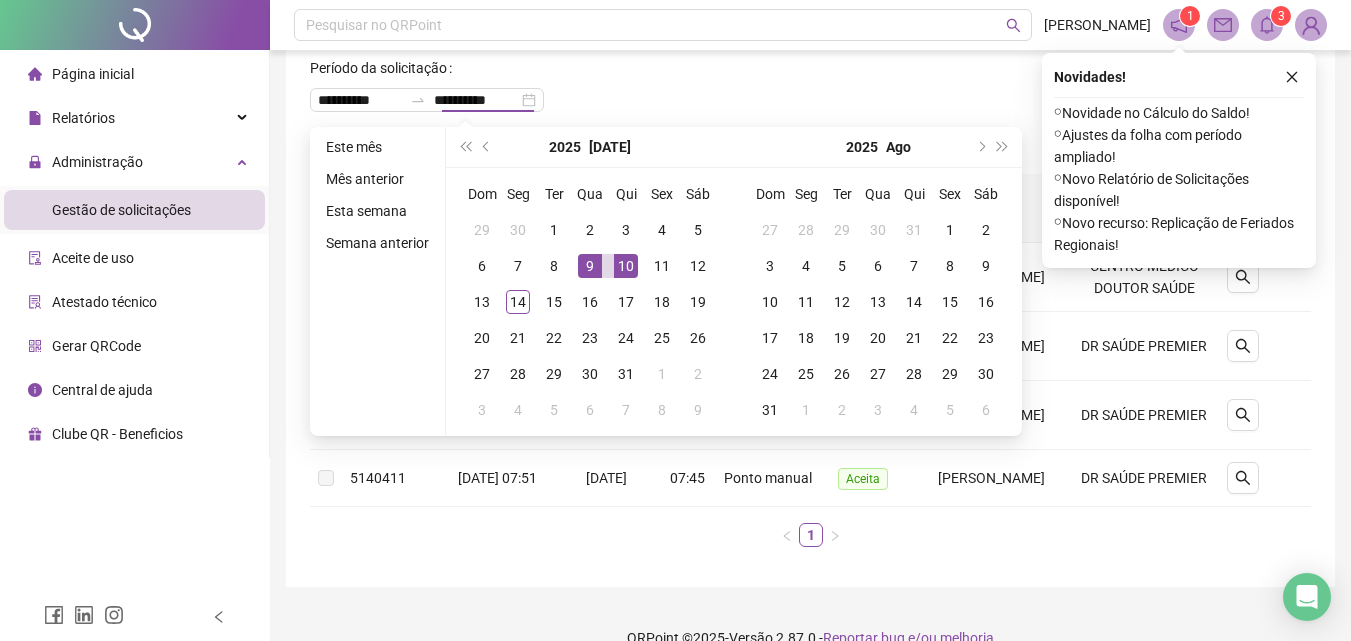 type on "**********" 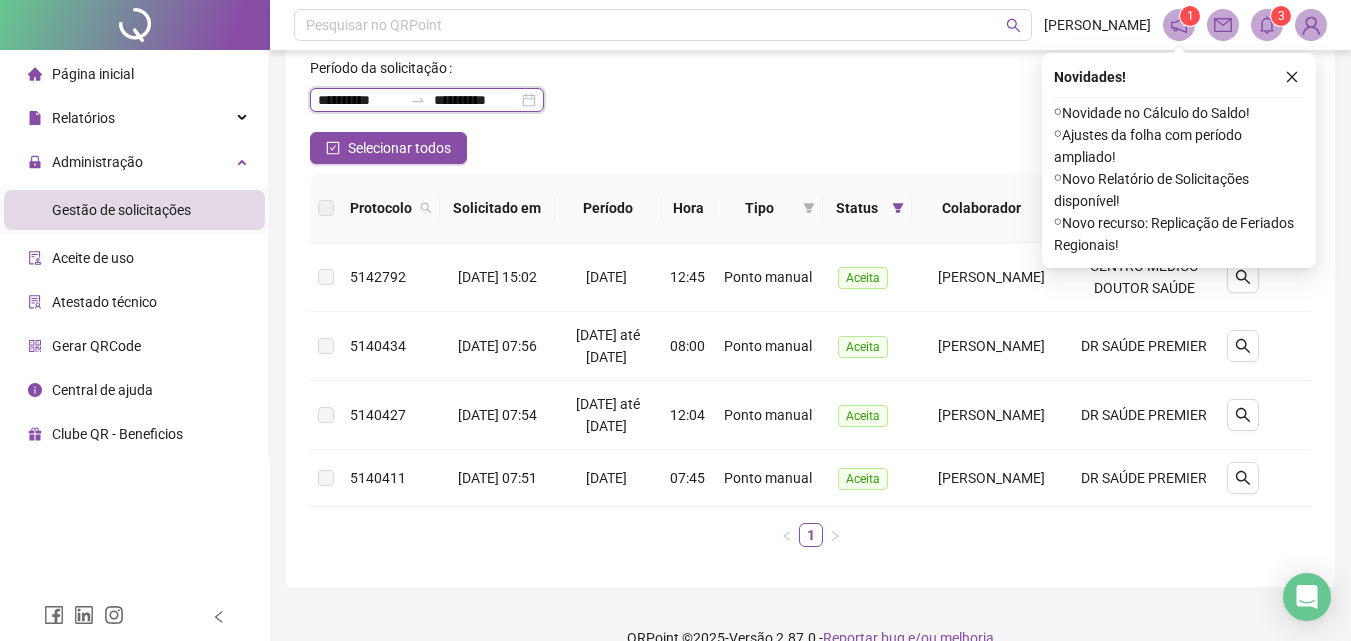 click on "**********" at bounding box center (360, 100) 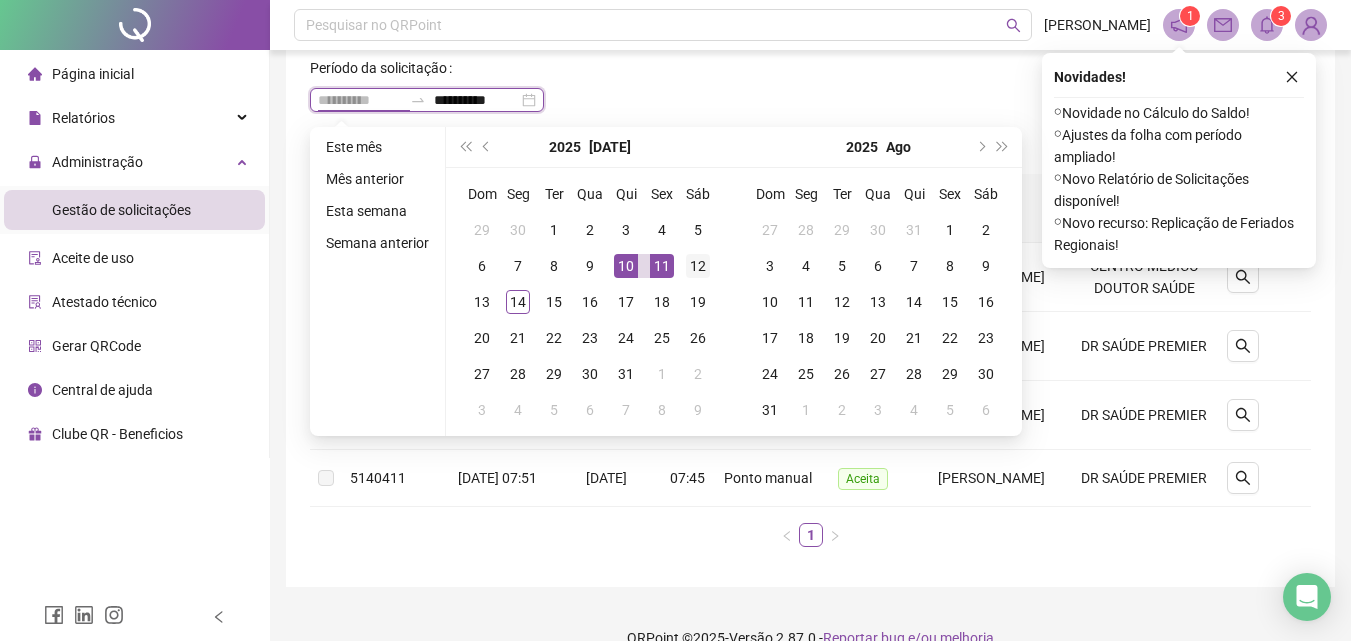 type on "**********" 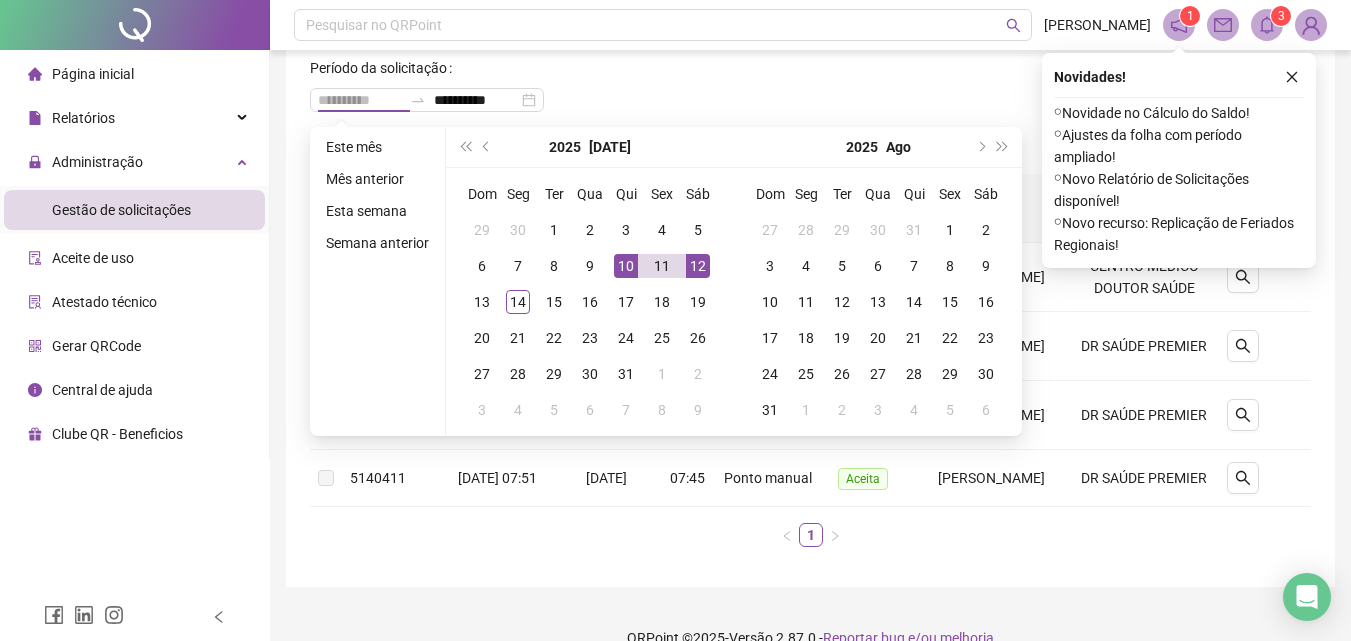 click on "12" at bounding box center (698, 266) 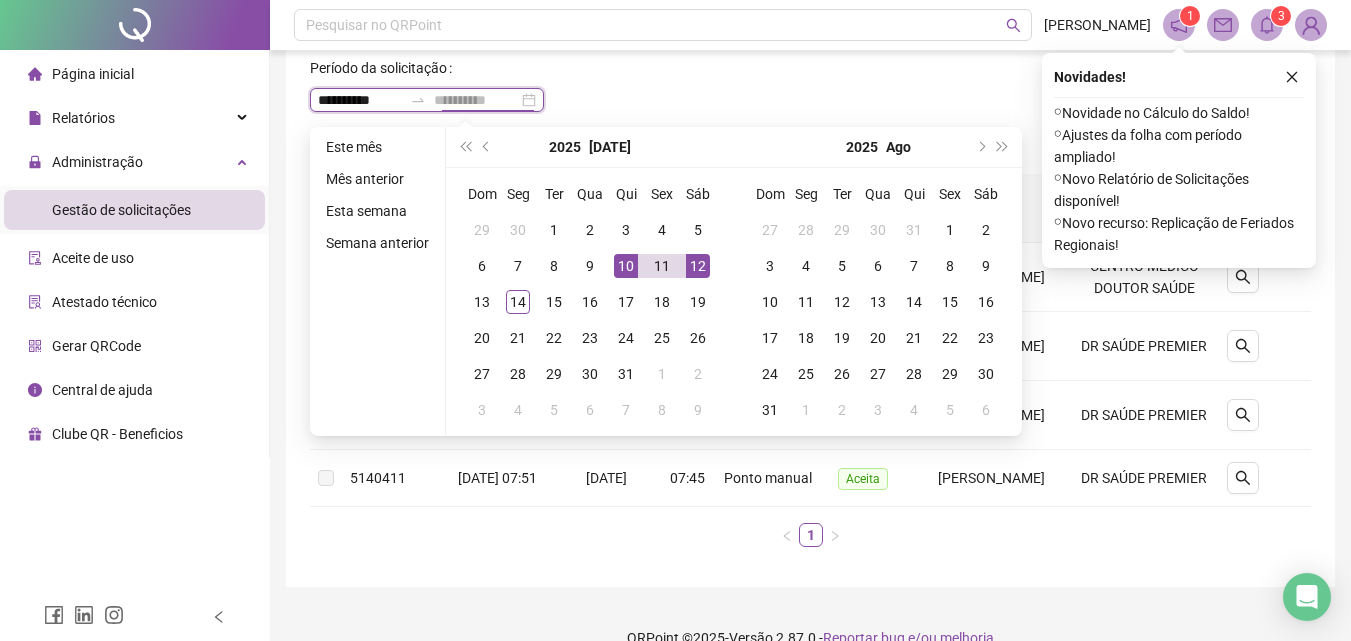 type on "**********" 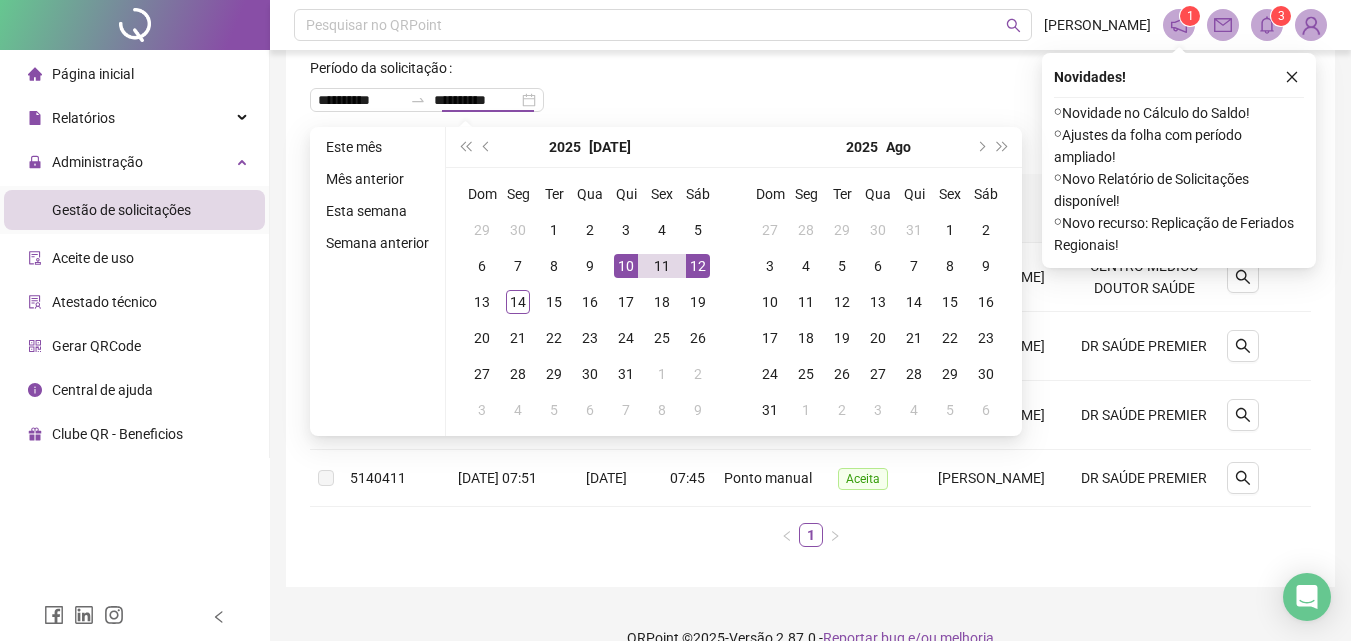 type on "**********" 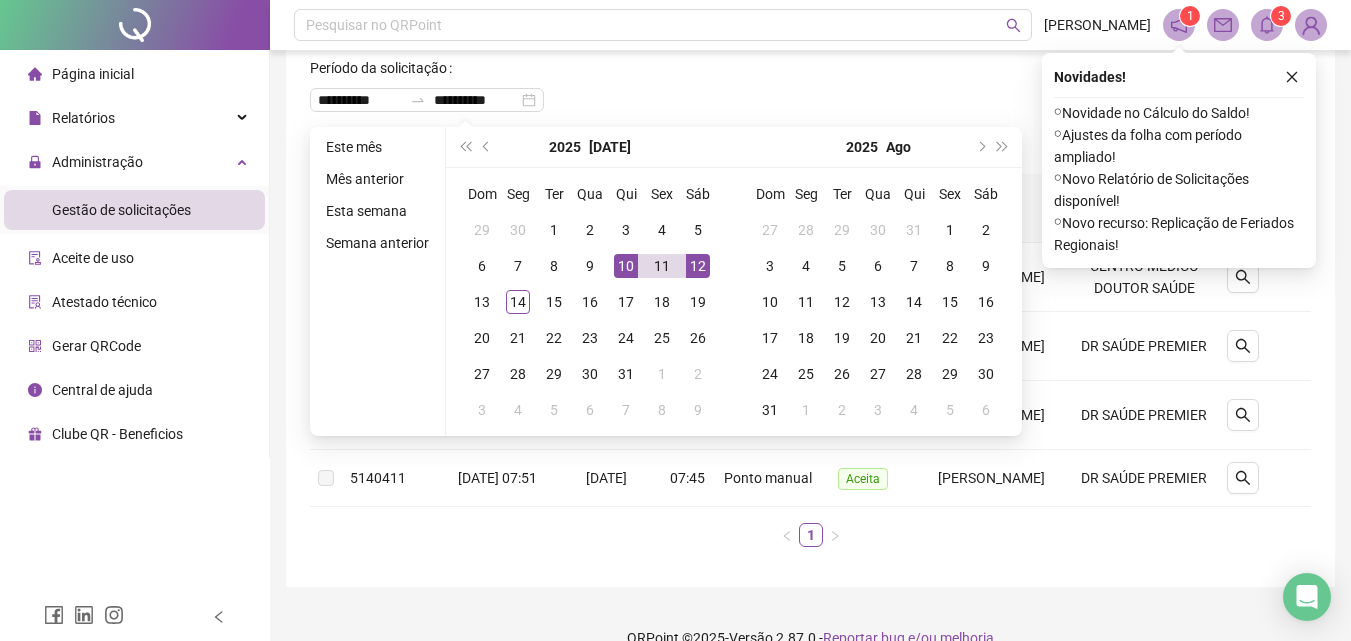 click on "**********" at bounding box center [810, 92] 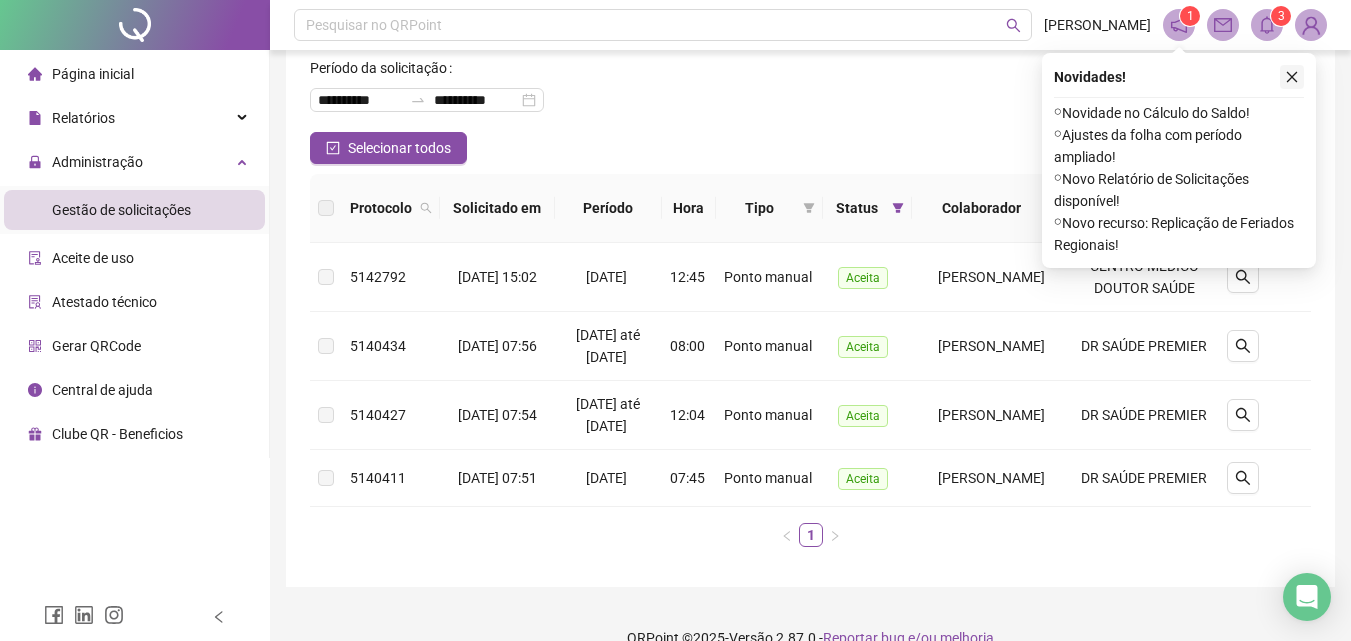 click 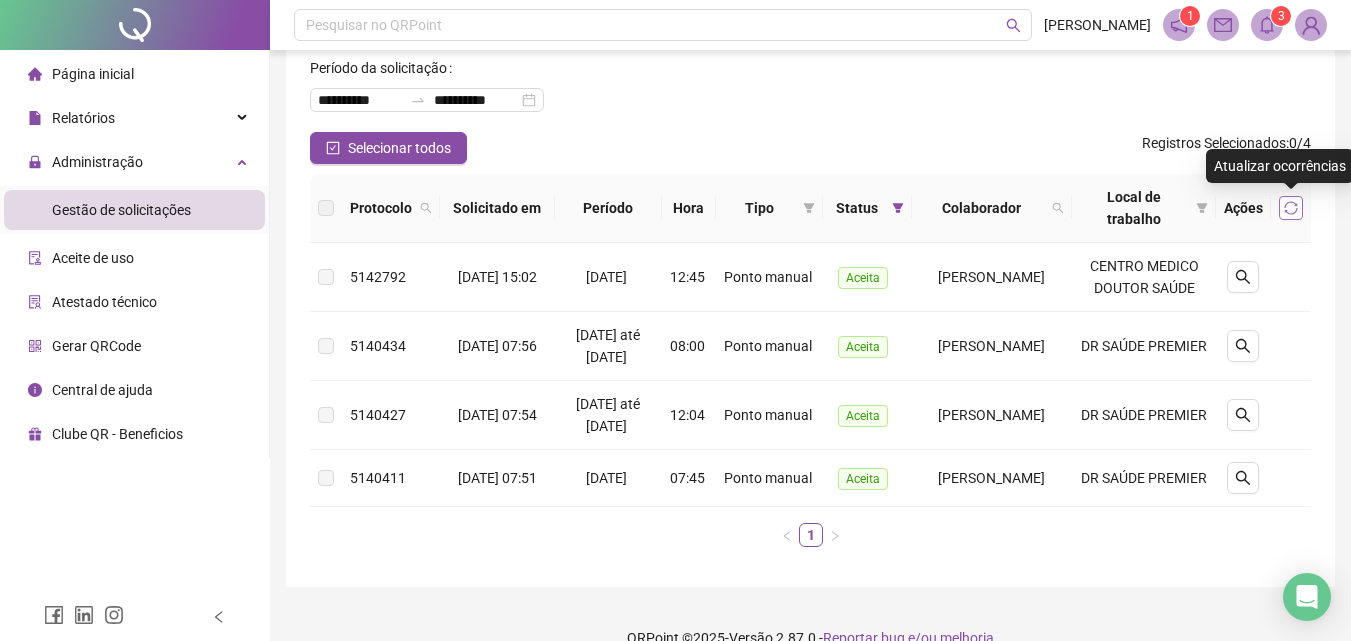 click at bounding box center (1291, 208) 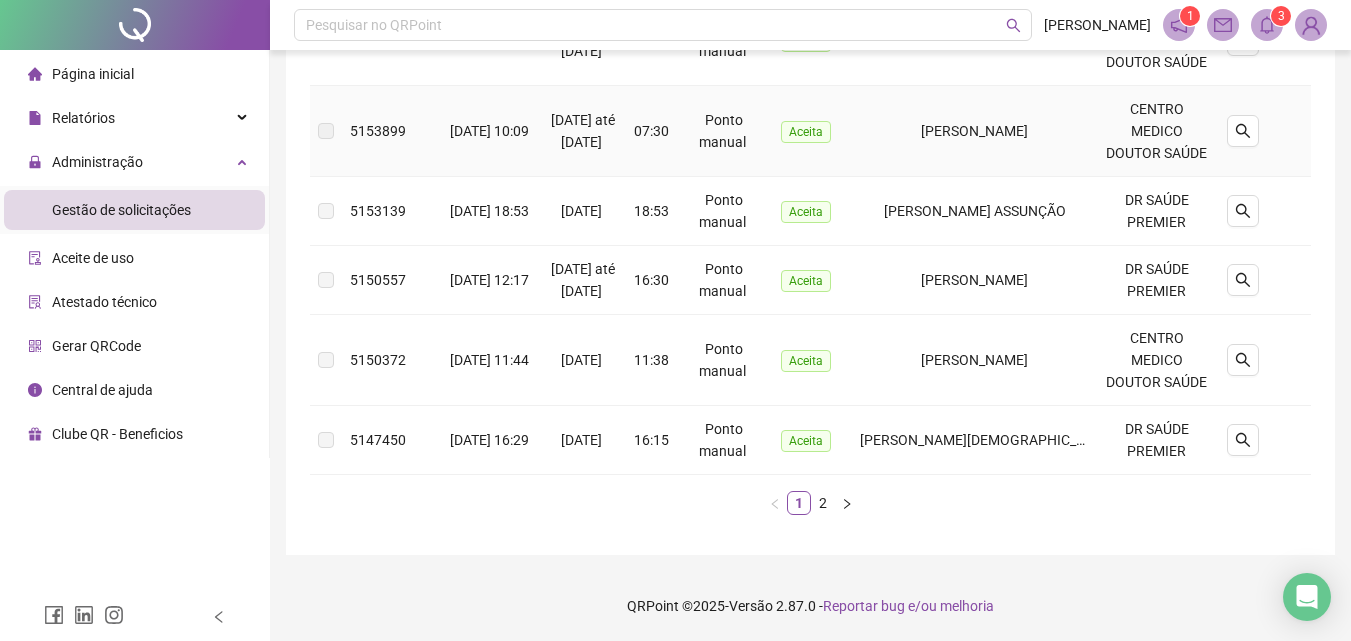 scroll, scrollTop: 1026, scrollLeft: 0, axis: vertical 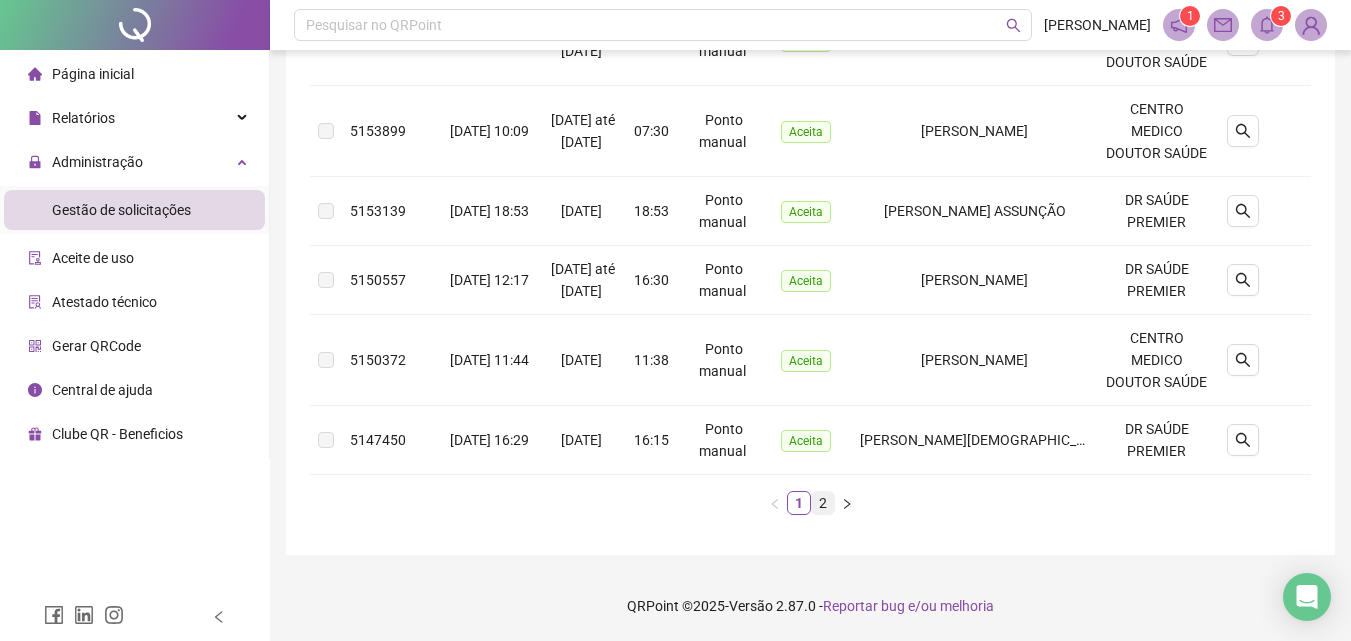 click on "2" at bounding box center (823, 503) 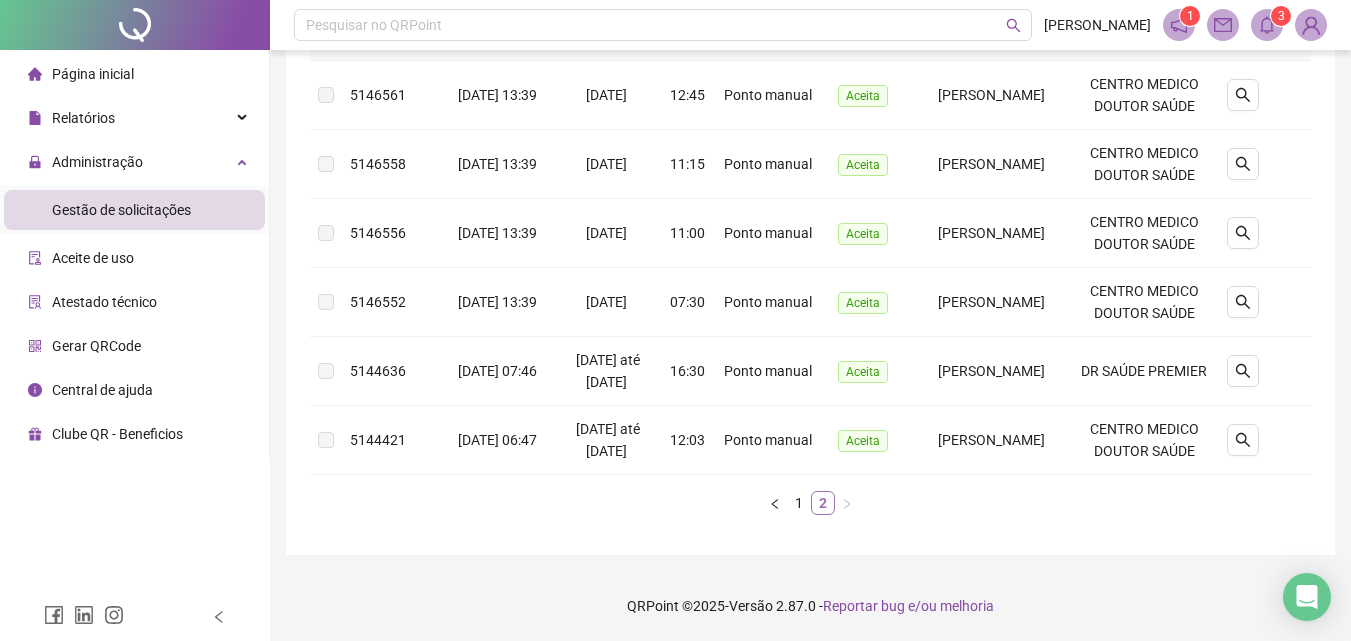scroll, scrollTop: 282, scrollLeft: 0, axis: vertical 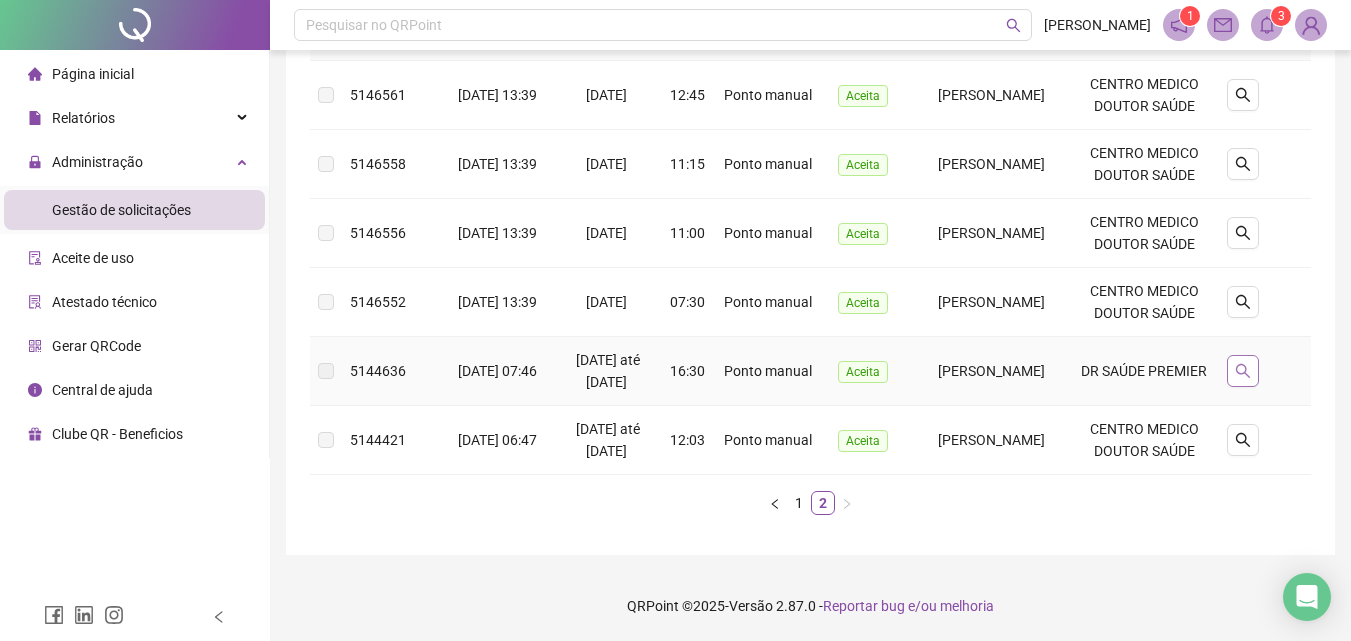 click 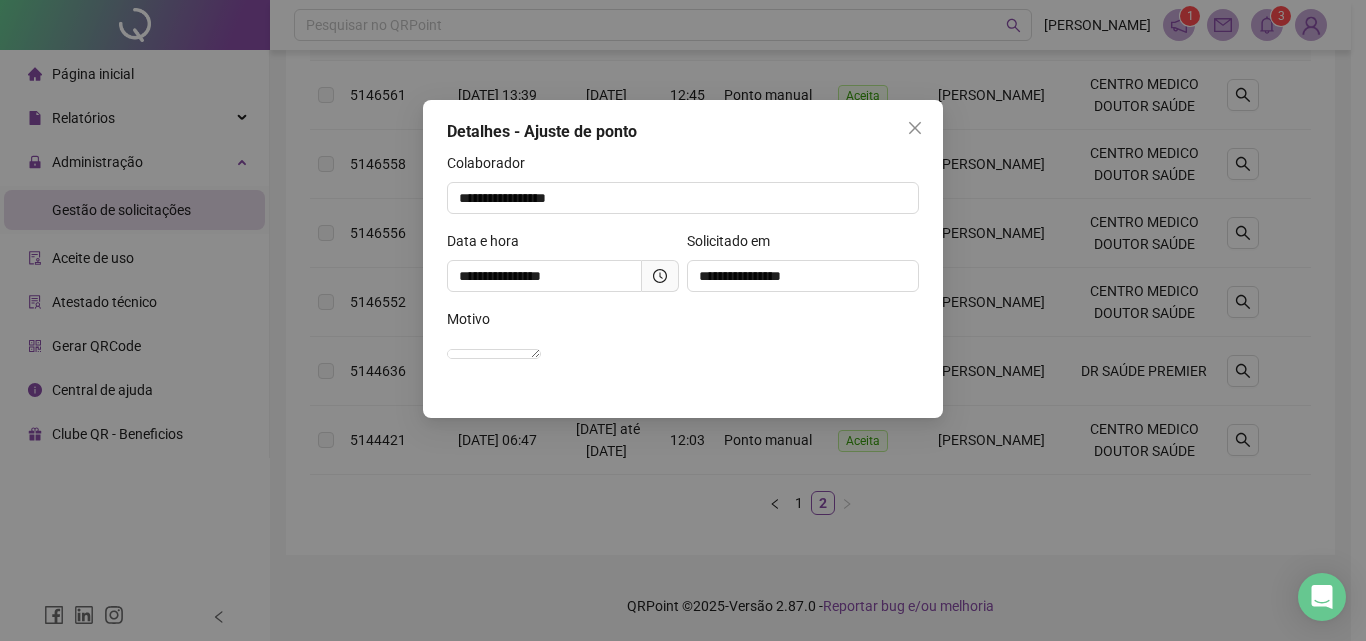 click at bounding box center (660, 276) 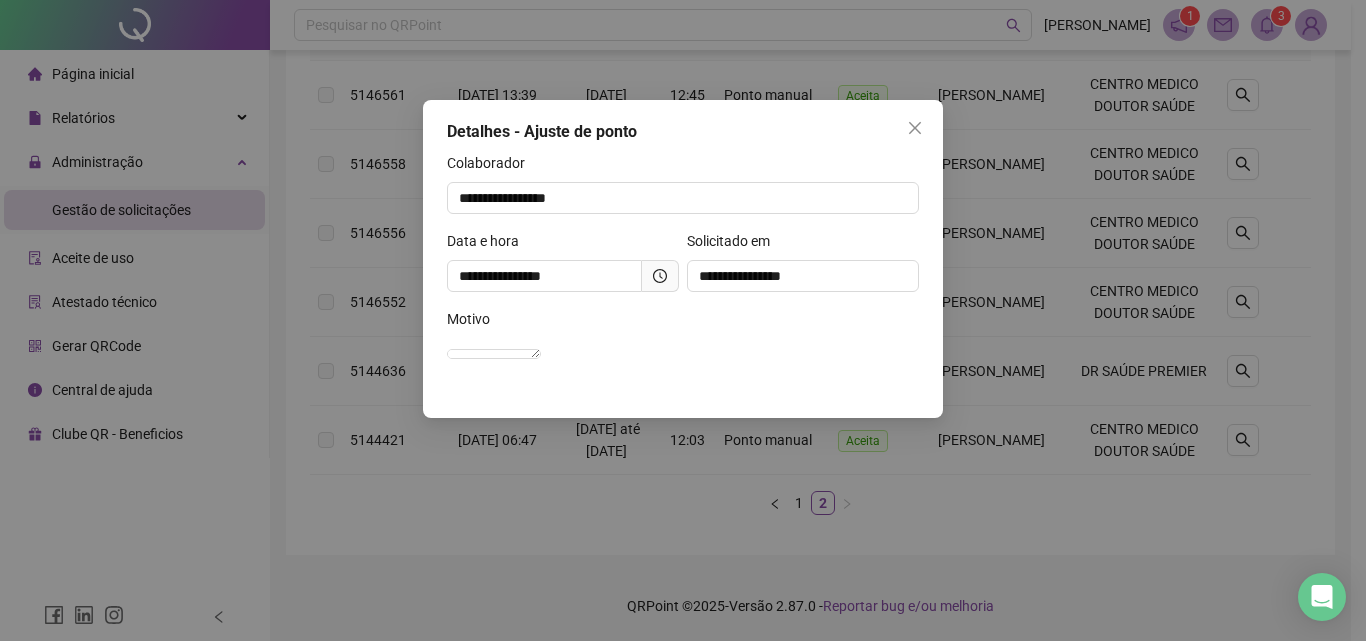 click at bounding box center (660, 276) 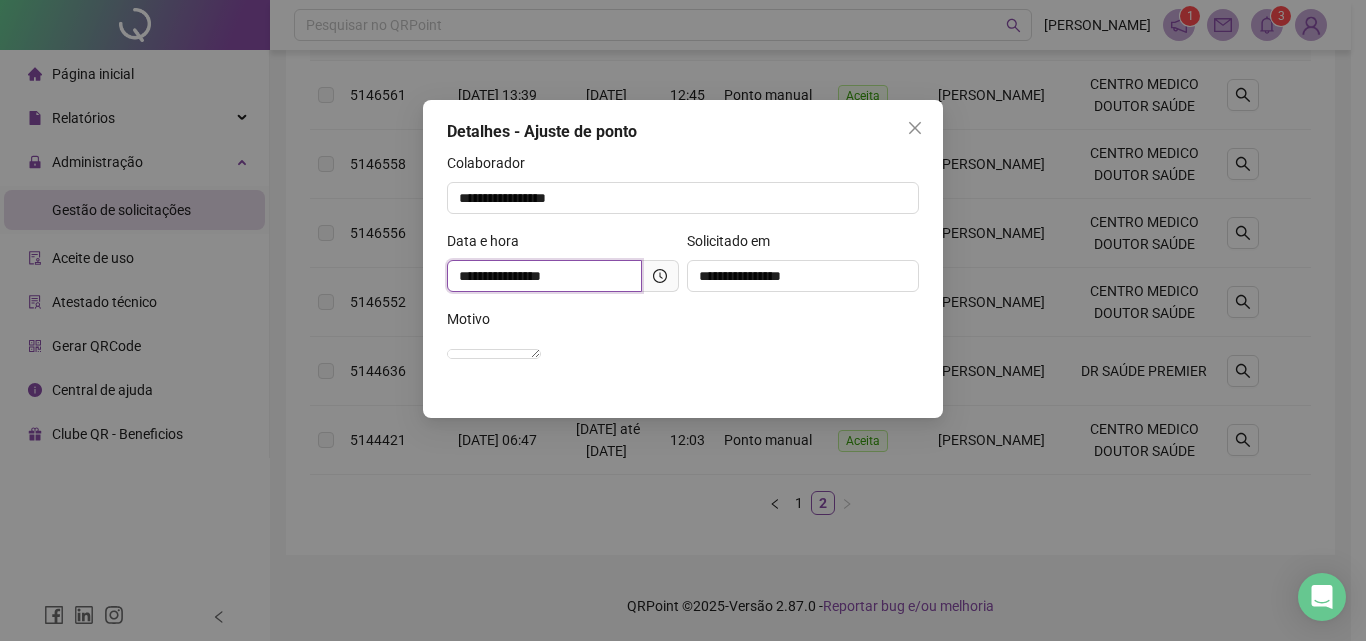 click on "**********" at bounding box center (544, 276) 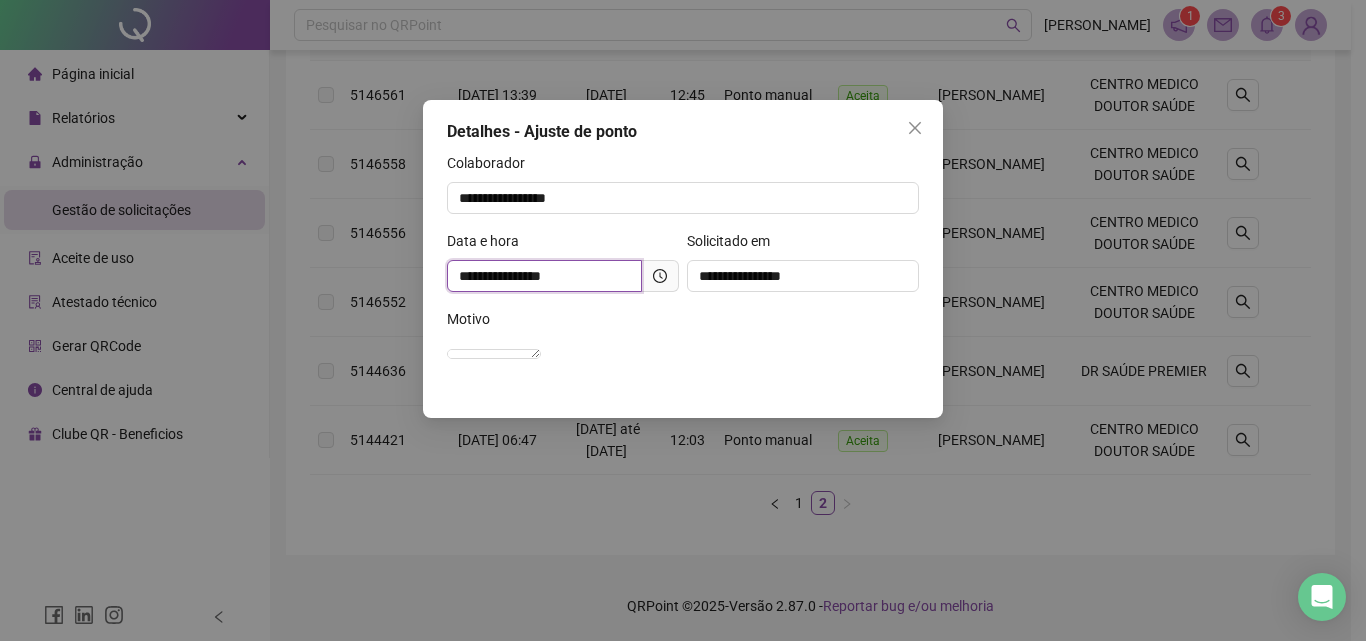 drag, startPoint x: 519, startPoint y: 282, endPoint x: 546, endPoint y: 276, distance: 27.658634 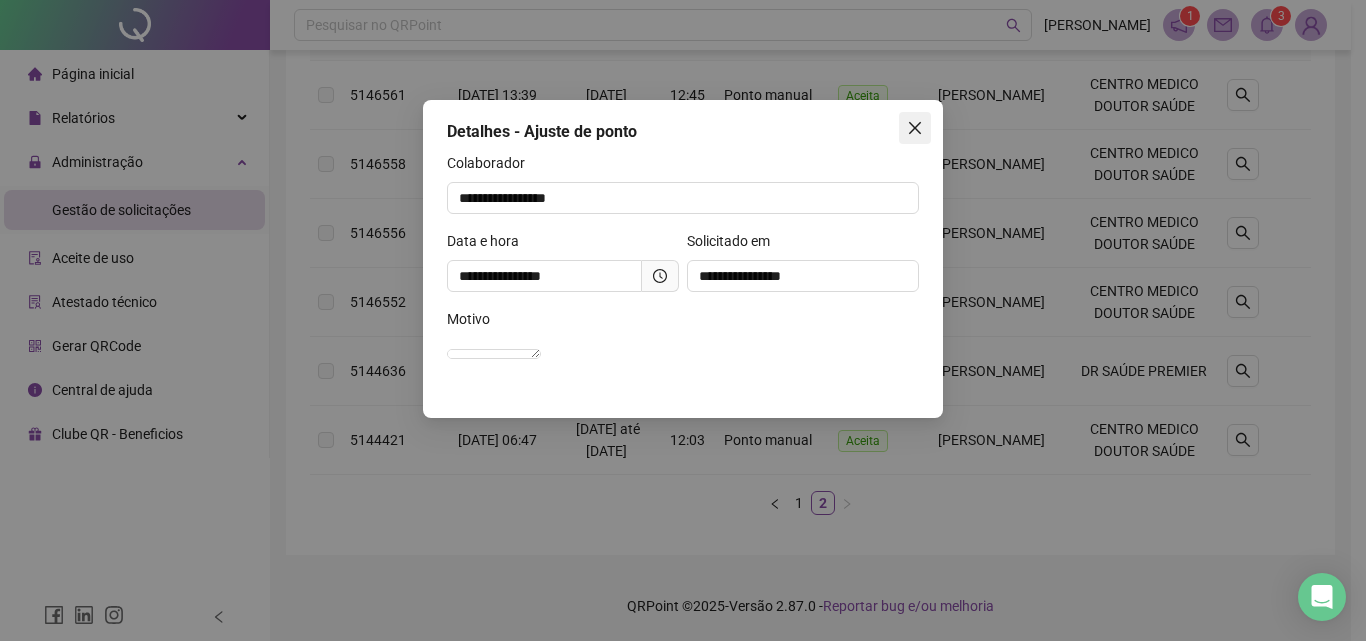 click at bounding box center [915, 128] 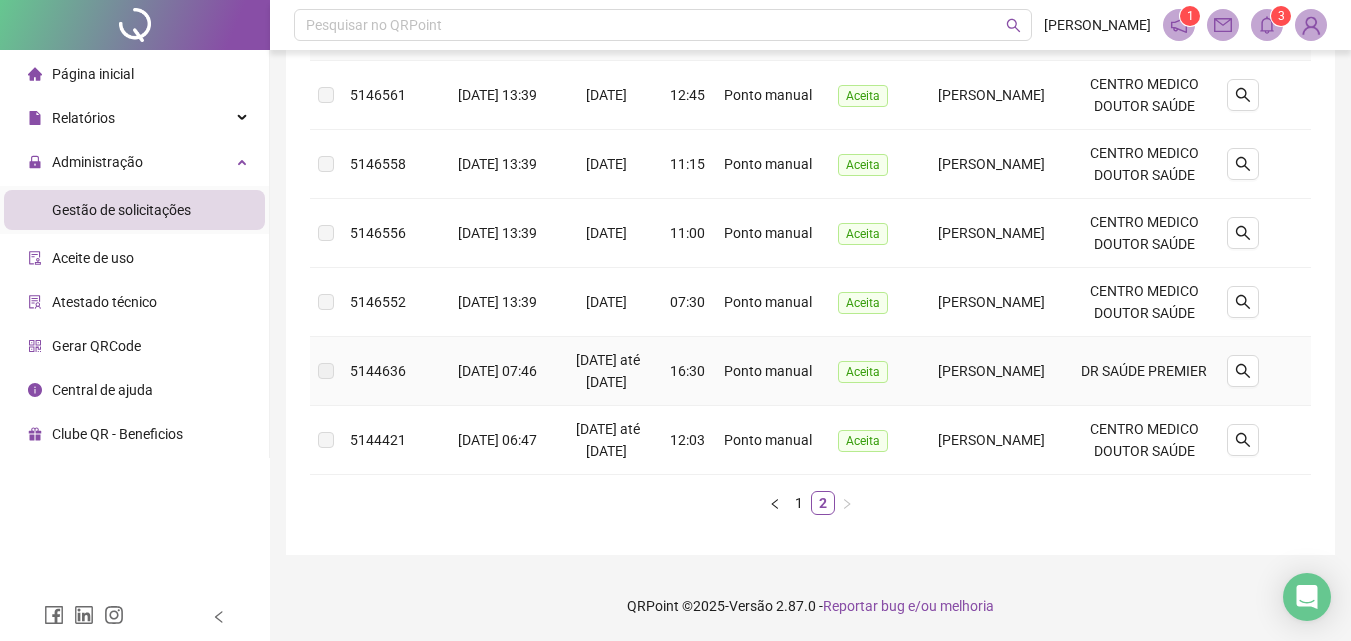 click at bounding box center (326, 371) 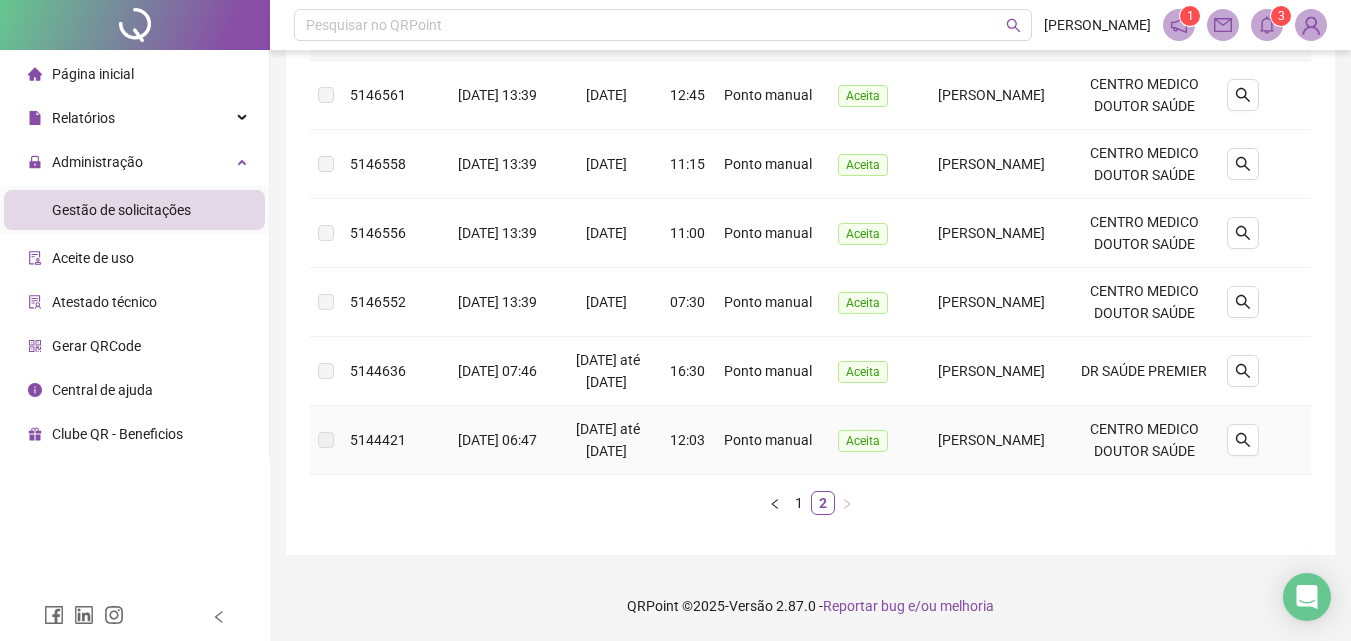 drag, startPoint x: 613, startPoint y: 430, endPoint x: 557, endPoint y: 392, distance: 67.6757 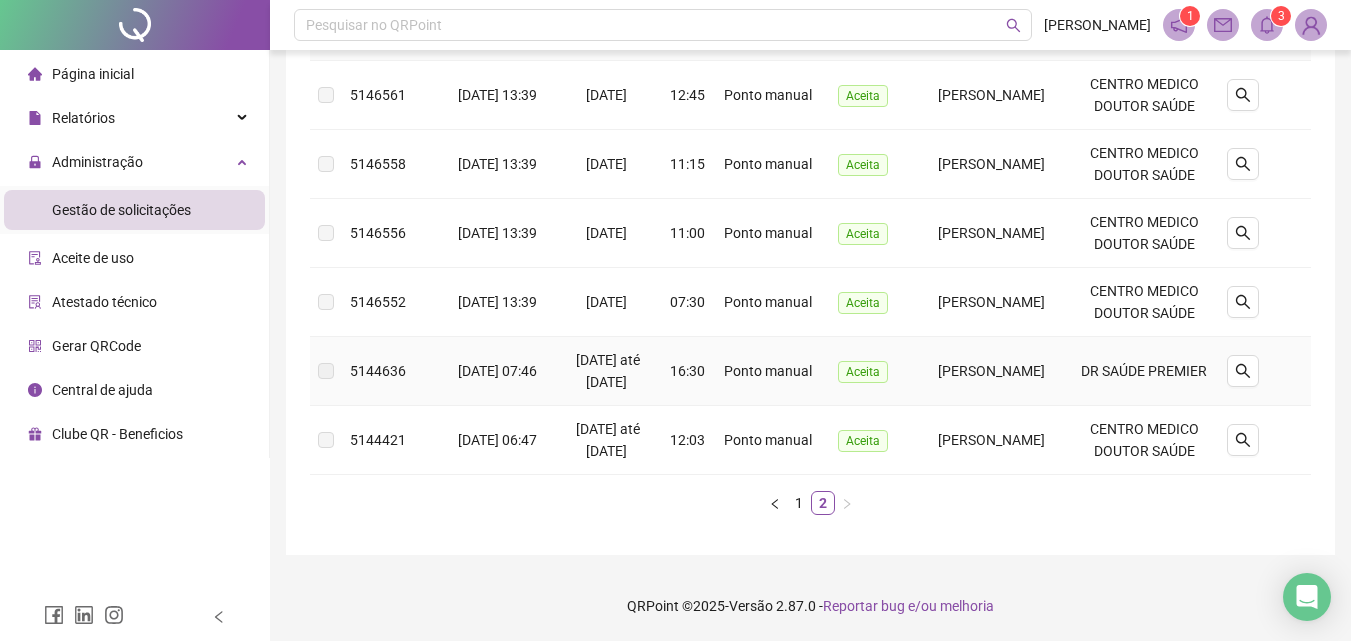 click on "[DATE] até [DATE]" at bounding box center (608, 371) 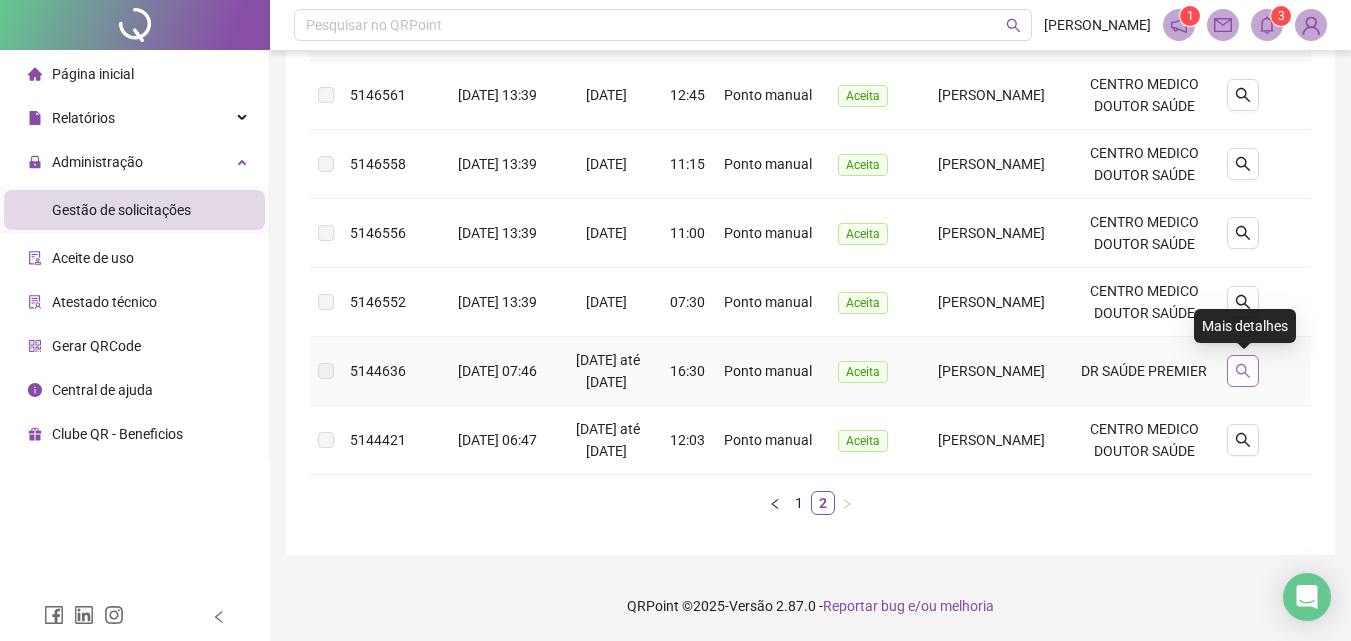 click at bounding box center (1243, 371) 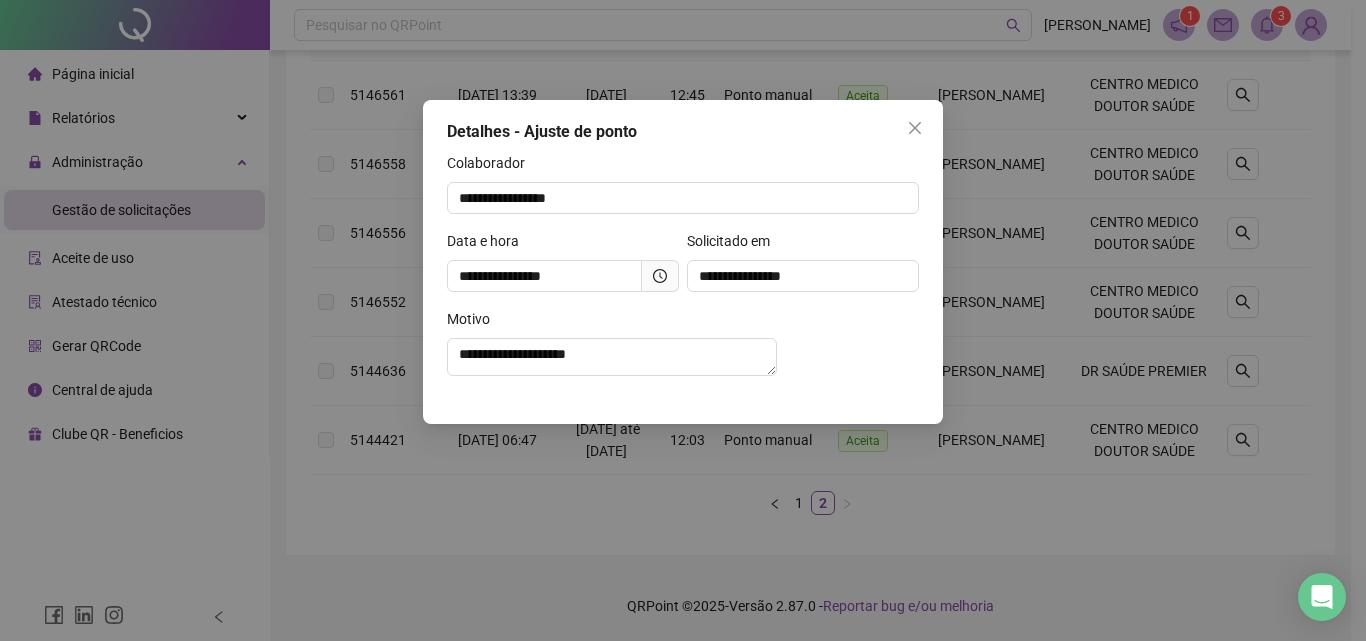 click at bounding box center (660, 276) 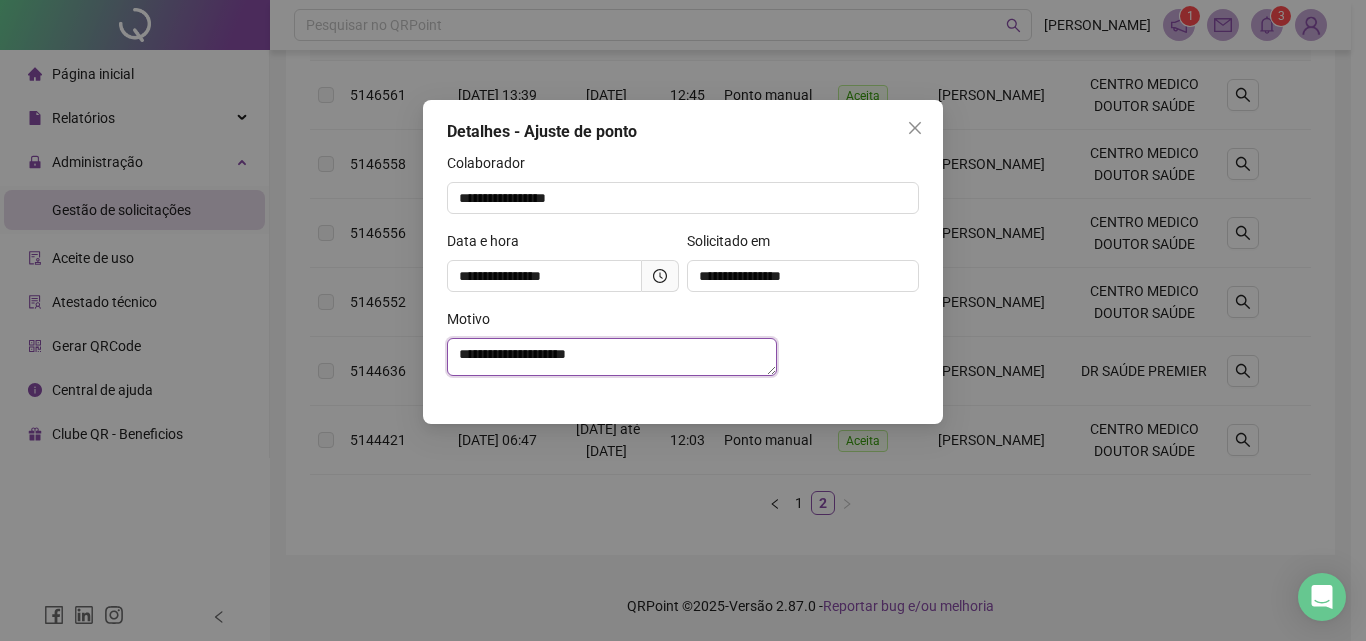 click on "**********" at bounding box center (612, 357) 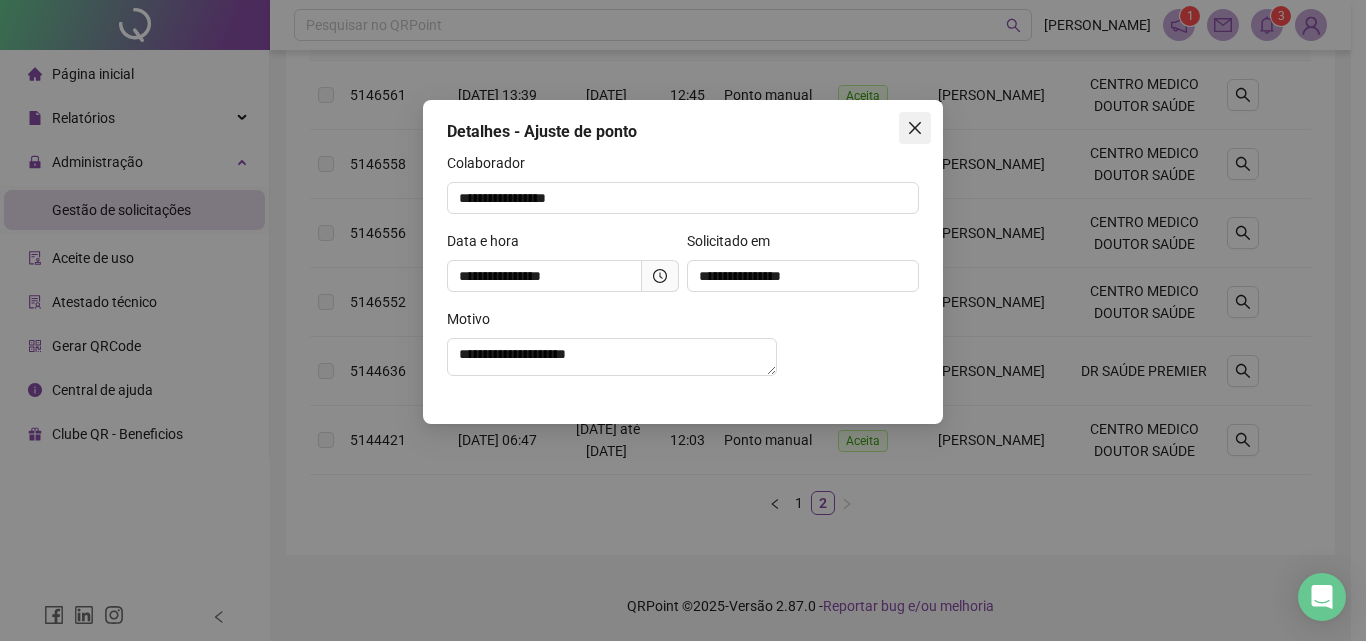 click at bounding box center [915, 128] 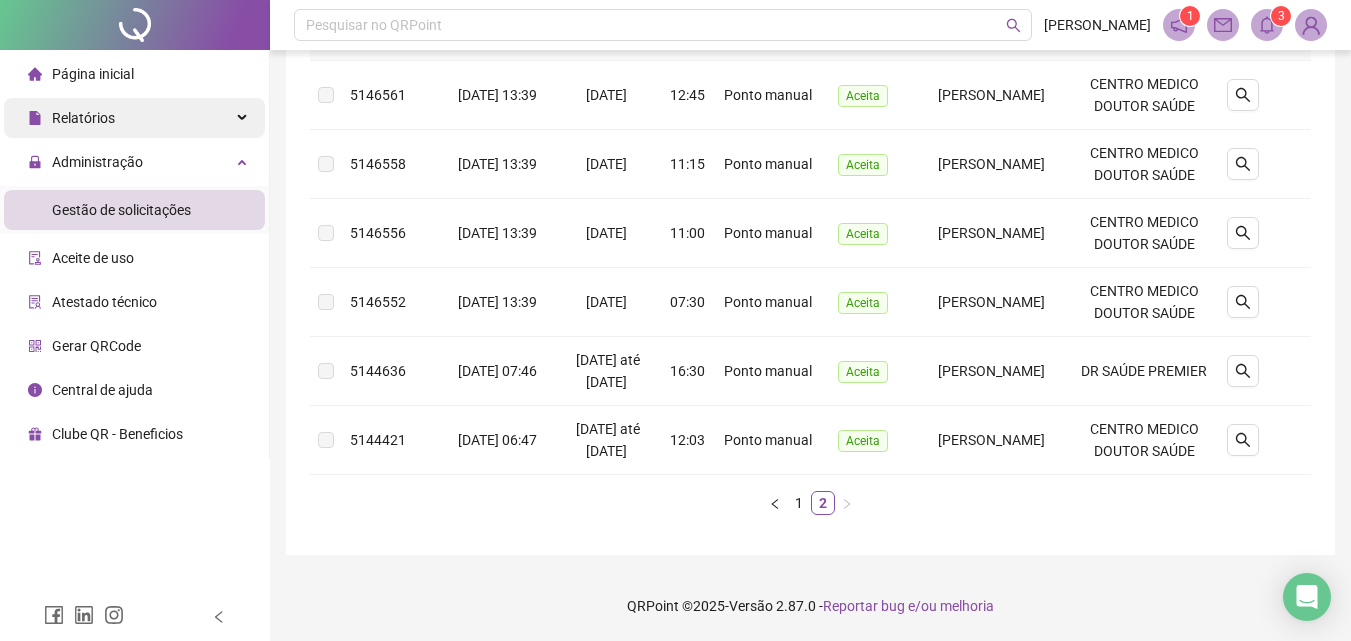 click on "Relatórios" at bounding box center (134, 118) 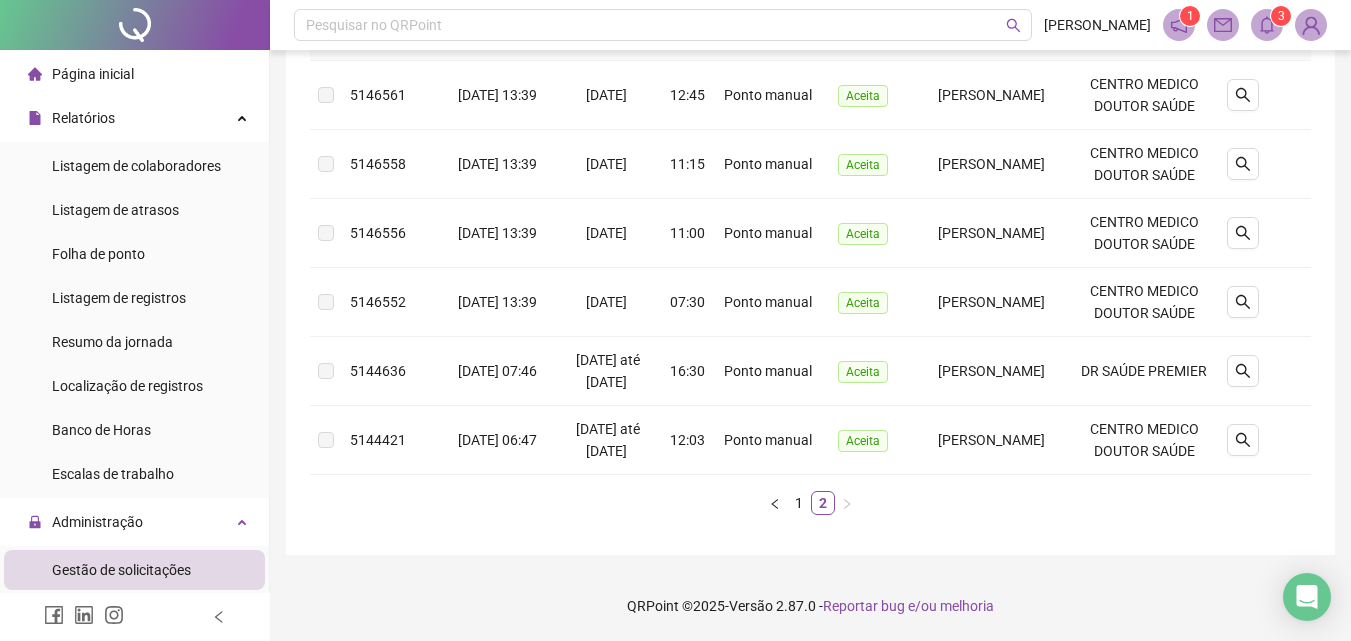click on "Página inicial" at bounding box center [134, 74] 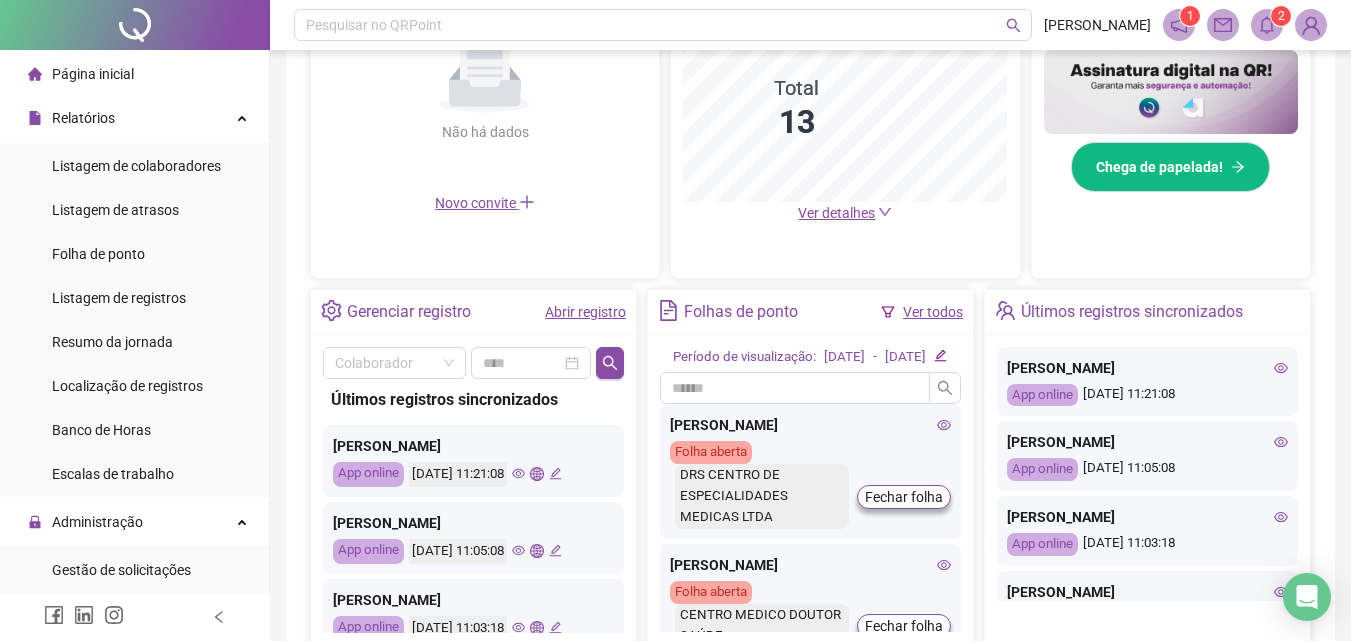 scroll, scrollTop: 681, scrollLeft: 0, axis: vertical 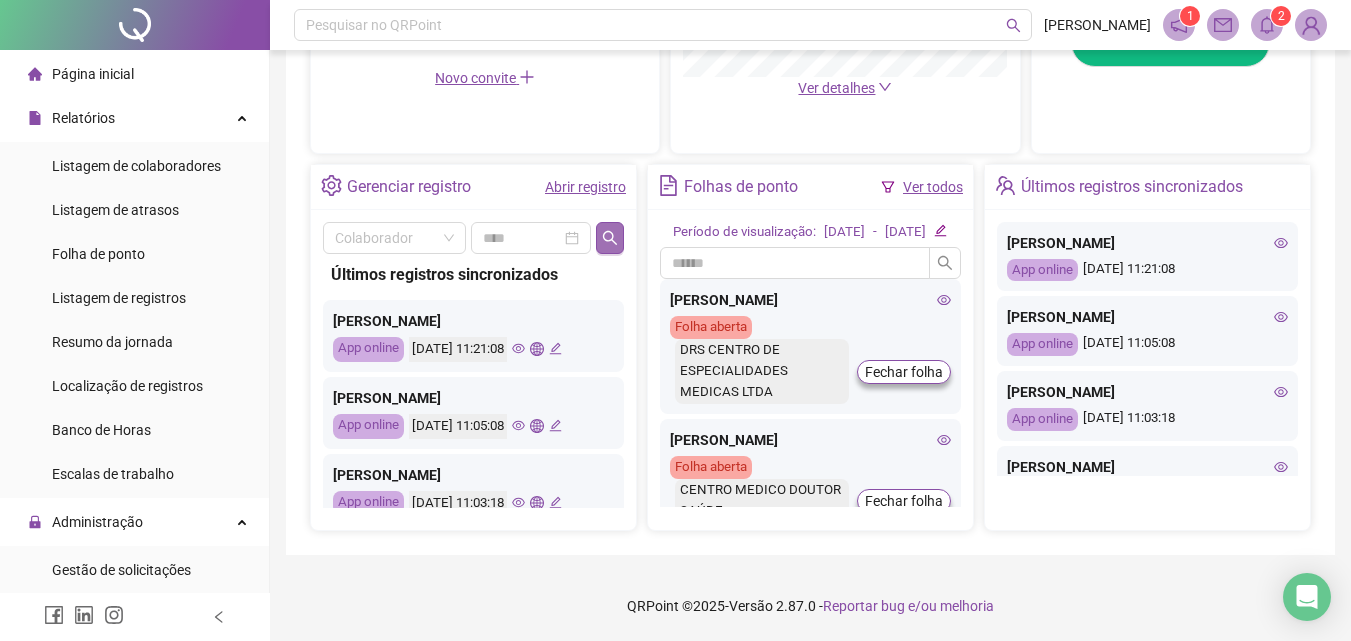 click 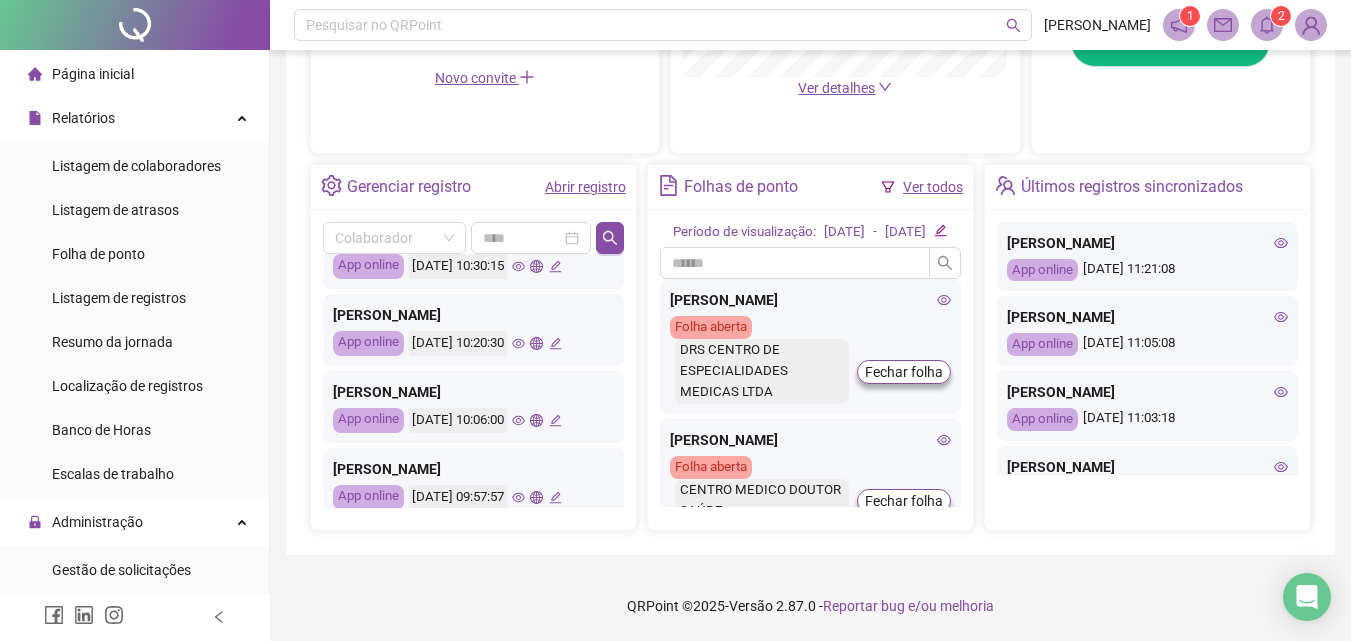 scroll, scrollTop: 1010, scrollLeft: 0, axis: vertical 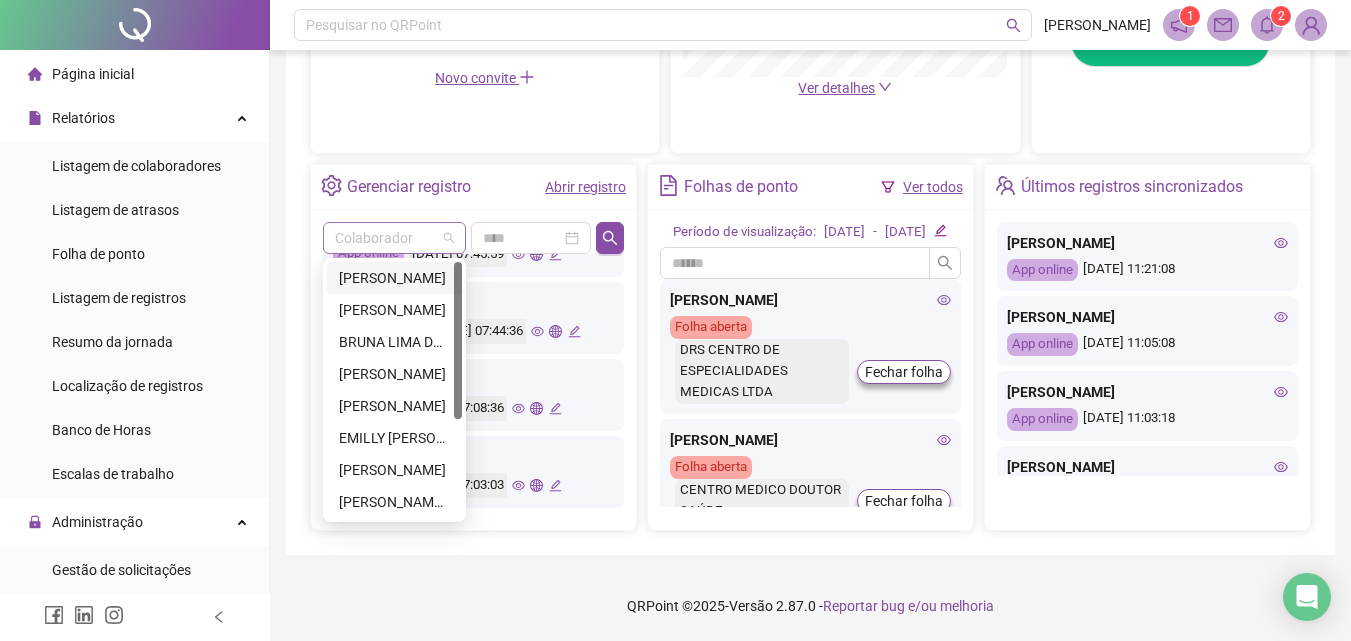 click on "Colaborador" at bounding box center (394, 238) 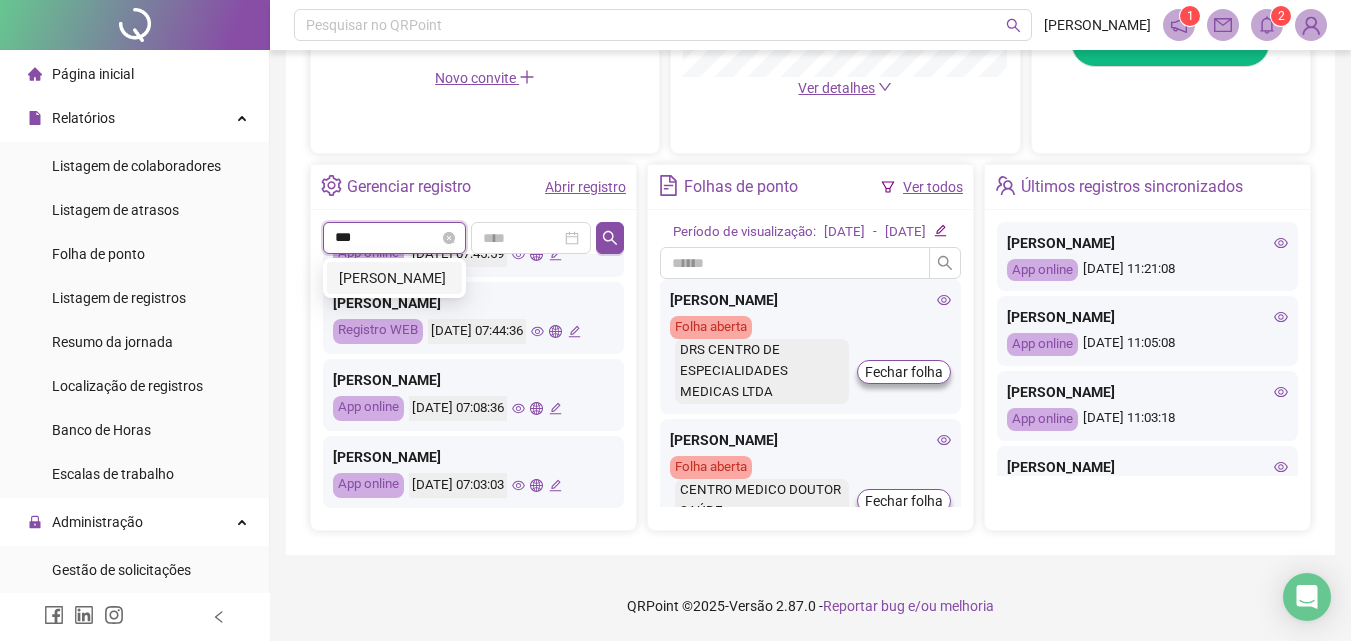 type on "****" 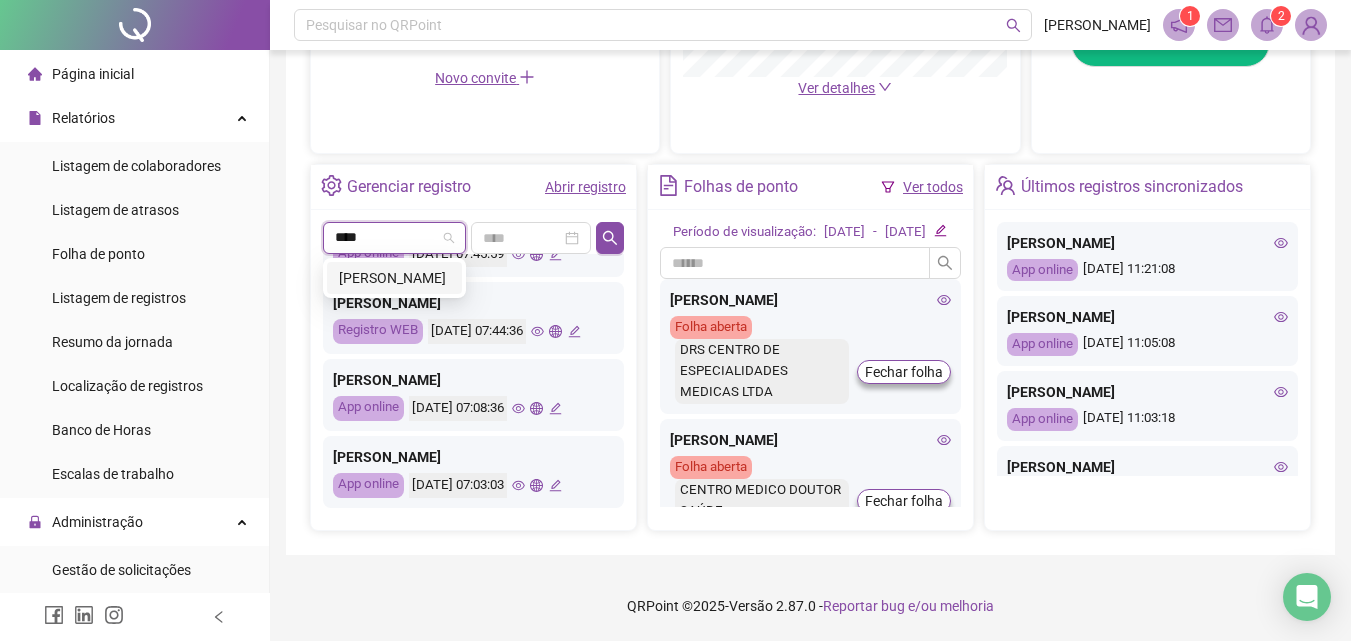 click on "[PERSON_NAME]" at bounding box center (394, 278) 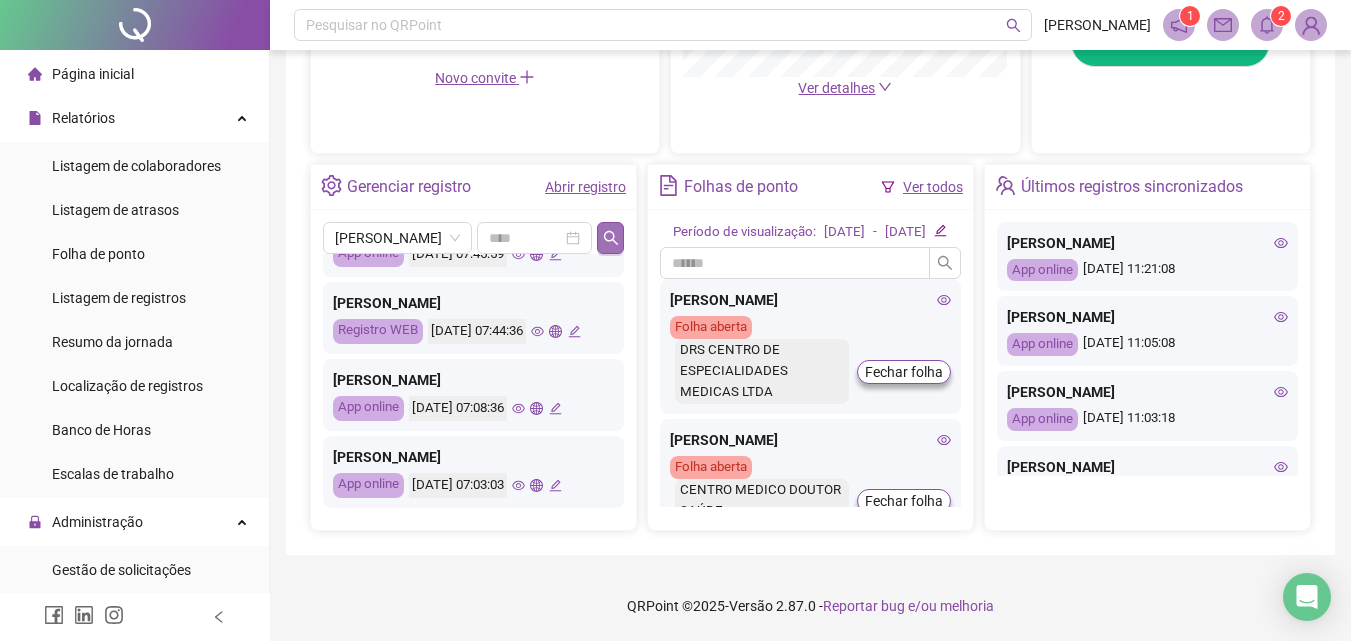 click at bounding box center (610, 238) 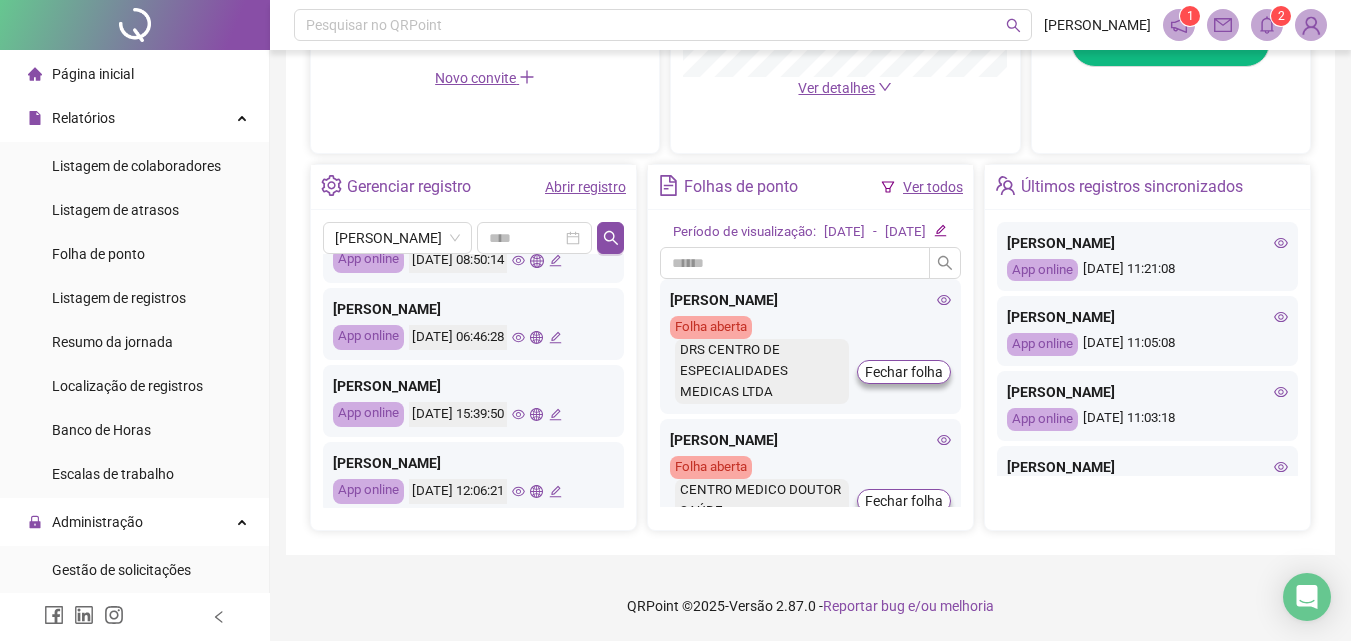 scroll, scrollTop: 964, scrollLeft: 0, axis: vertical 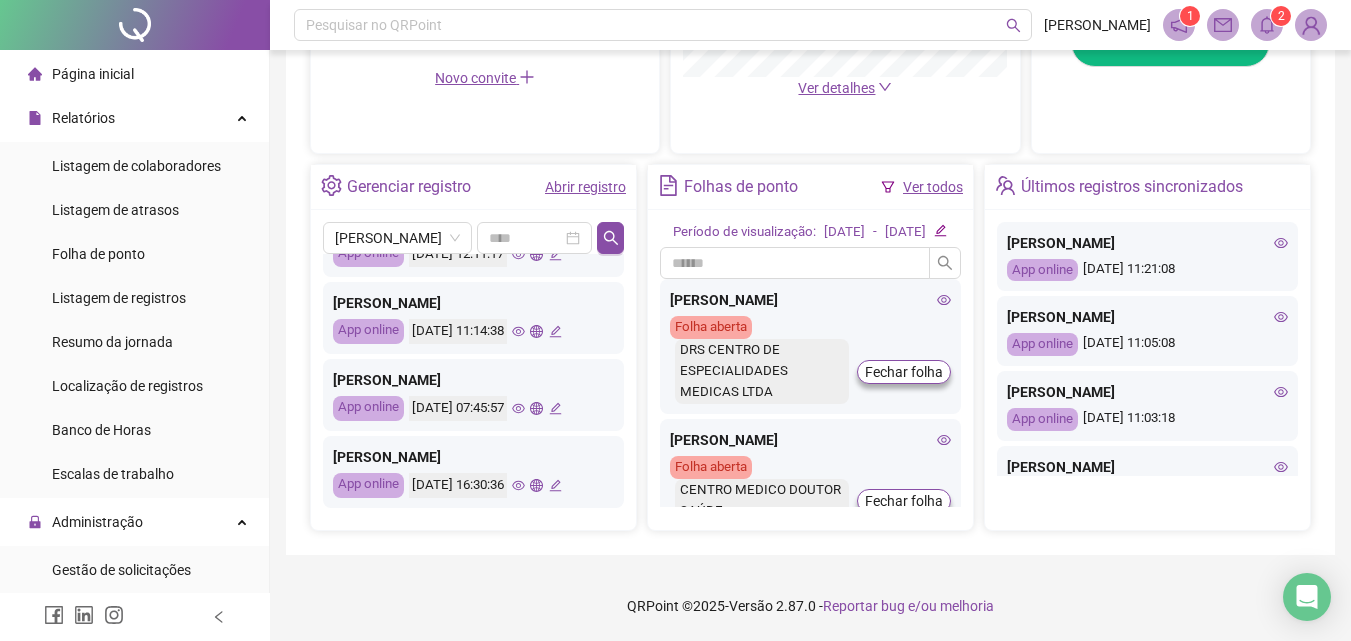 click 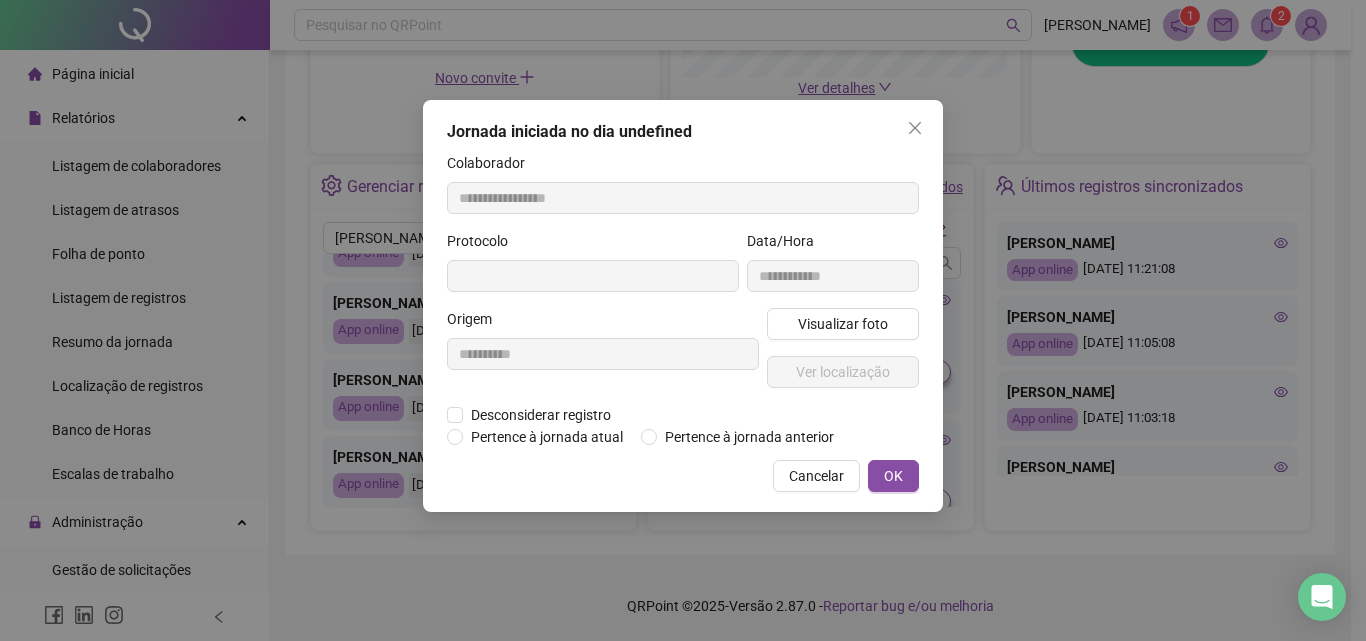 type on "**********" 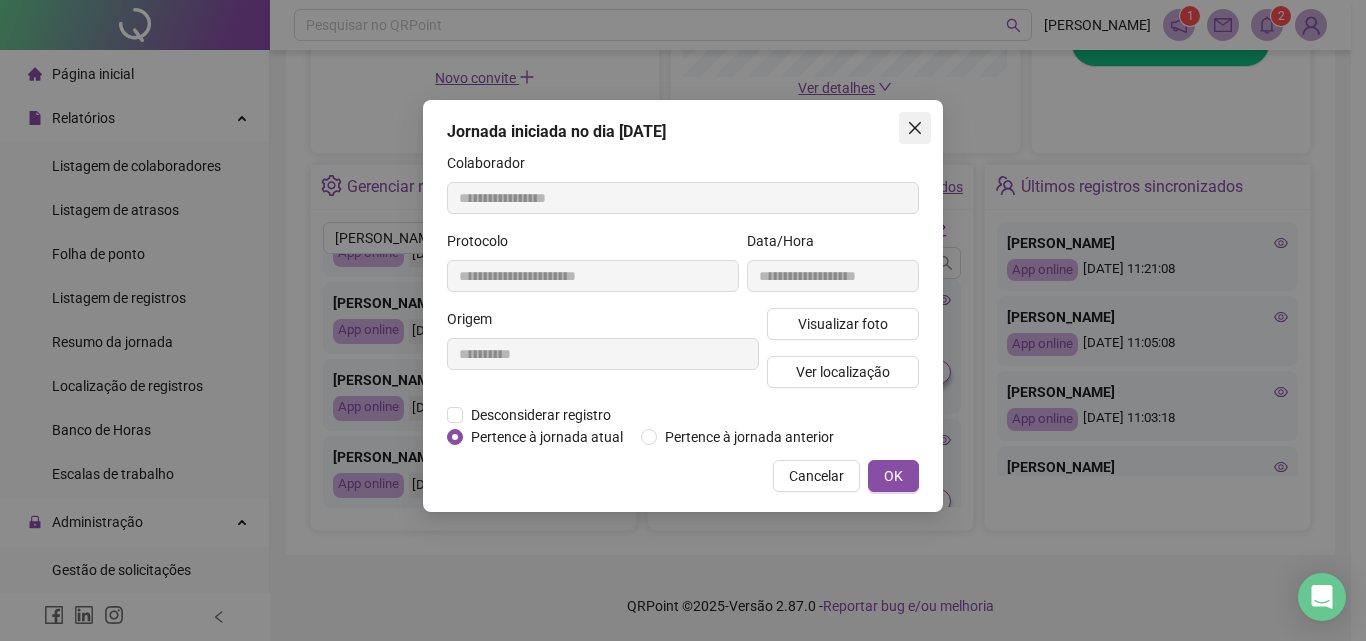 click at bounding box center (915, 128) 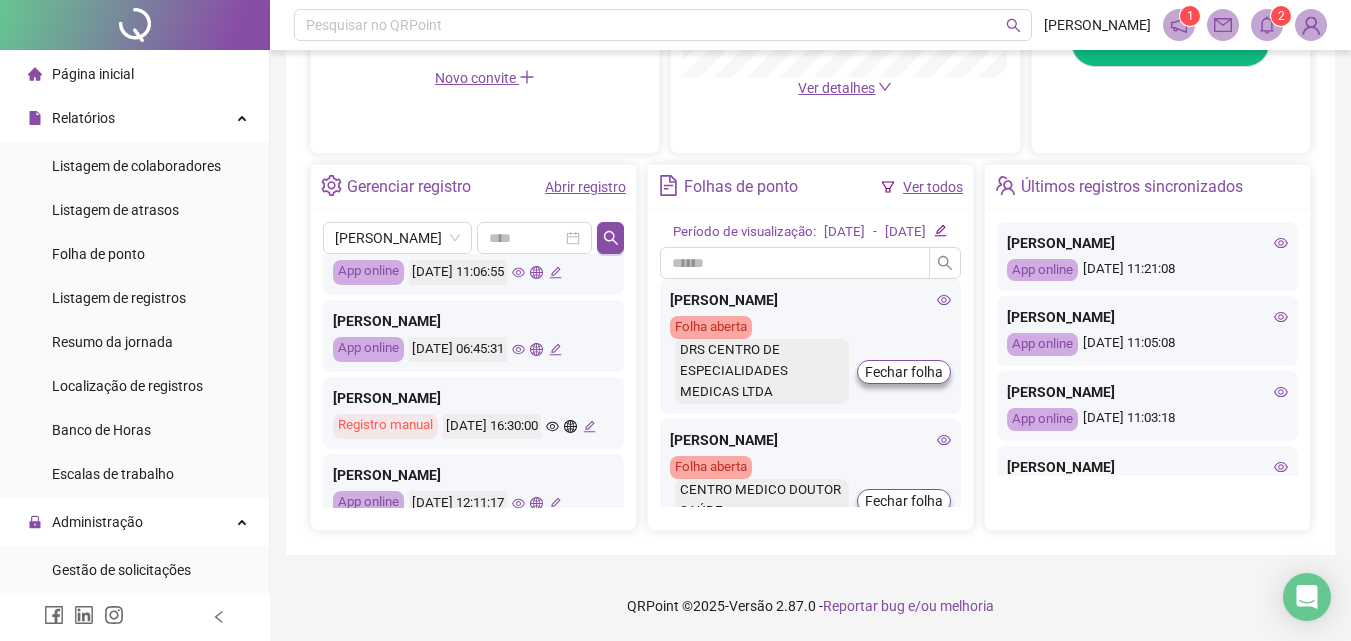 scroll, scrollTop: 664, scrollLeft: 0, axis: vertical 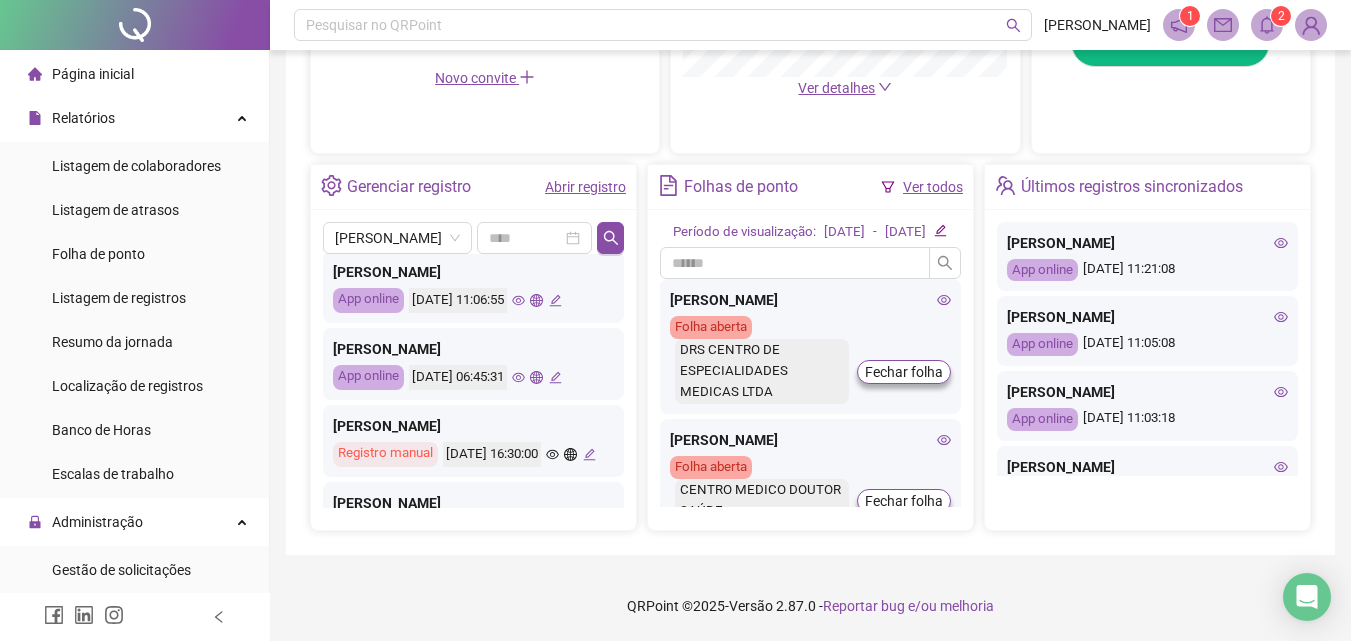 click 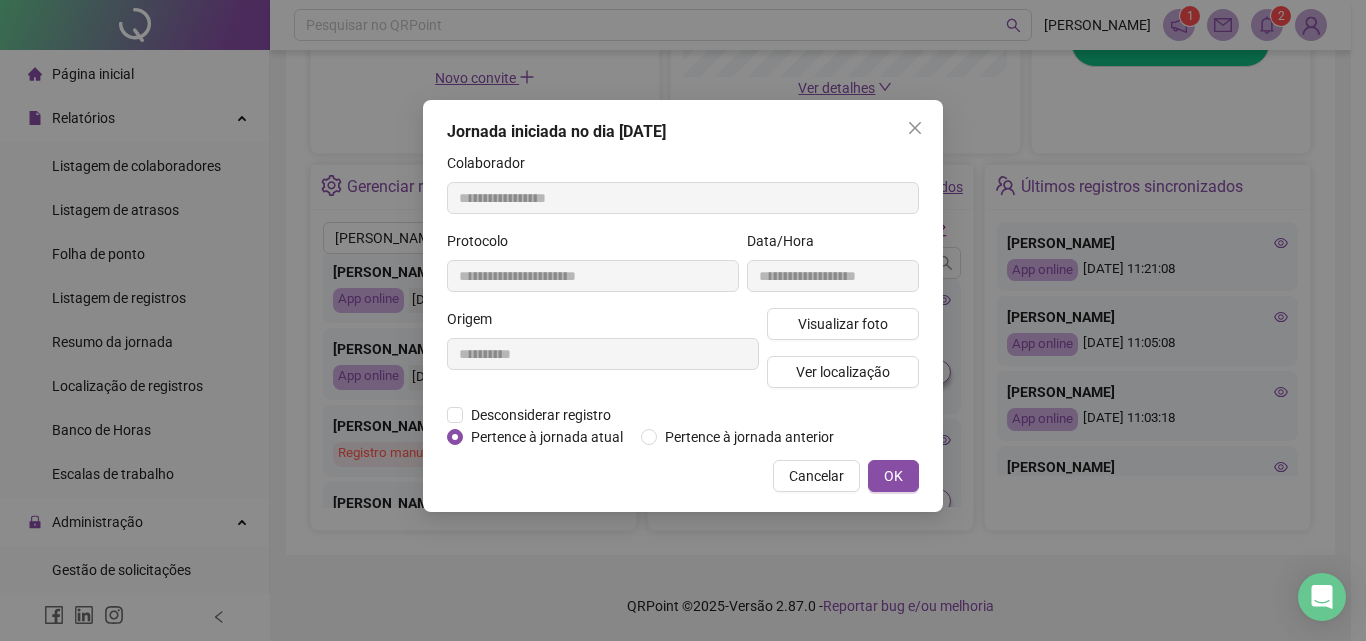 type on "**********" 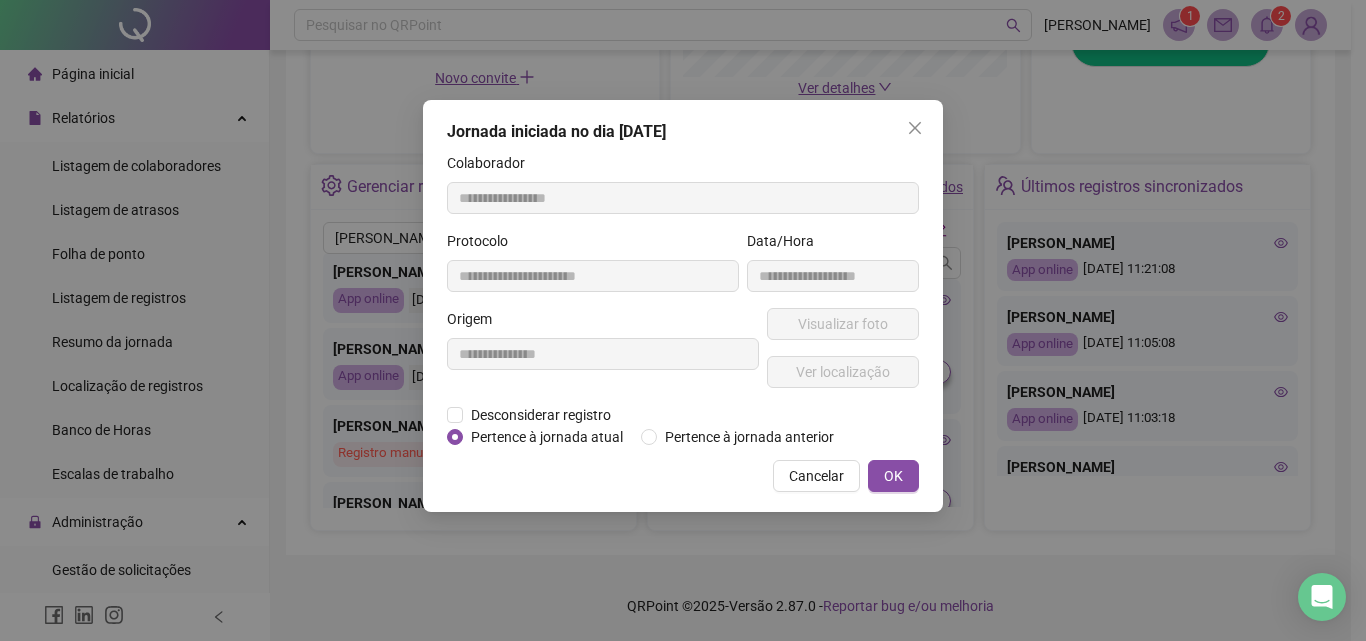 click at bounding box center [915, 128] 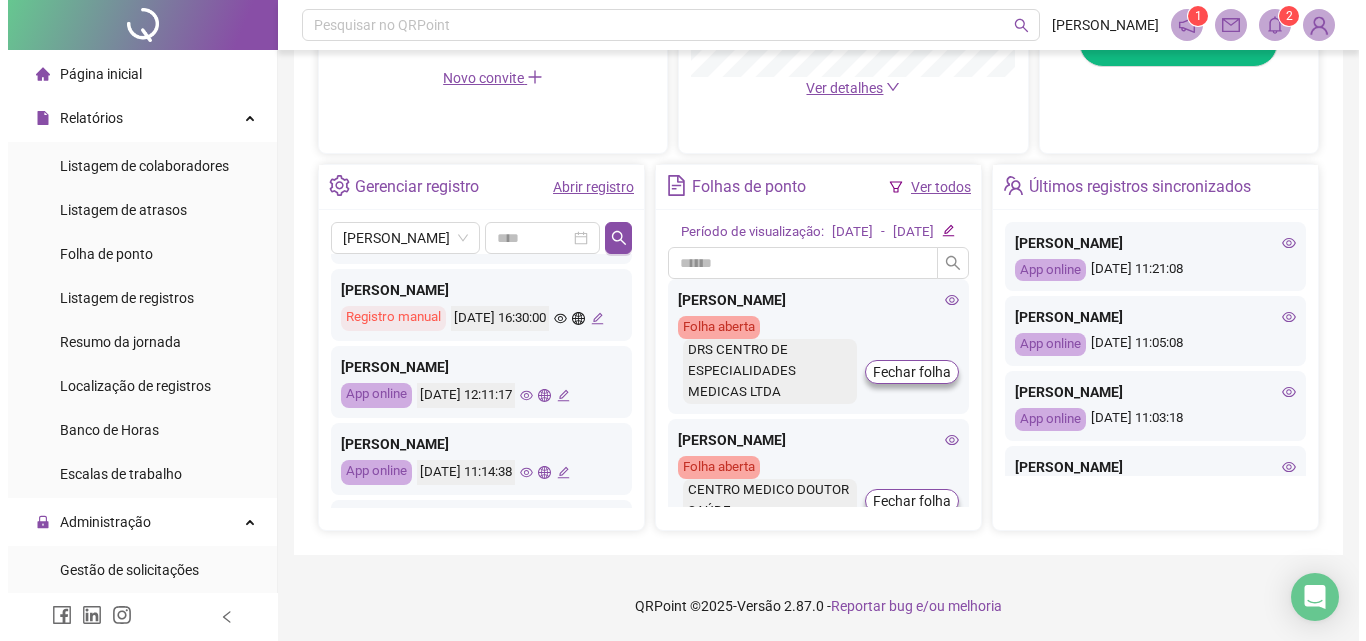 scroll, scrollTop: 964, scrollLeft: 0, axis: vertical 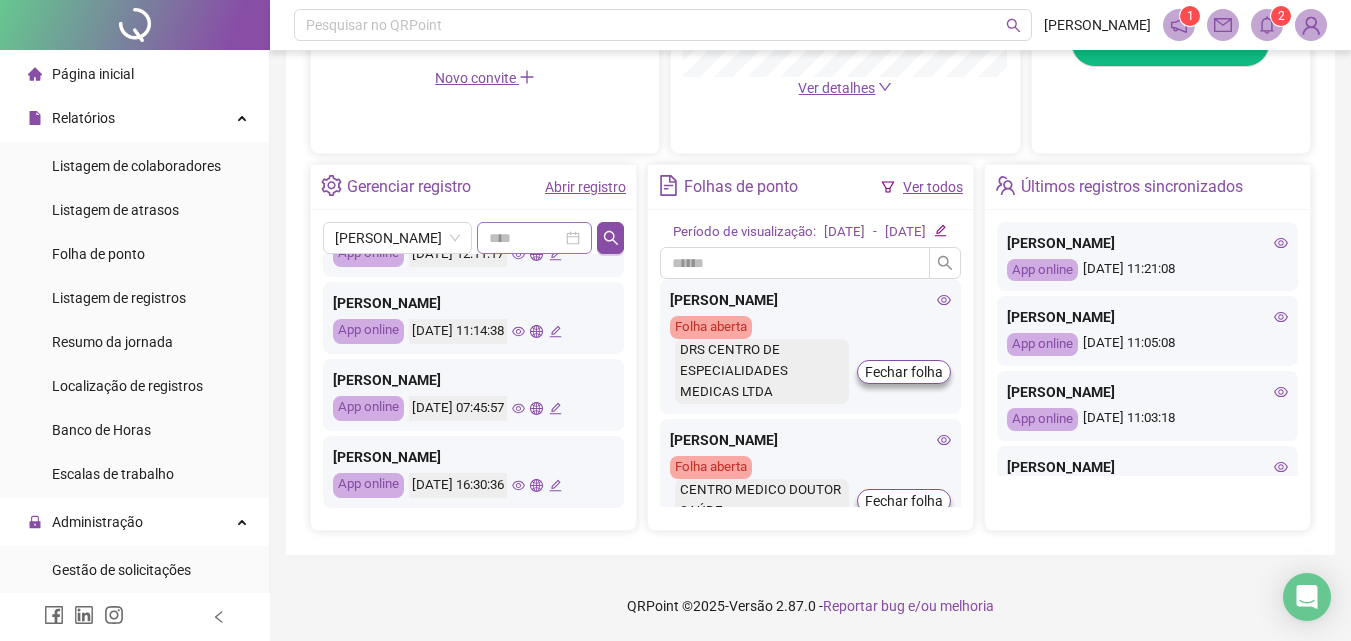 click at bounding box center (534, 238) 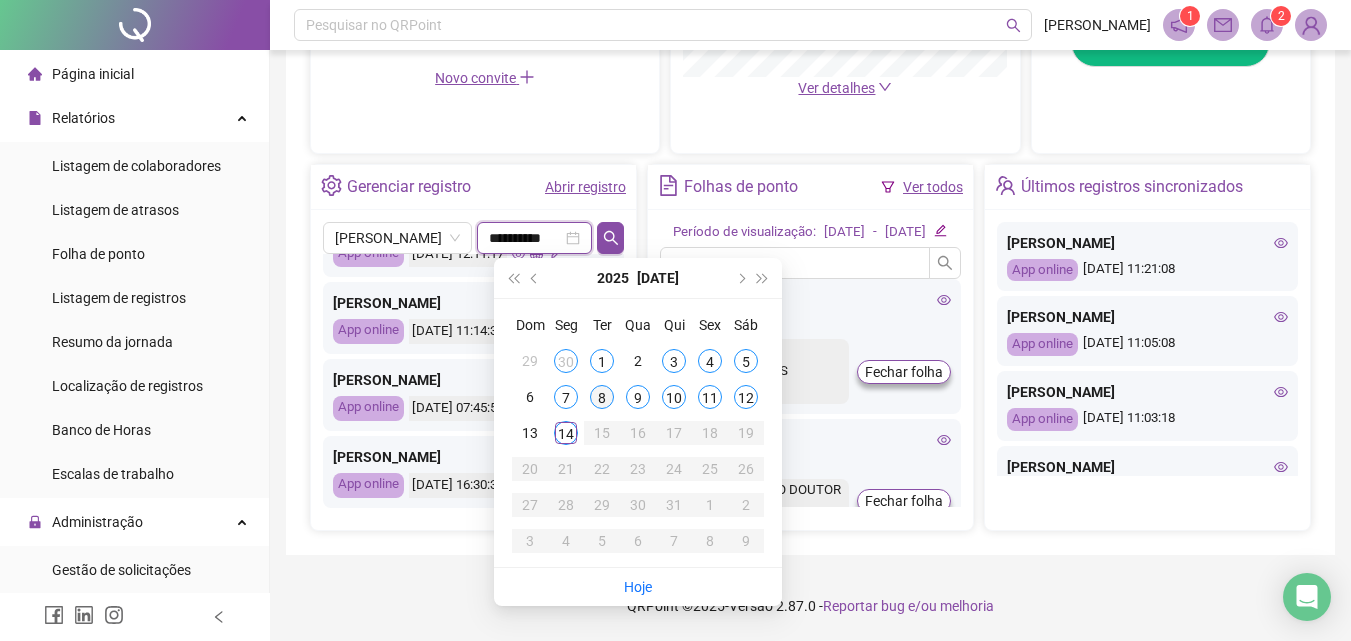 type on "**********" 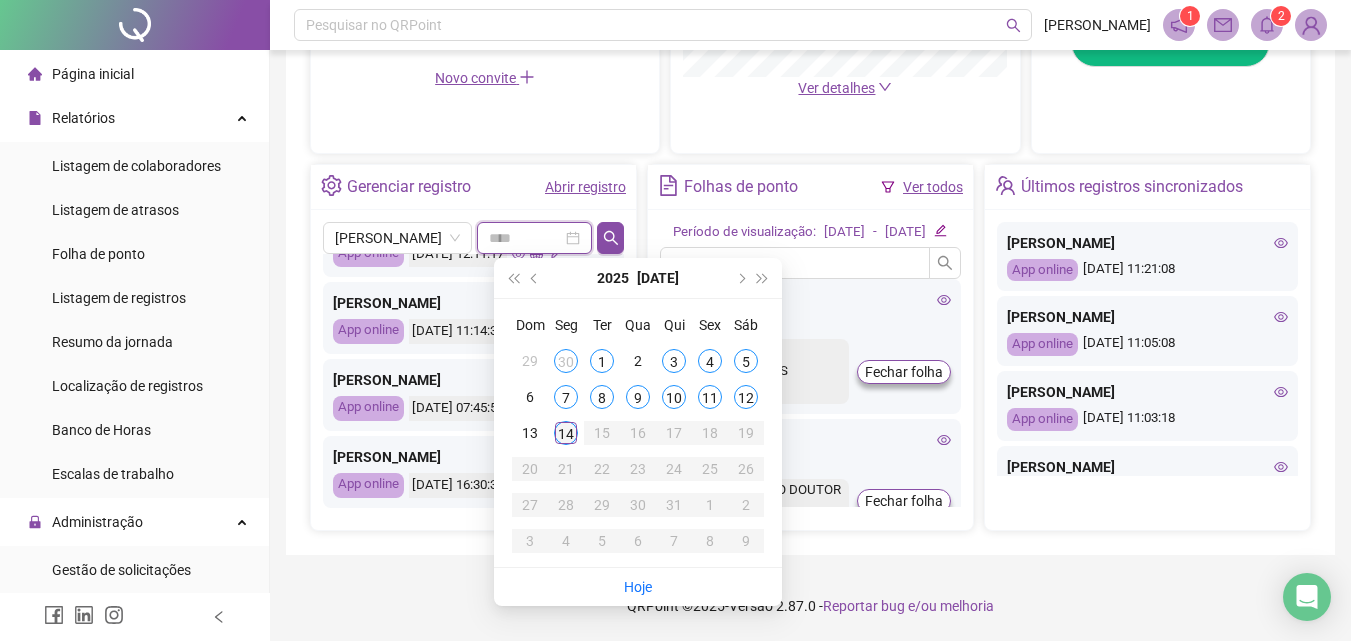 type on "**********" 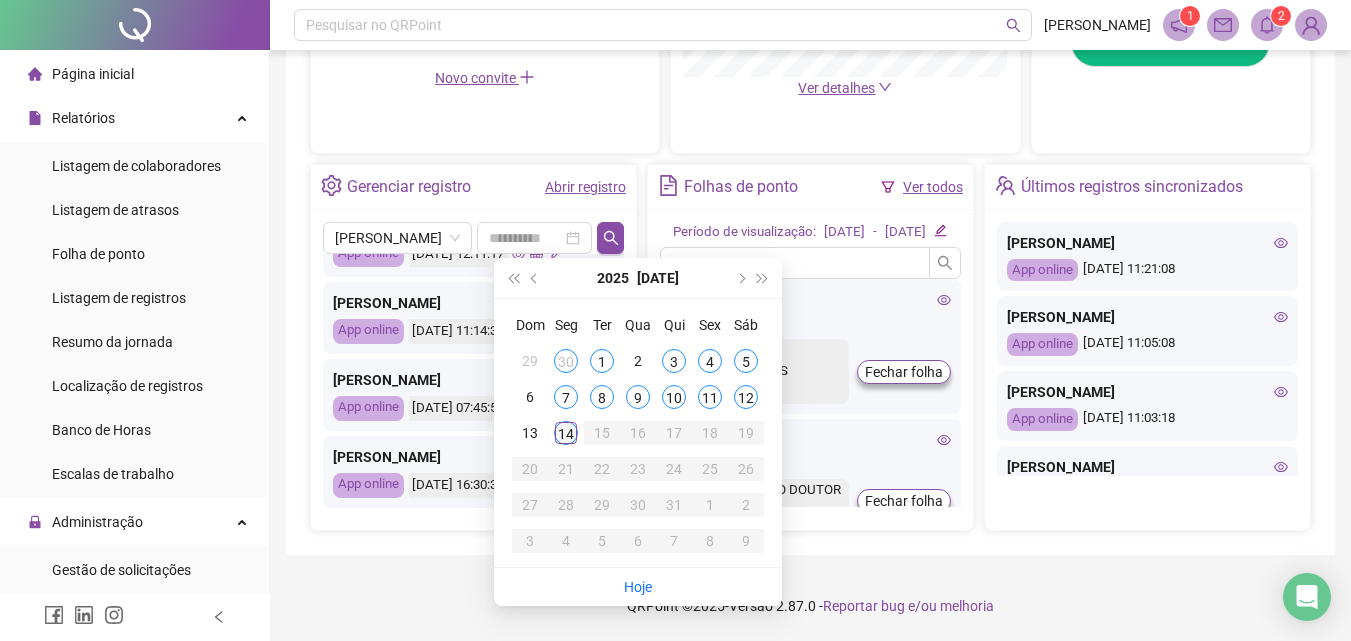 click on "14" at bounding box center (566, 433) 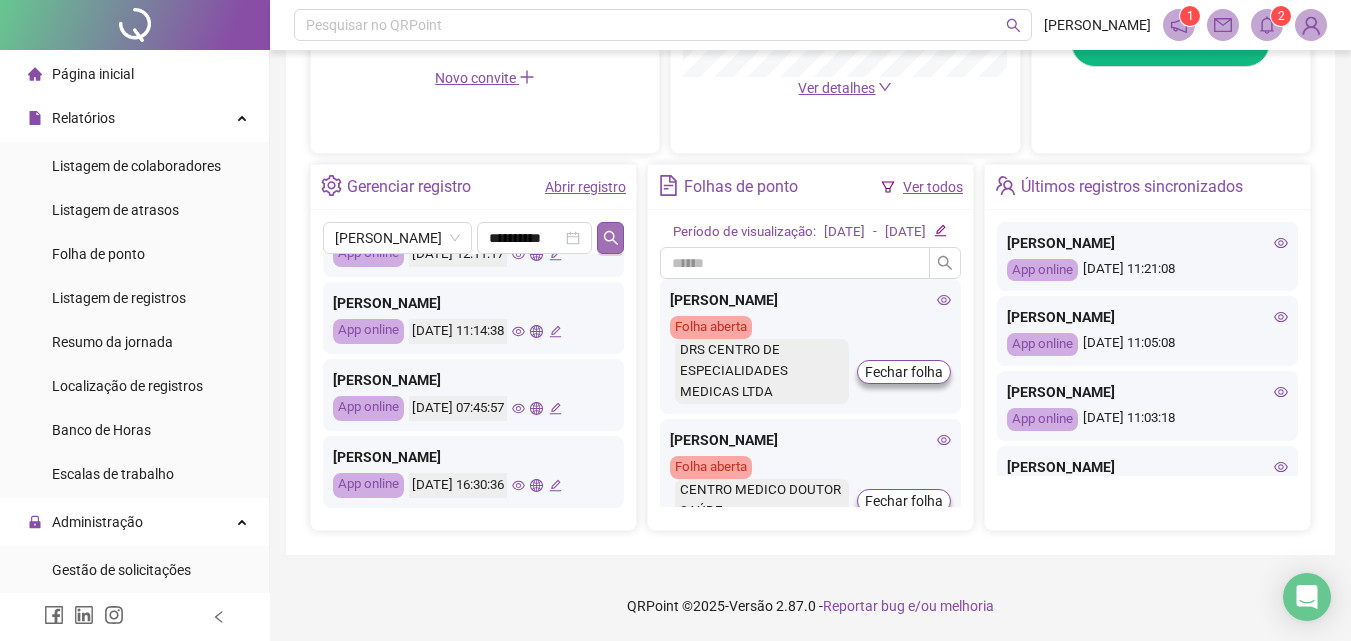 click 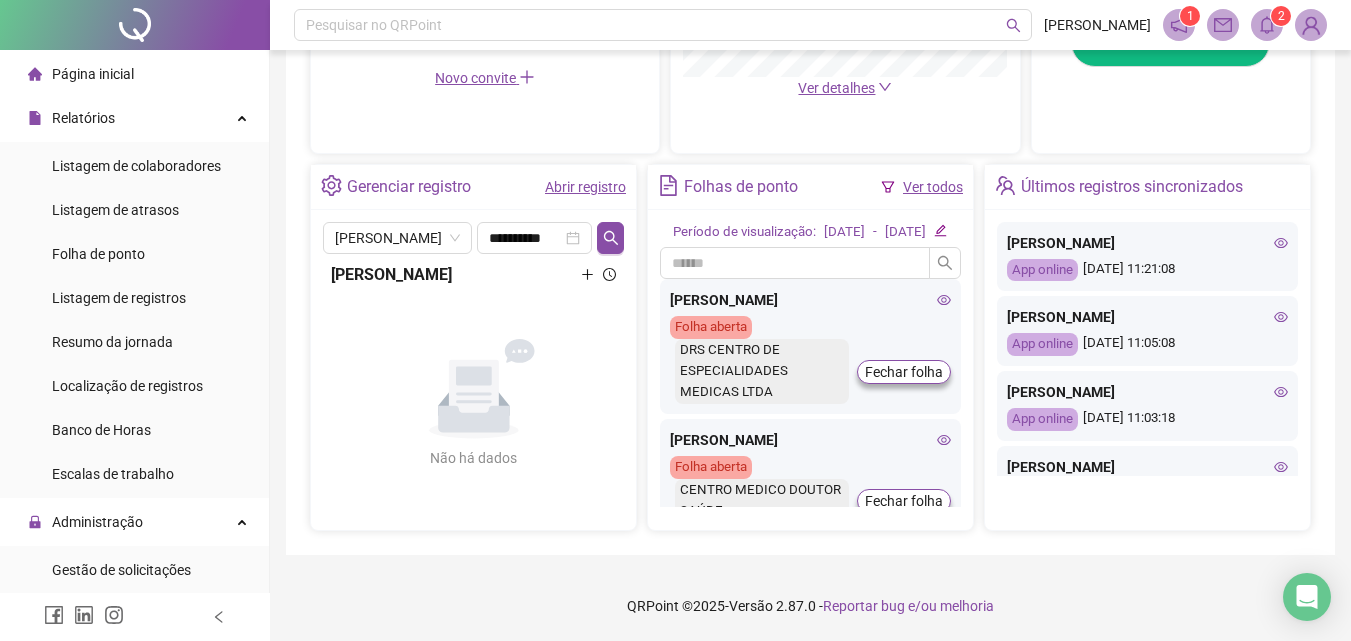 click 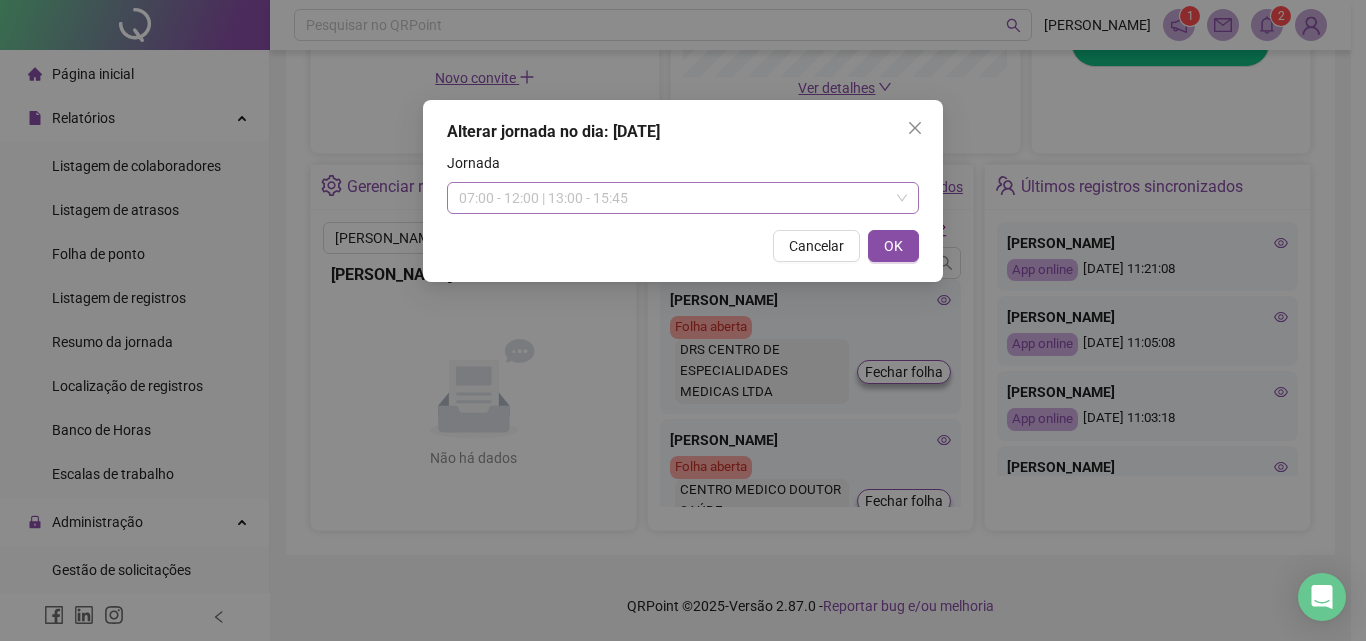 click on "07:00 - 12:00 | 13:00 - 15:45" at bounding box center (683, 198) 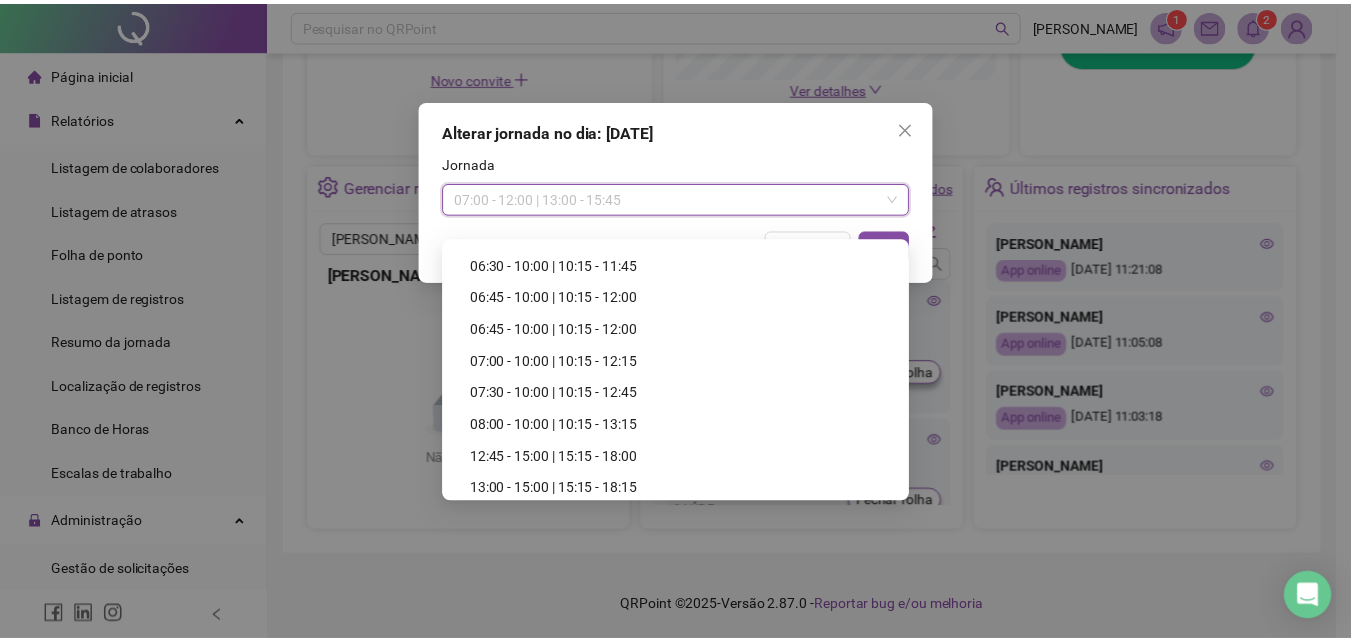 scroll, scrollTop: 200, scrollLeft: 0, axis: vertical 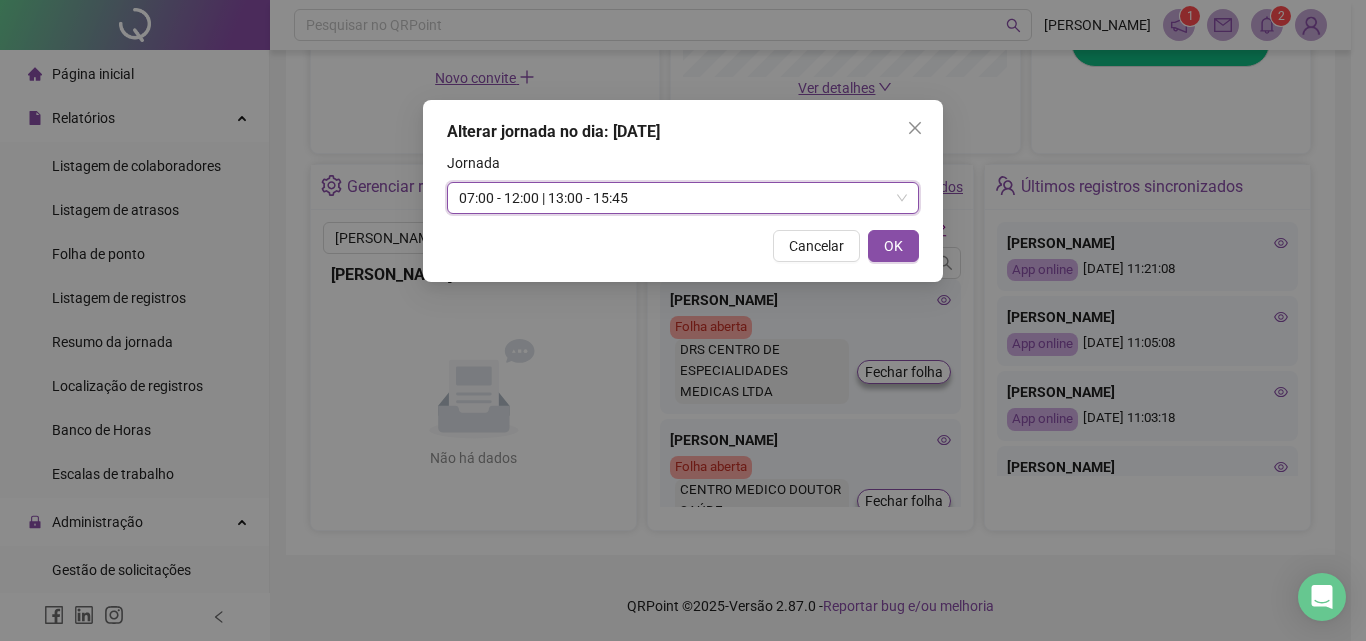 click on "Alterar jornada no dia: [DATE] Jornada 07:00 - 12:00 | 13:00 - 15:45 07:00 - 12:00 | 13:00 - 15:45 Cancelar OK" at bounding box center (683, 191) 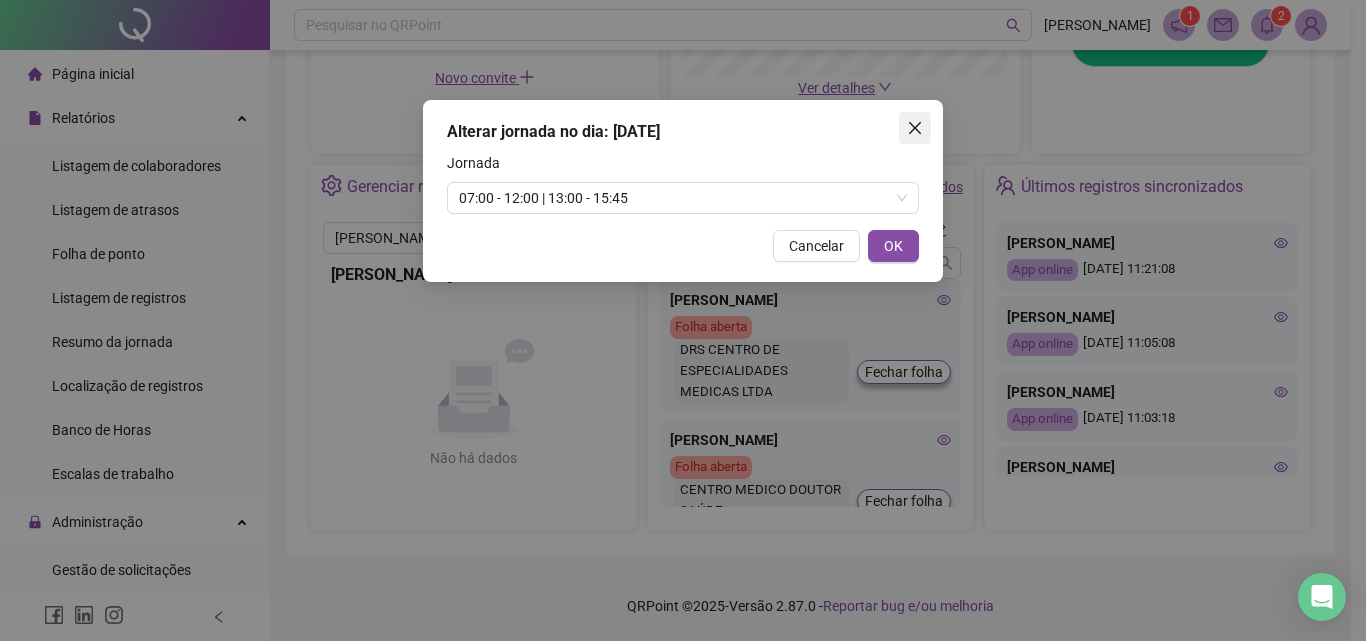 click at bounding box center (915, 128) 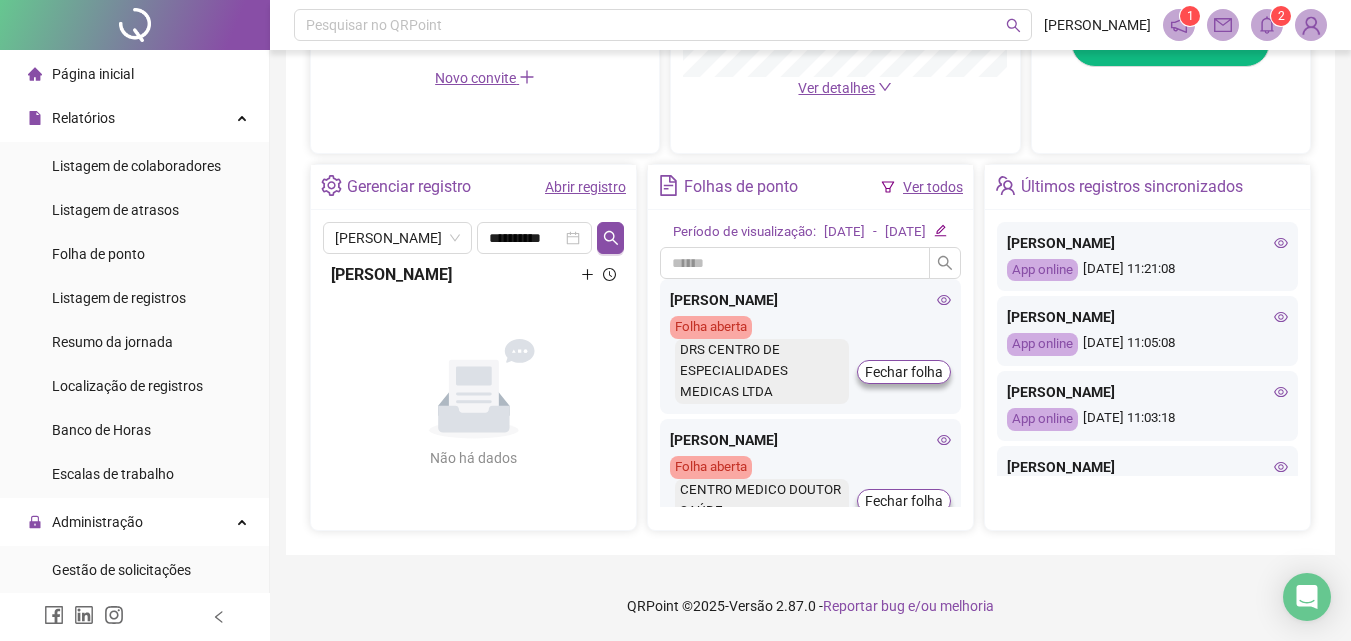 scroll, scrollTop: 681, scrollLeft: 0, axis: vertical 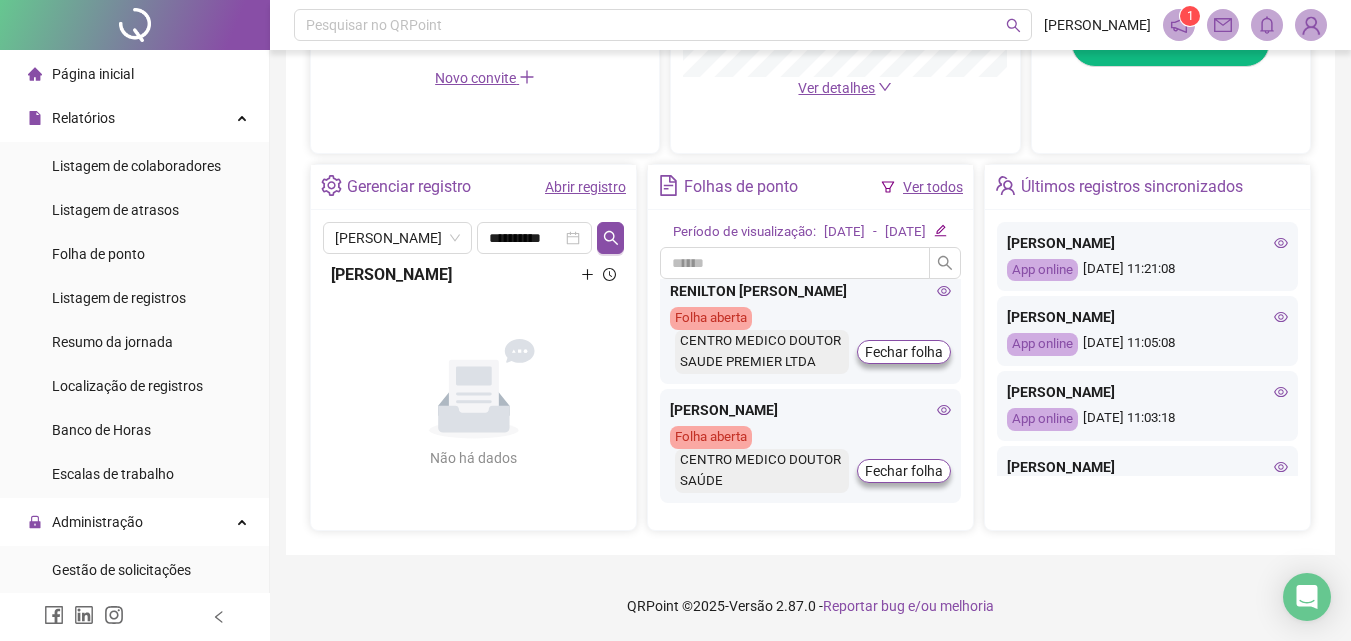 click on "Página inicial" at bounding box center [81, 74] 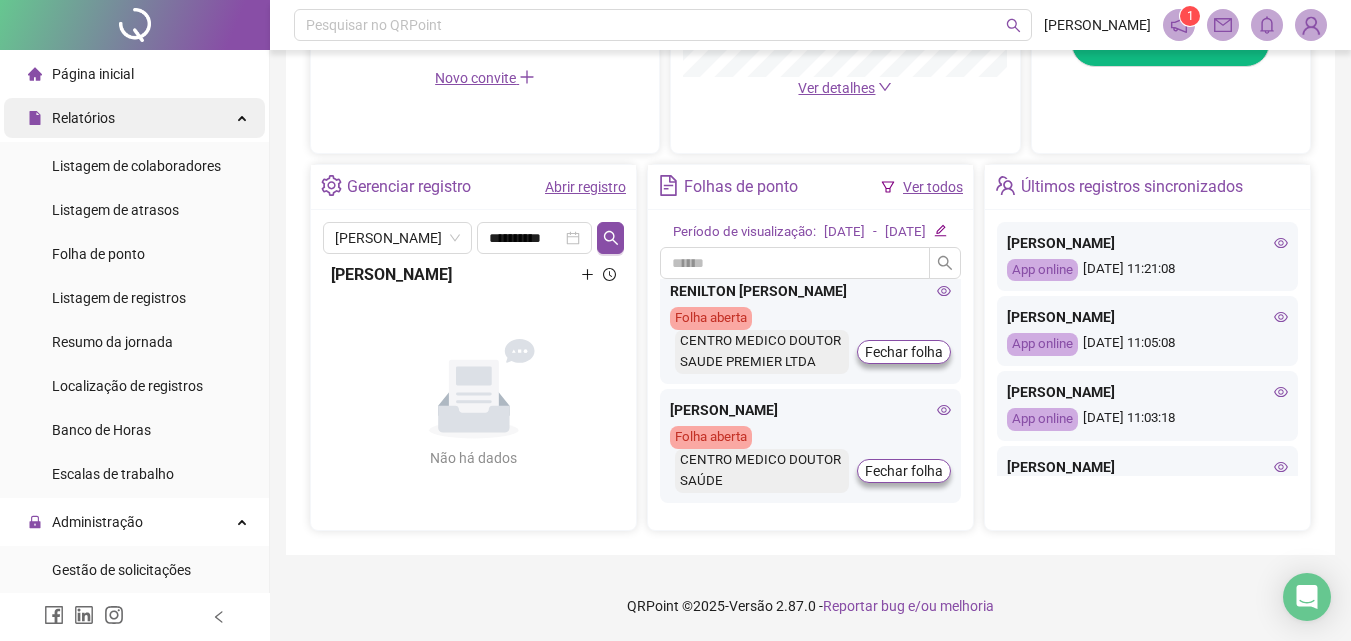 click on "Relatórios" at bounding box center [71, 118] 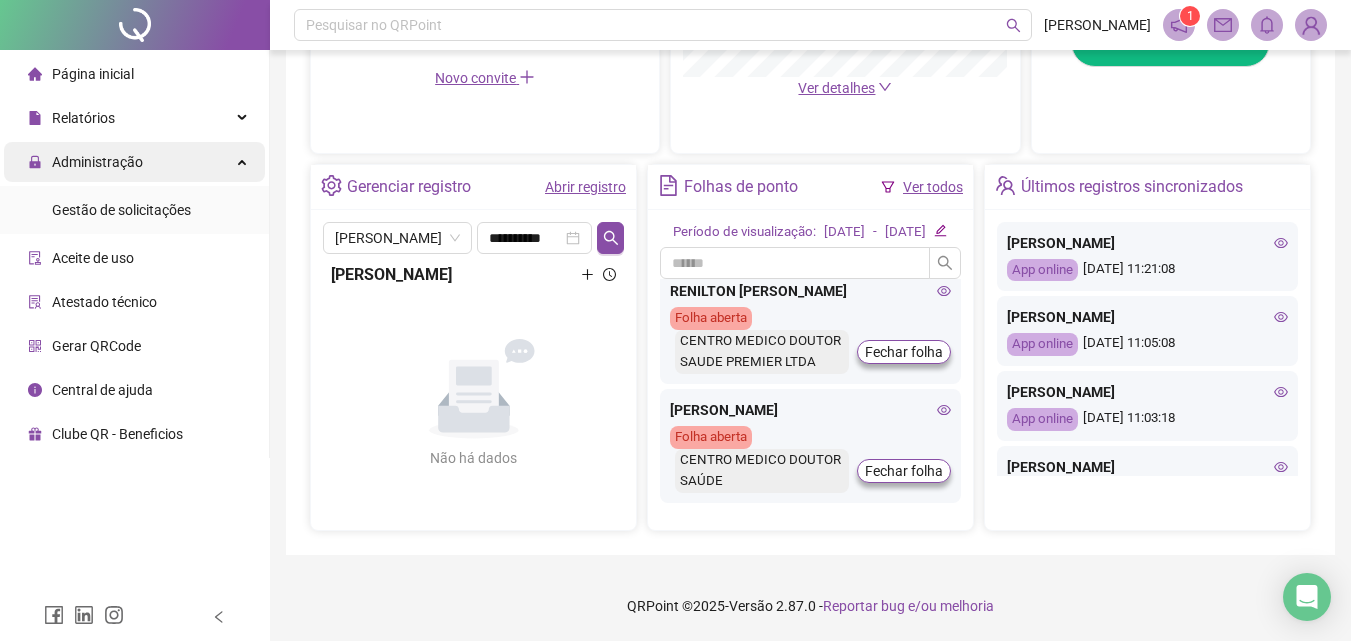 click on "Administração" at bounding box center (97, 162) 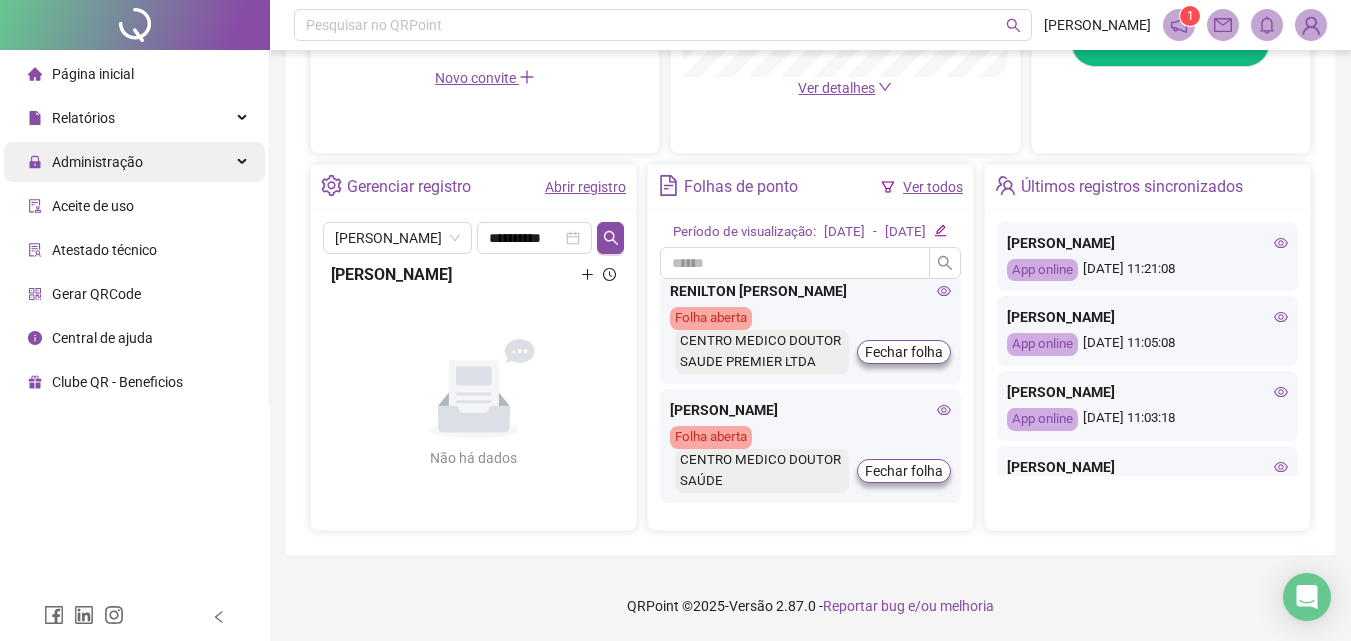 click on "Administração" at bounding box center [97, 162] 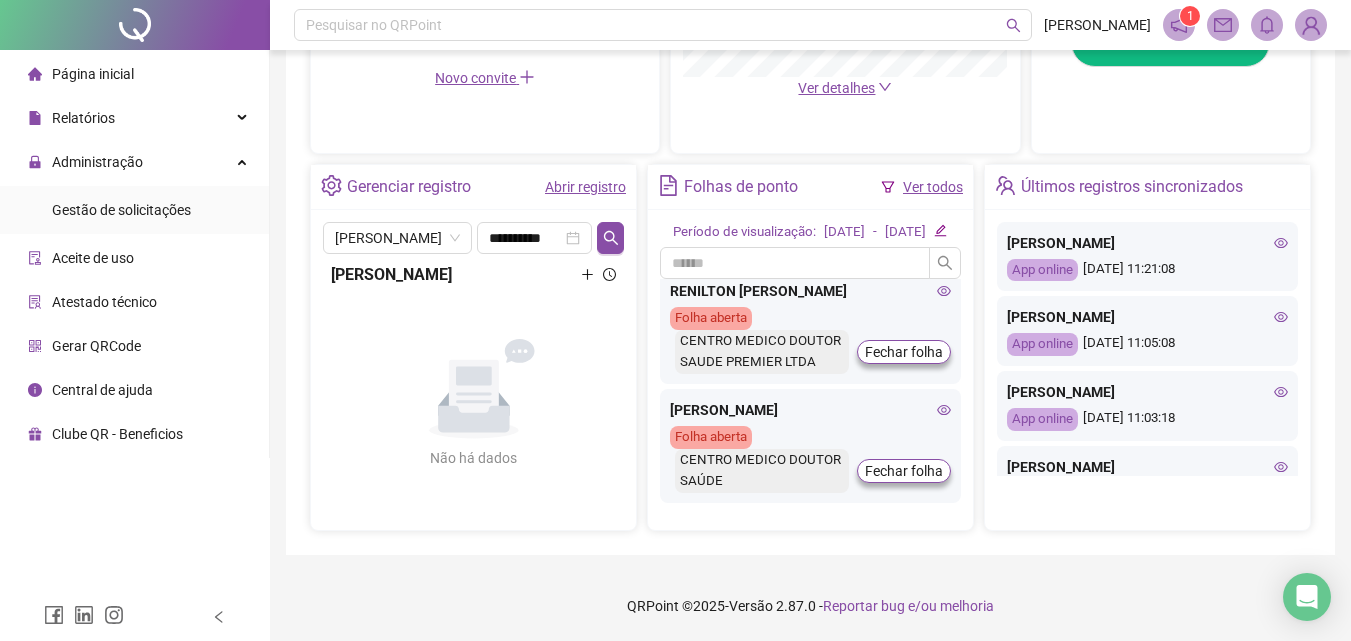 click on "Gestão de solicitações" at bounding box center (121, 210) 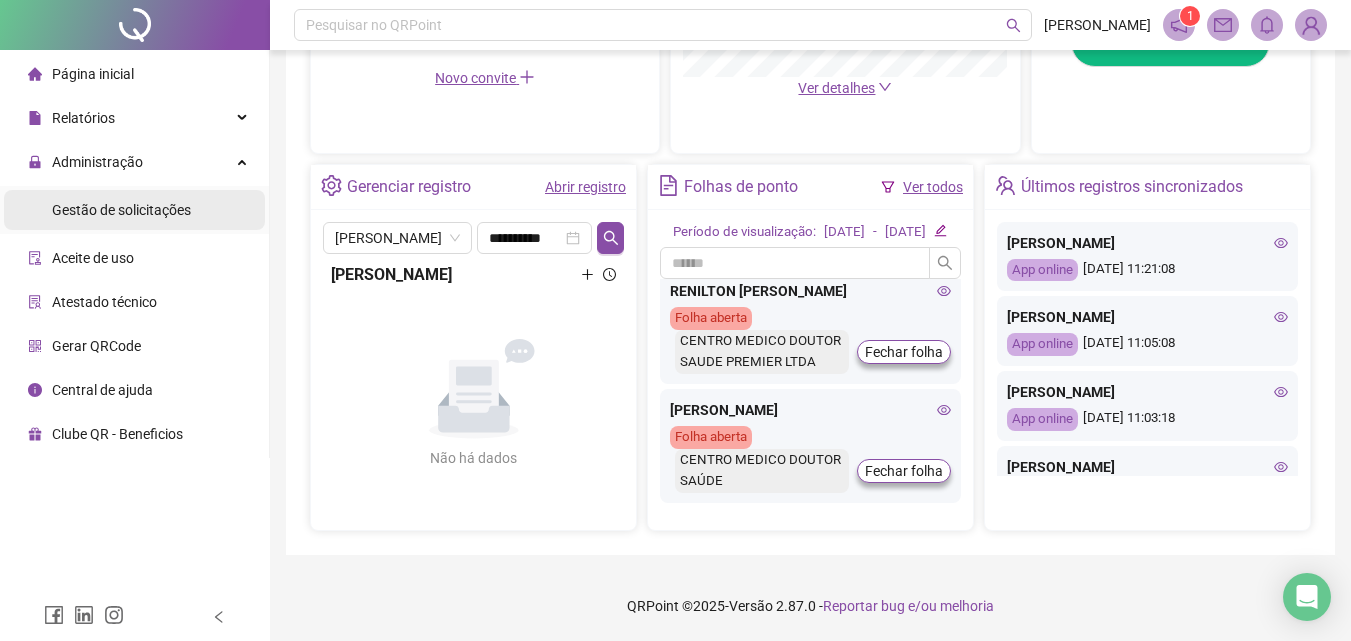 scroll, scrollTop: 0, scrollLeft: 0, axis: both 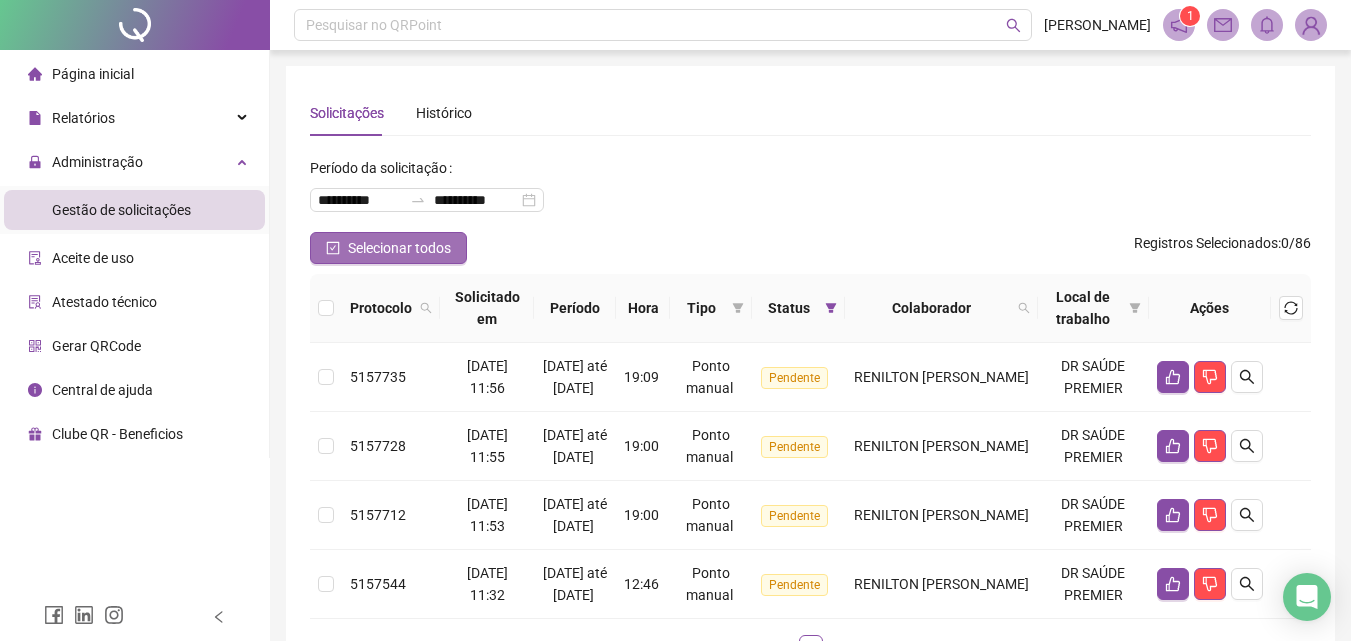 click on "Selecionar todos" at bounding box center (399, 248) 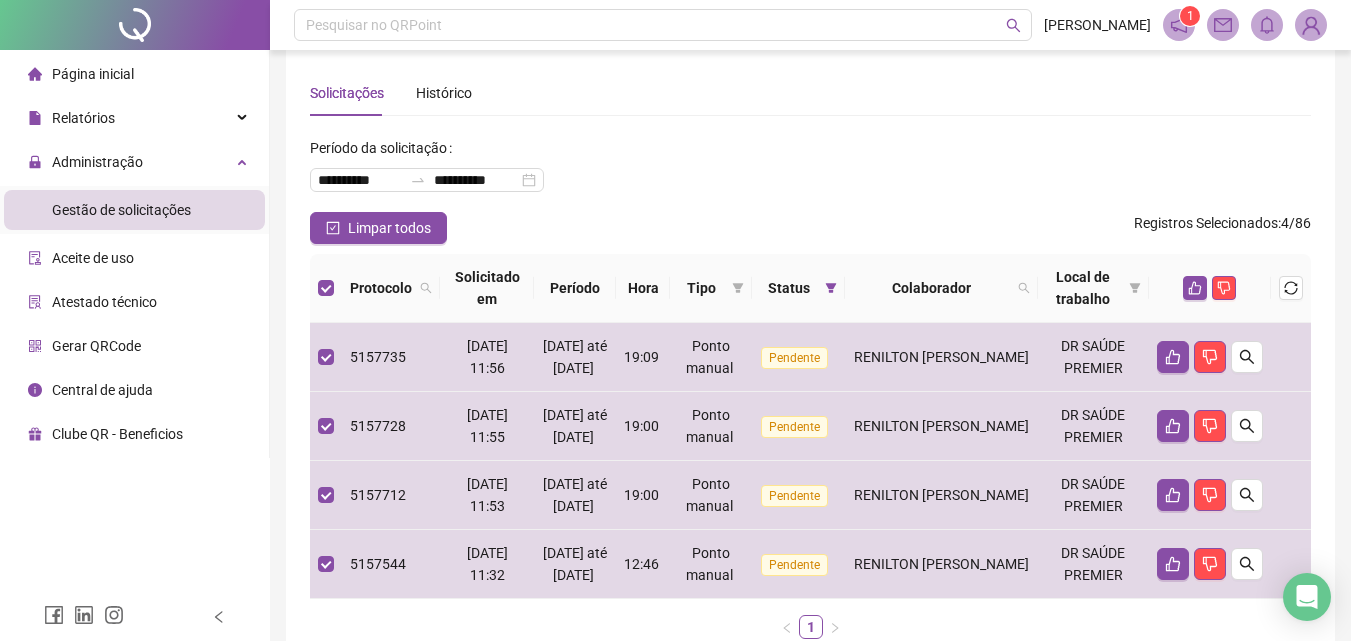 scroll, scrollTop: 0, scrollLeft: 0, axis: both 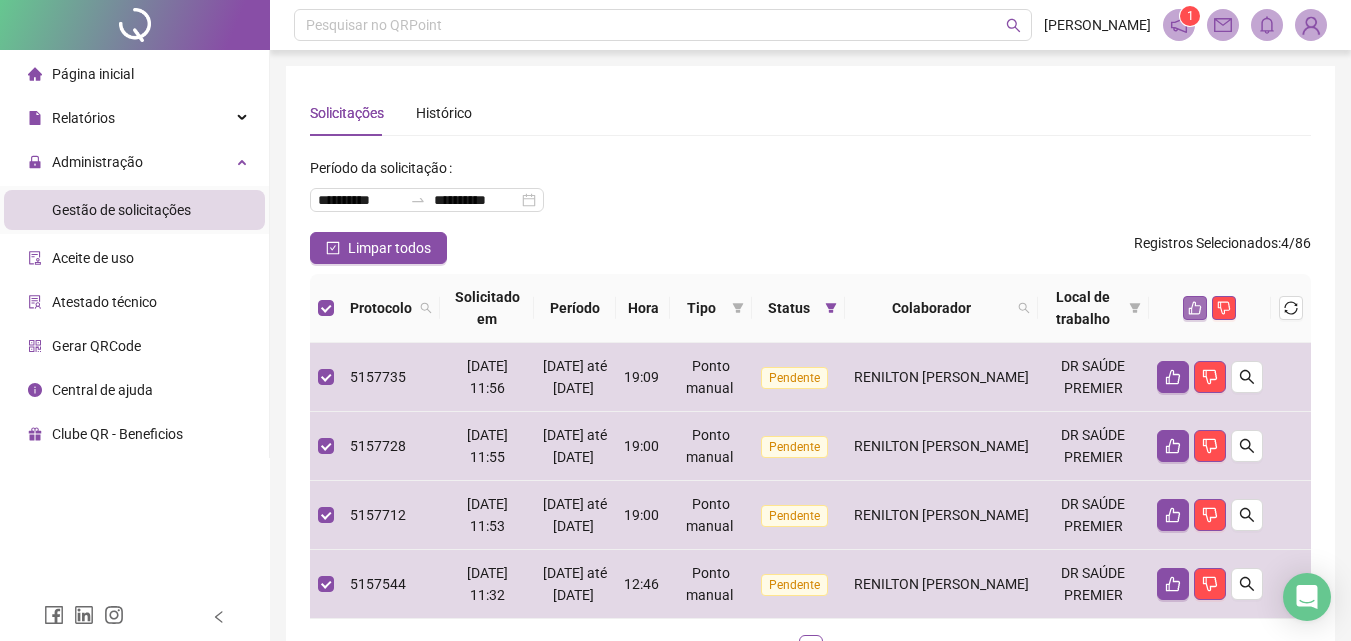 click at bounding box center (1195, 308) 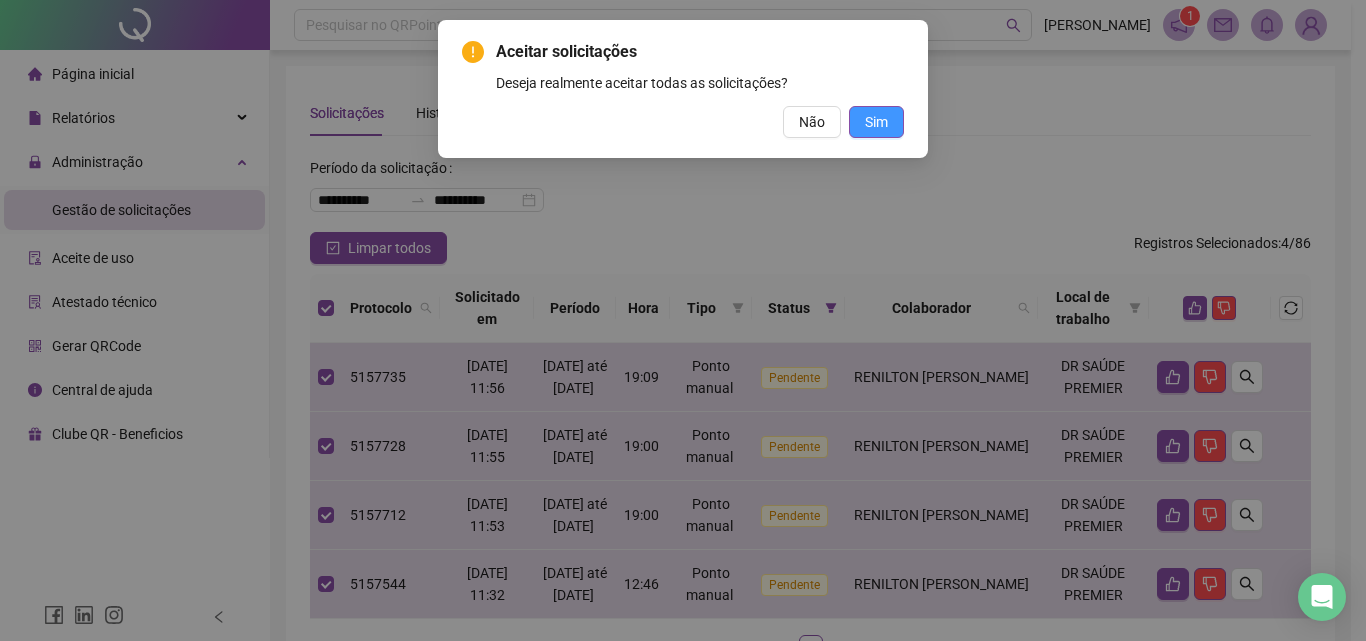 click on "Sim" at bounding box center (876, 122) 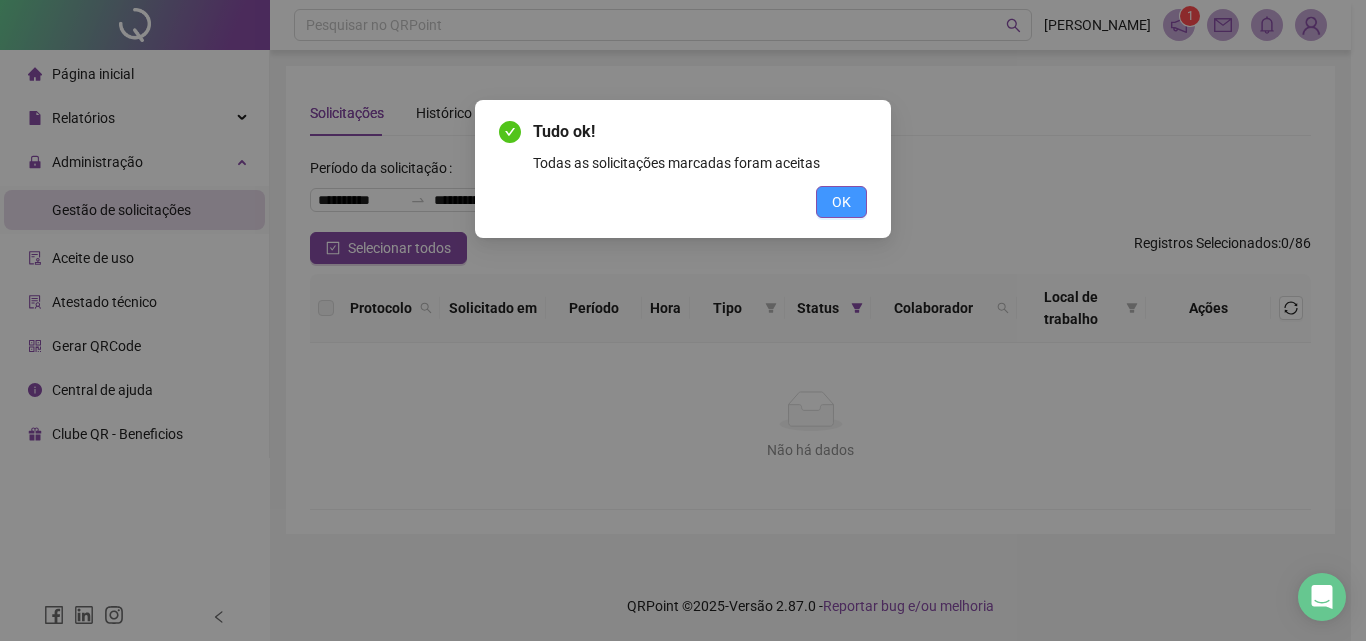 click on "OK" at bounding box center (841, 202) 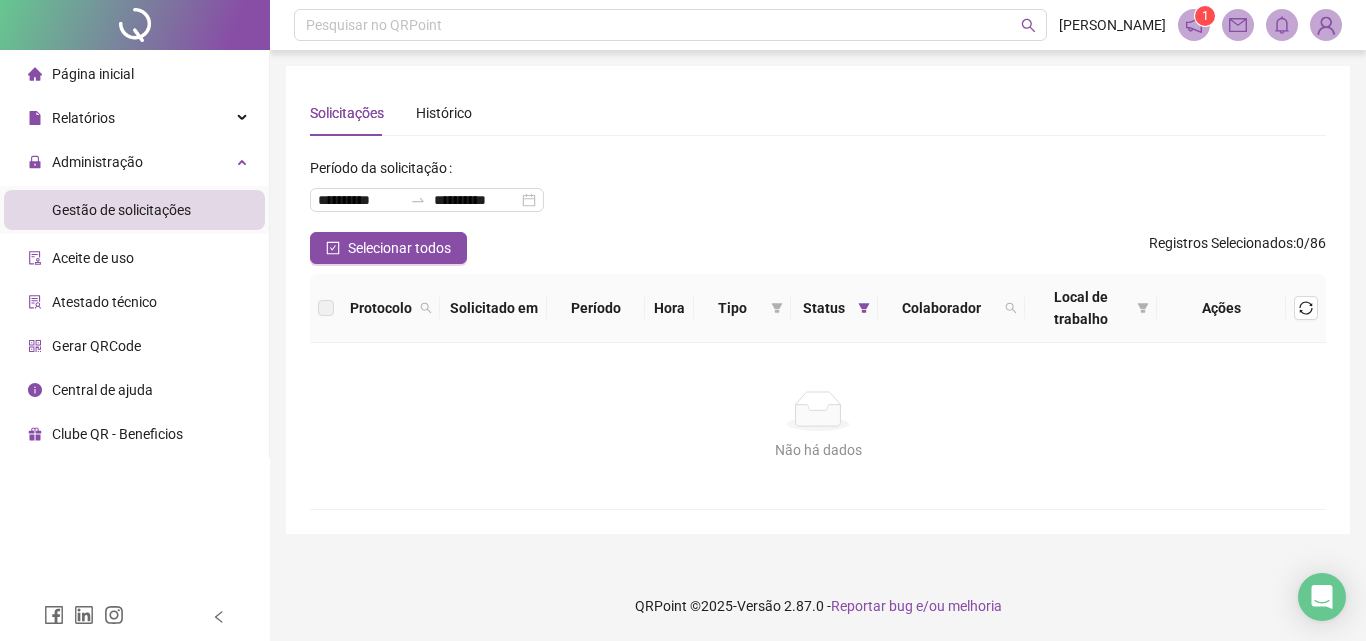 click on "Página inicial" at bounding box center [93, 74] 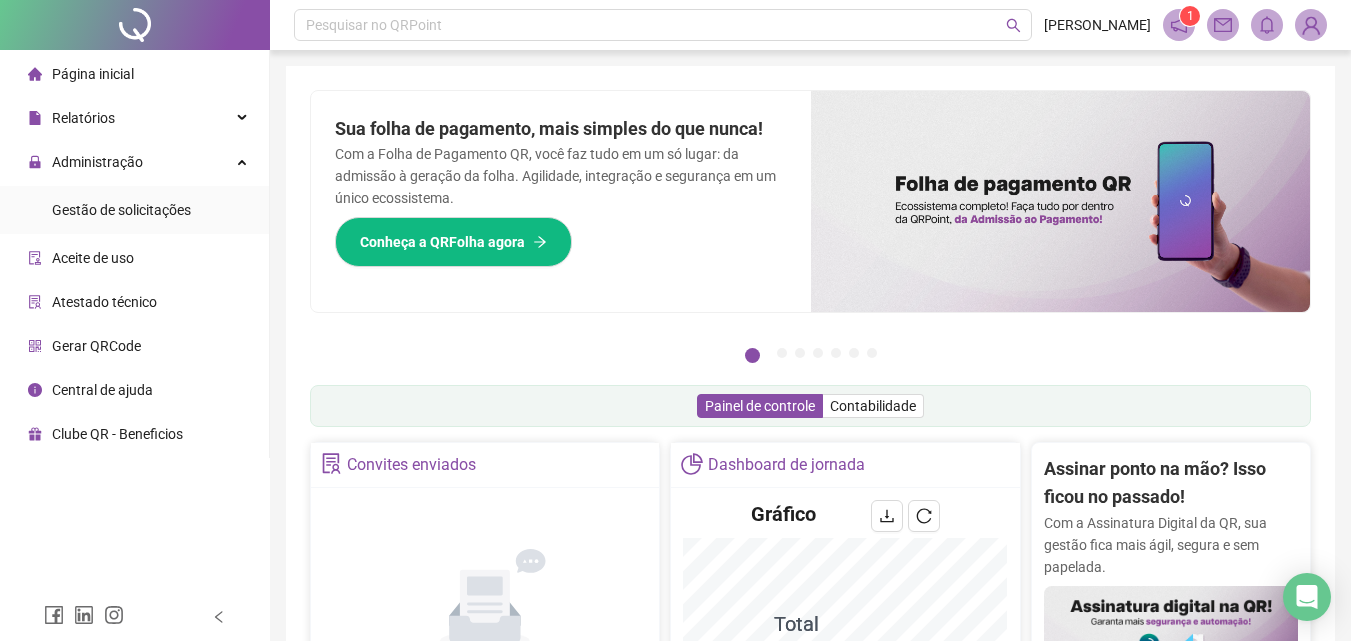 click on "Página inicial" at bounding box center (134, 74) 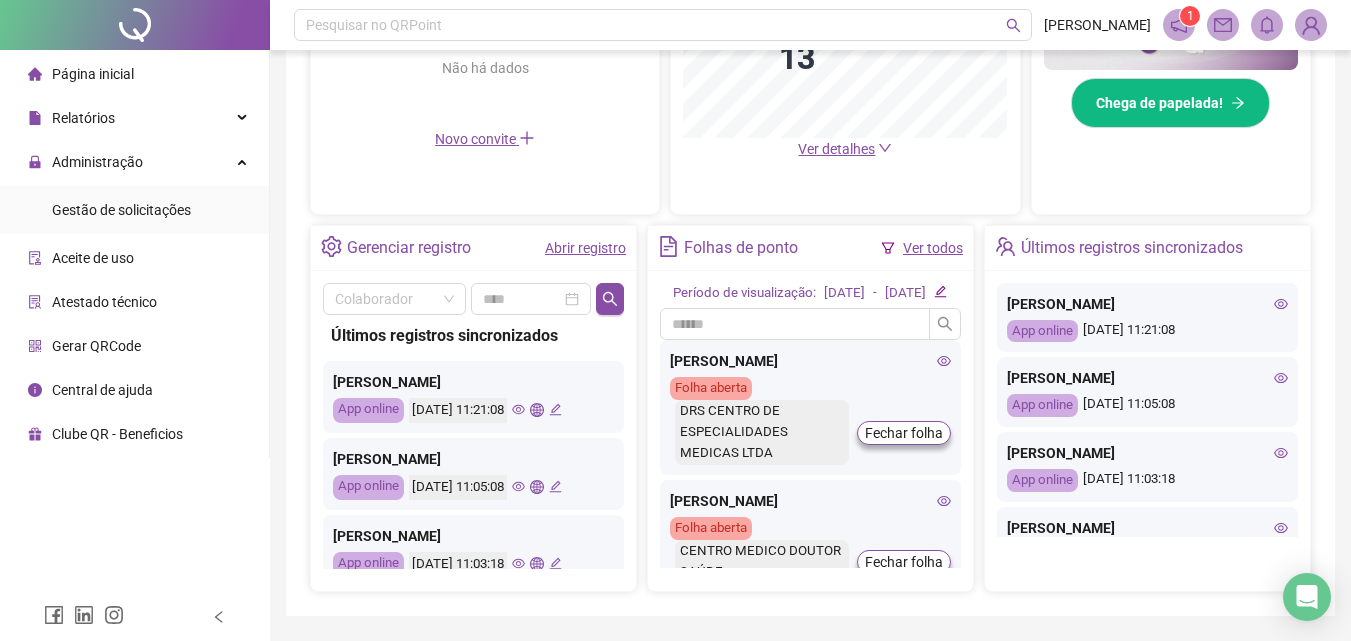 scroll, scrollTop: 681, scrollLeft: 0, axis: vertical 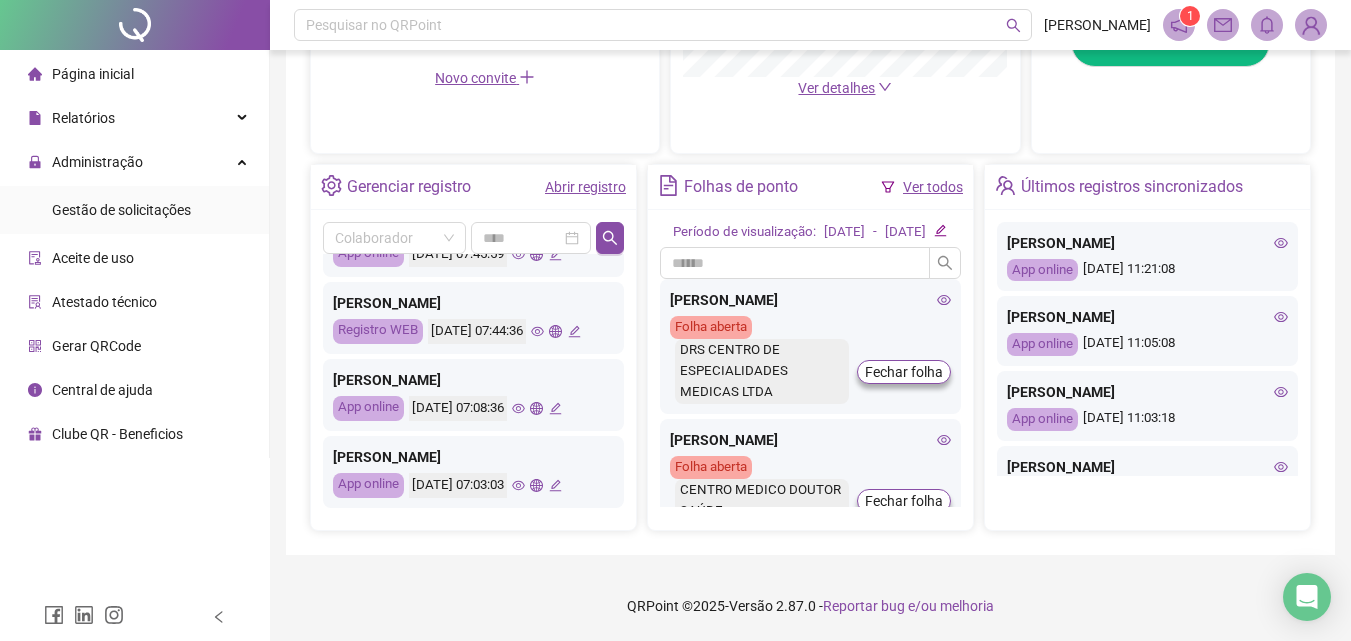 click on "Página inicial" at bounding box center [134, 74] 